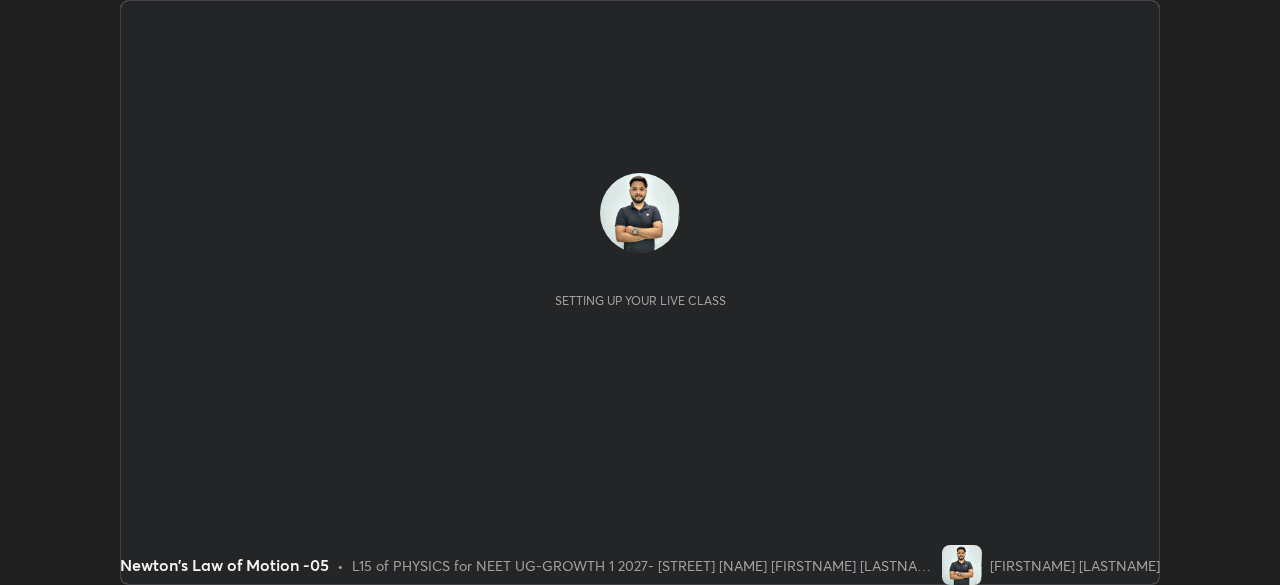scroll, scrollTop: 0, scrollLeft: 0, axis: both 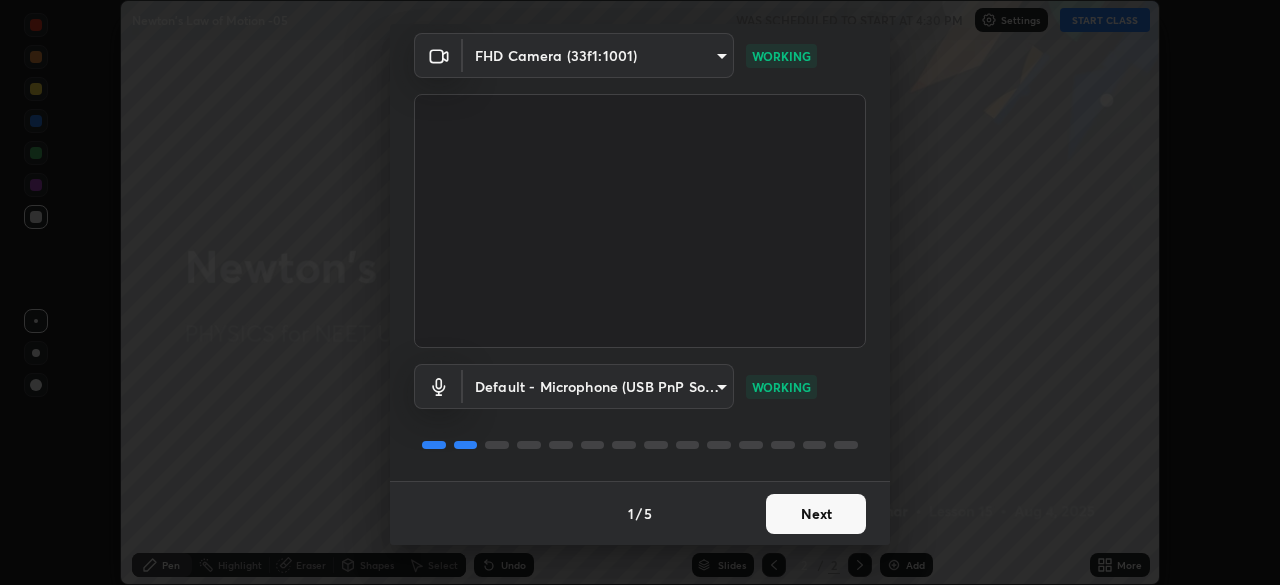 click on "Next" at bounding box center (816, 514) 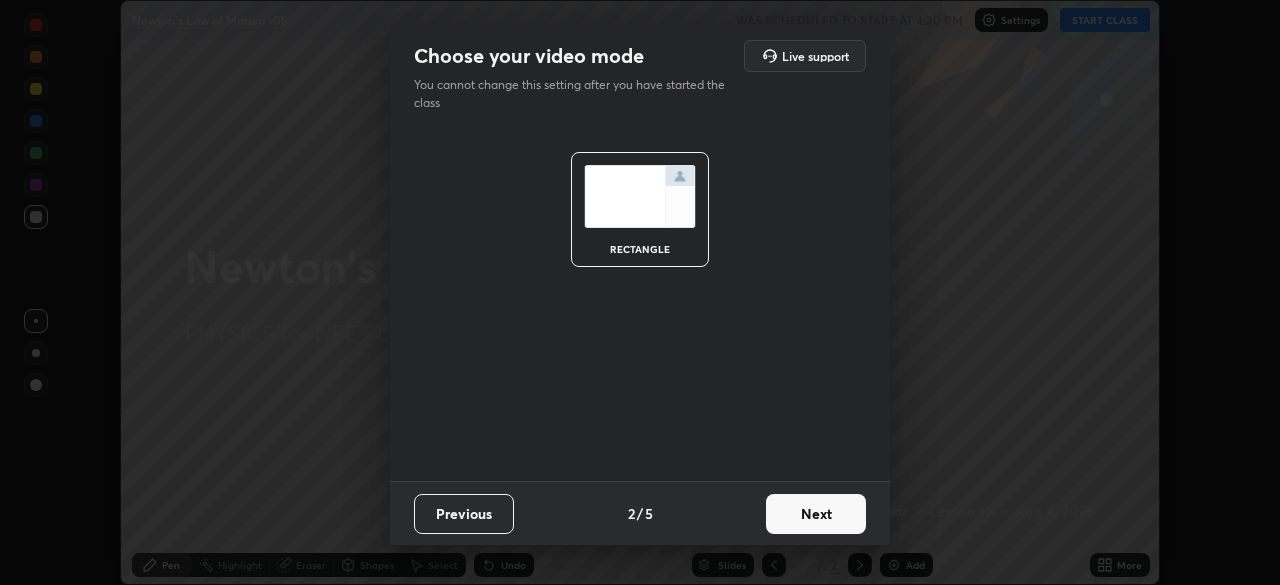 click on "Next" at bounding box center (816, 514) 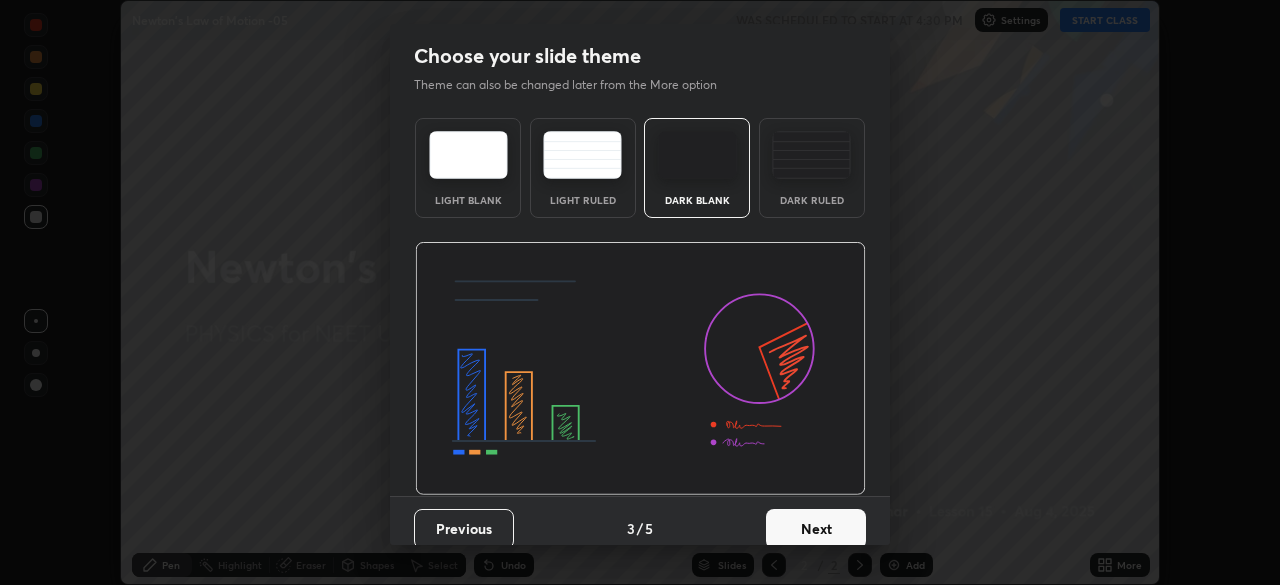 click on "Next" at bounding box center [816, 529] 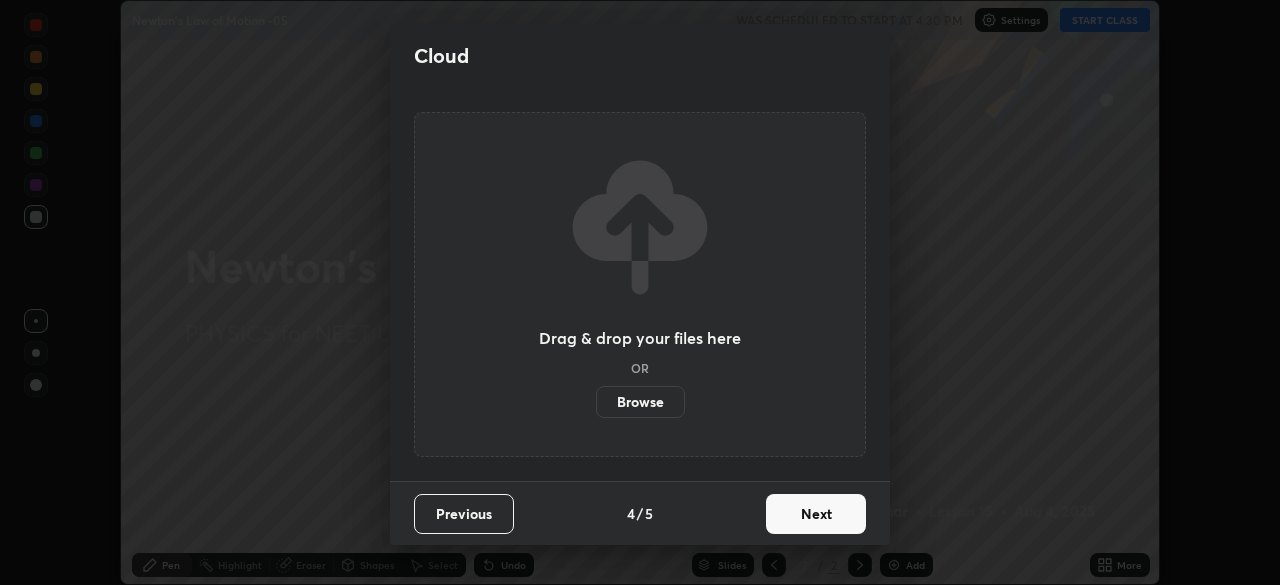 click on "Next" at bounding box center (816, 514) 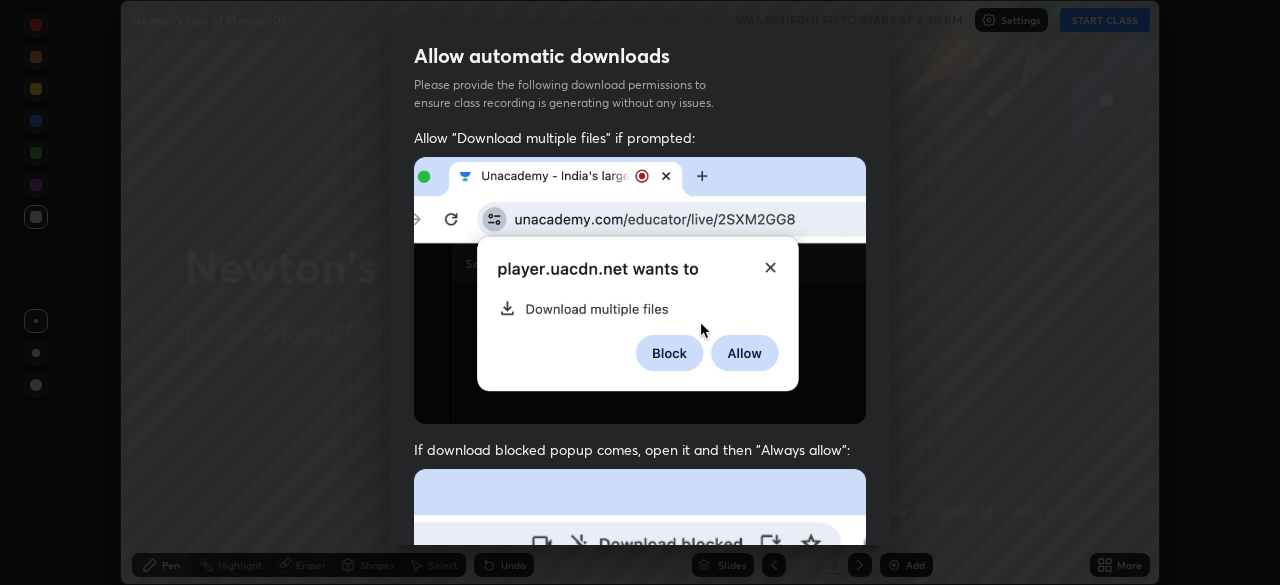 click at bounding box center (640, 687) 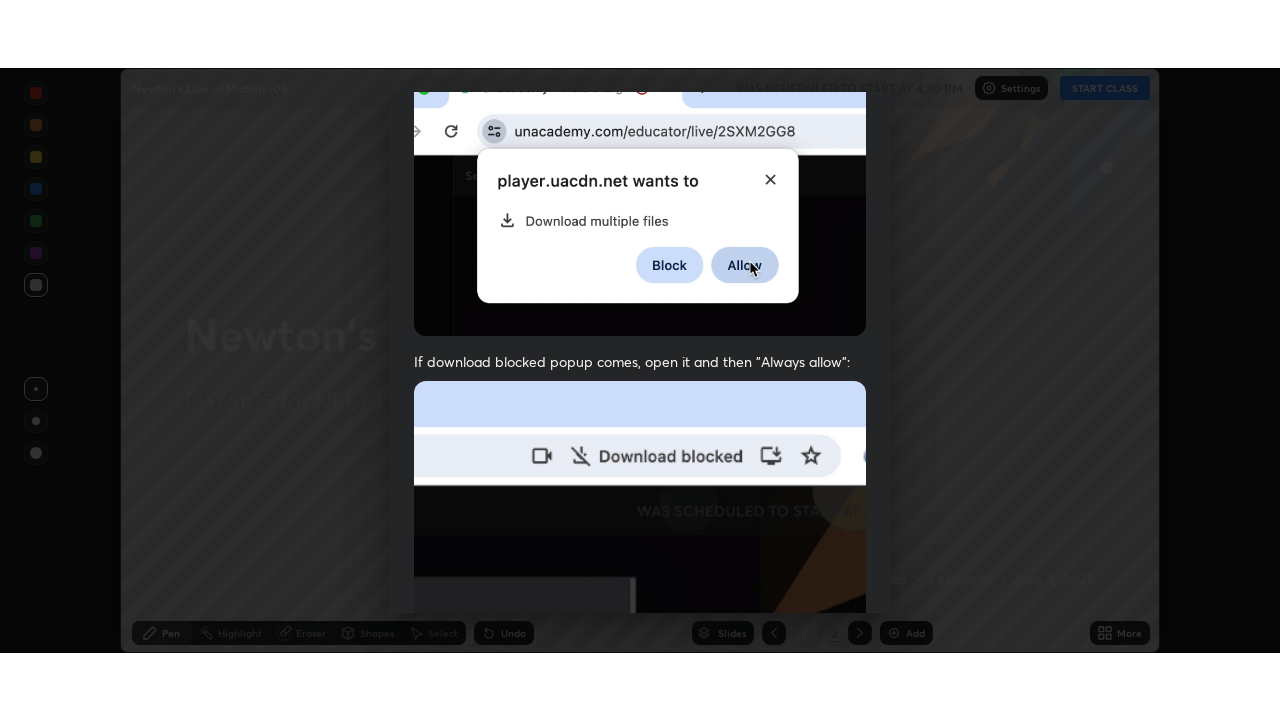scroll, scrollTop: 479, scrollLeft: 0, axis: vertical 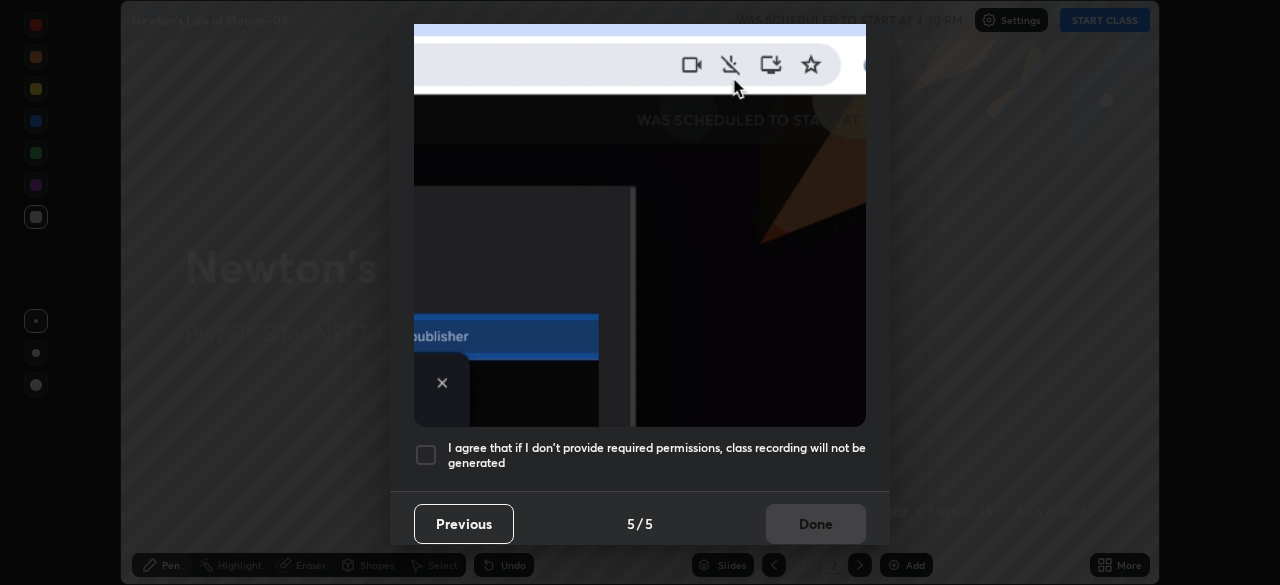 click at bounding box center (426, 455) 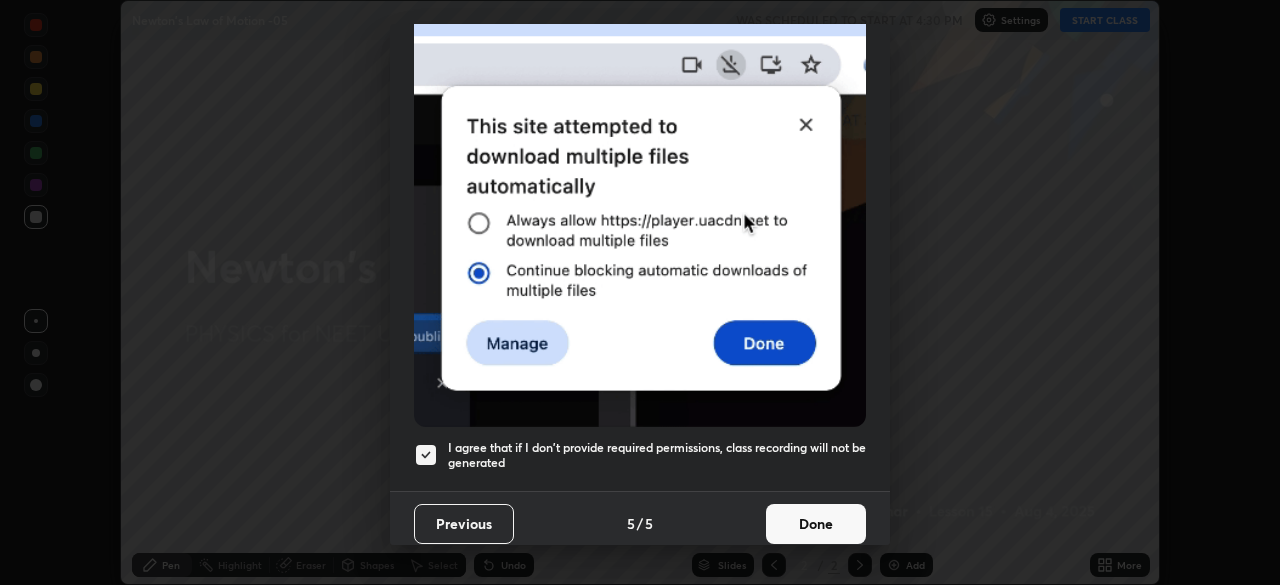 click on "Done" at bounding box center (816, 524) 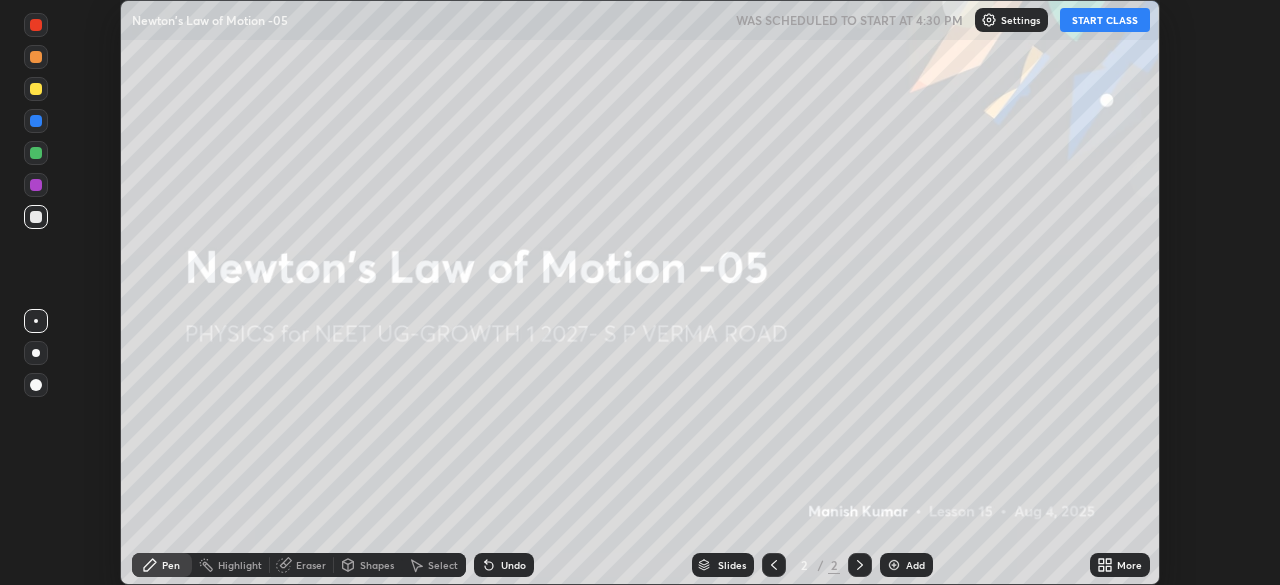 click 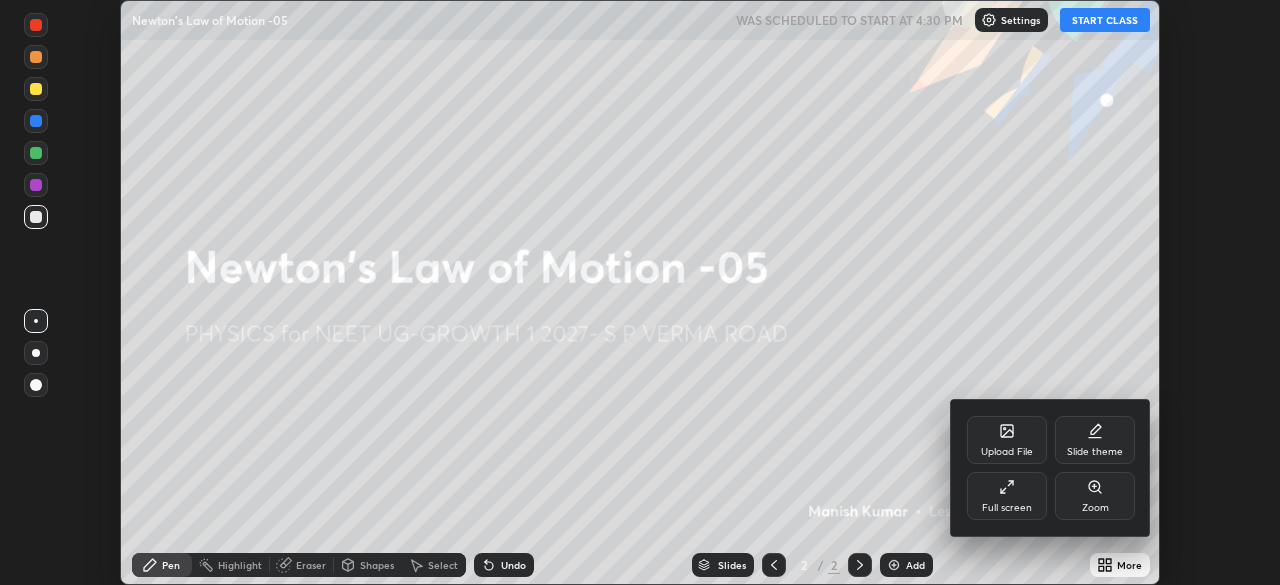 click on "Full screen" at bounding box center [1007, 496] 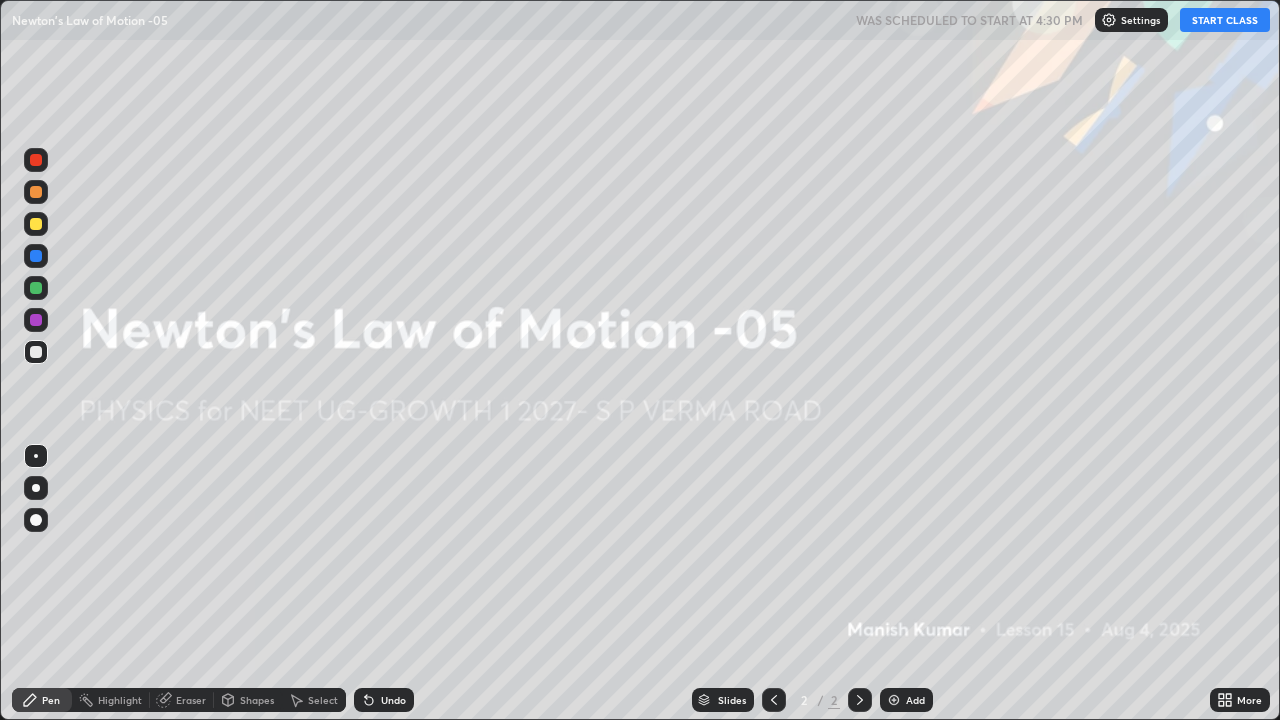 scroll, scrollTop: 99280, scrollLeft: 98720, axis: both 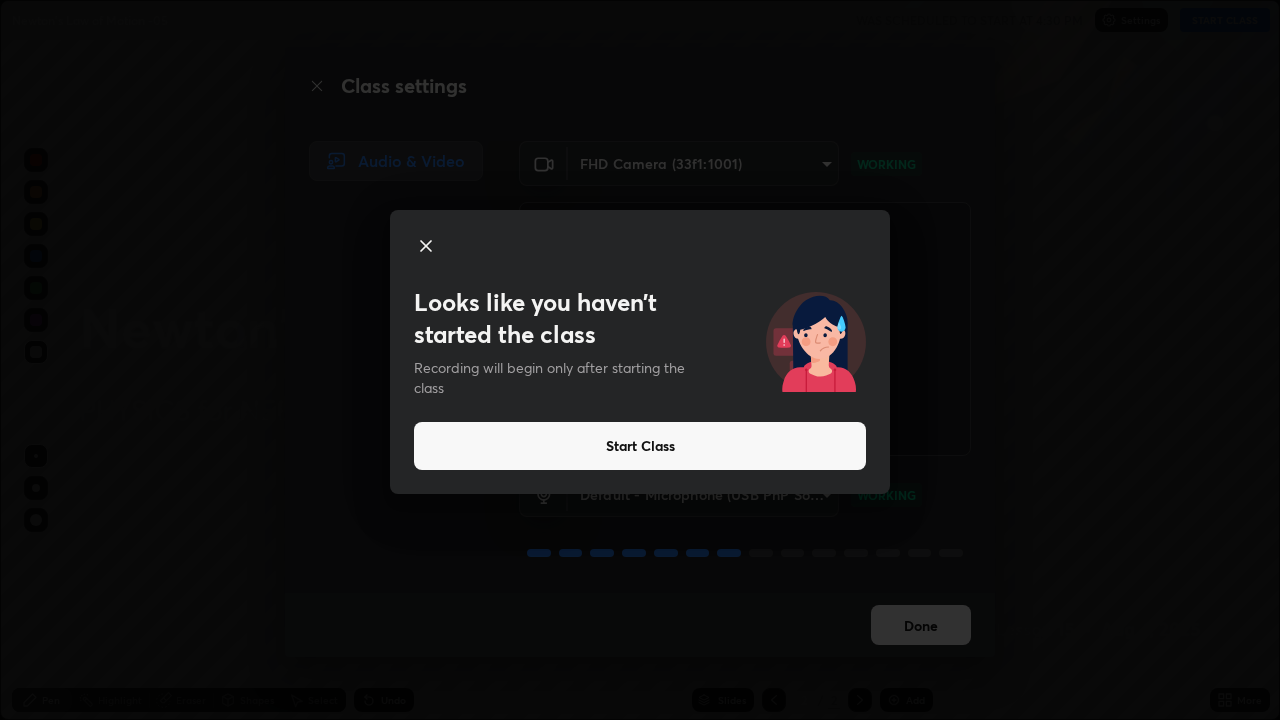 click on "Start Class" at bounding box center (640, 446) 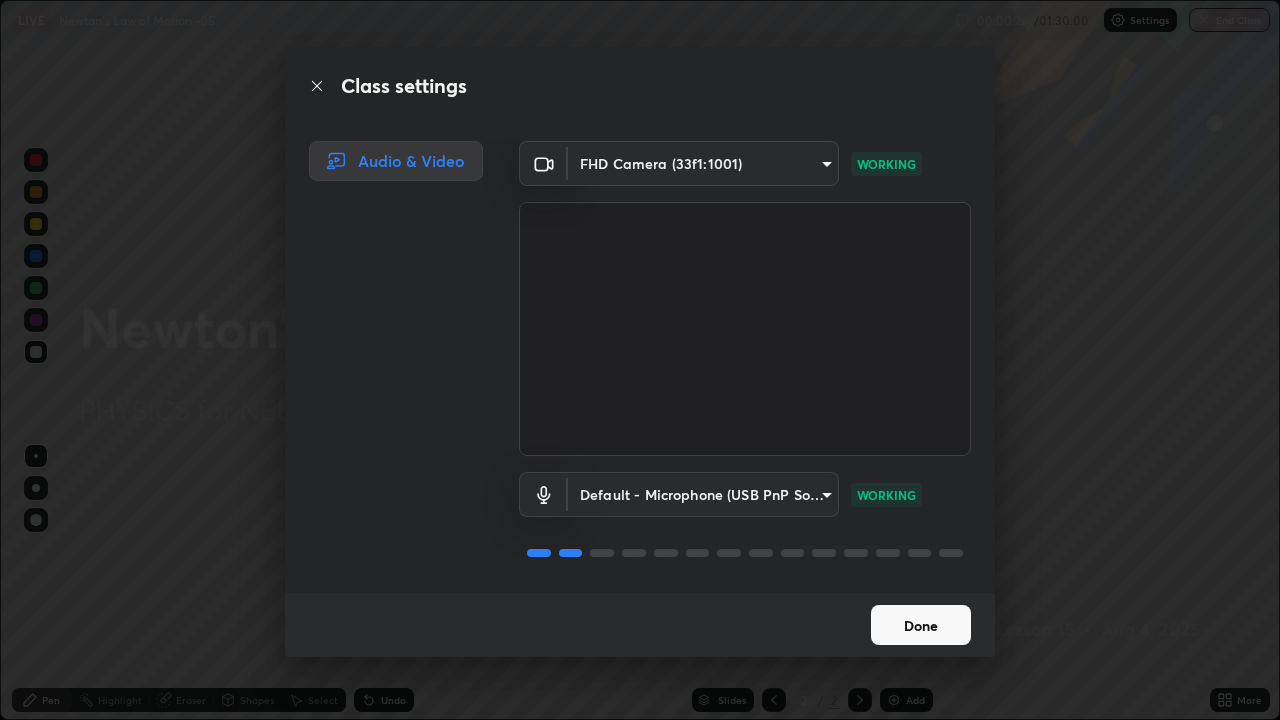 click on "Done" at bounding box center (921, 625) 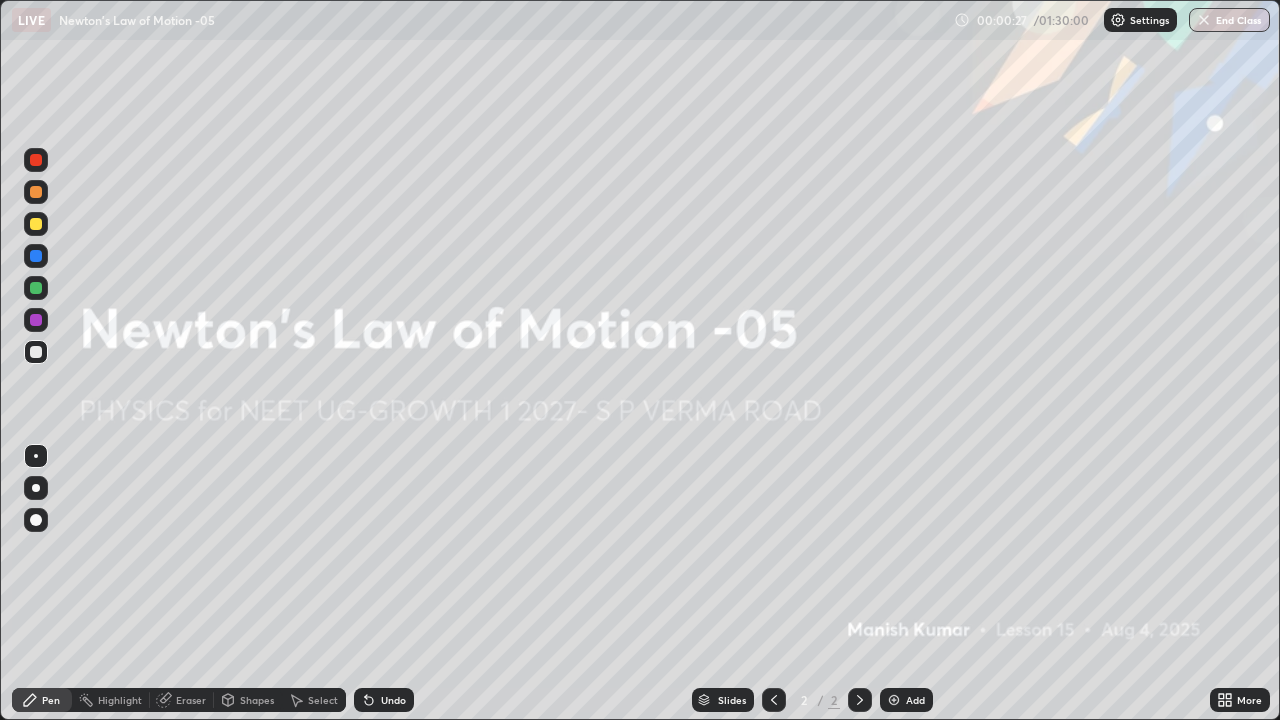 click 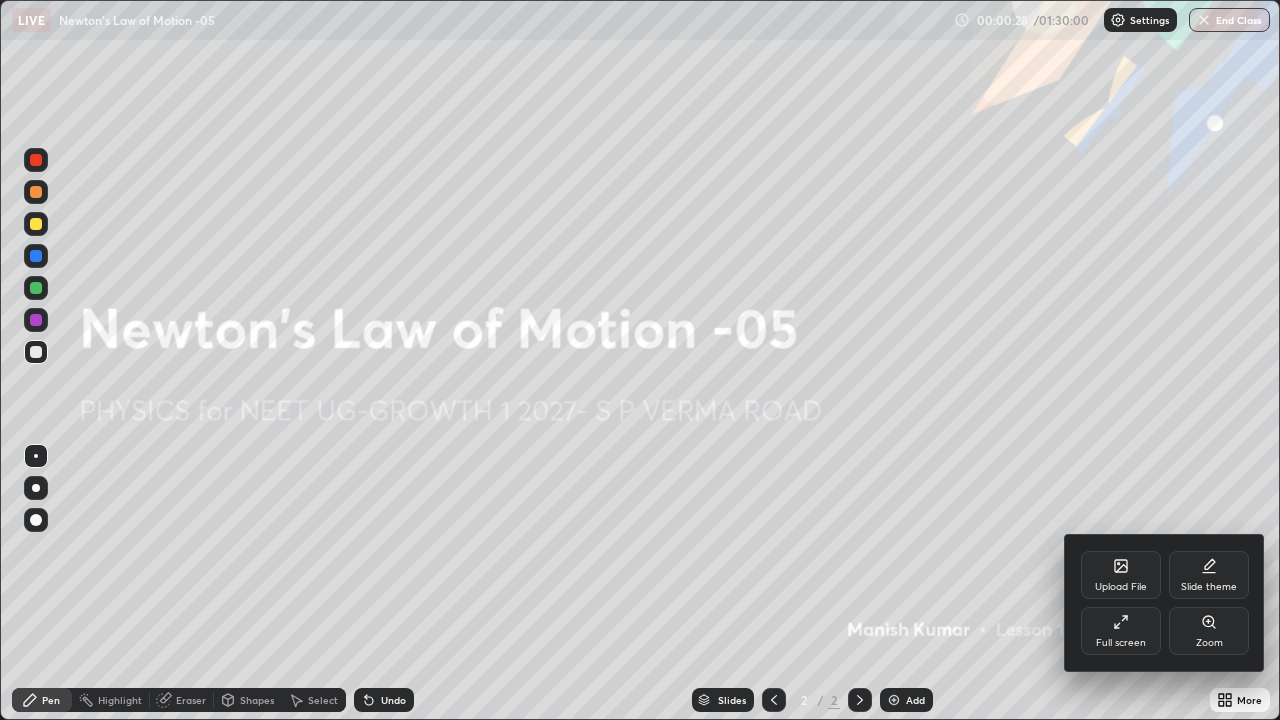 click on "Slide theme" at bounding box center (1209, 587) 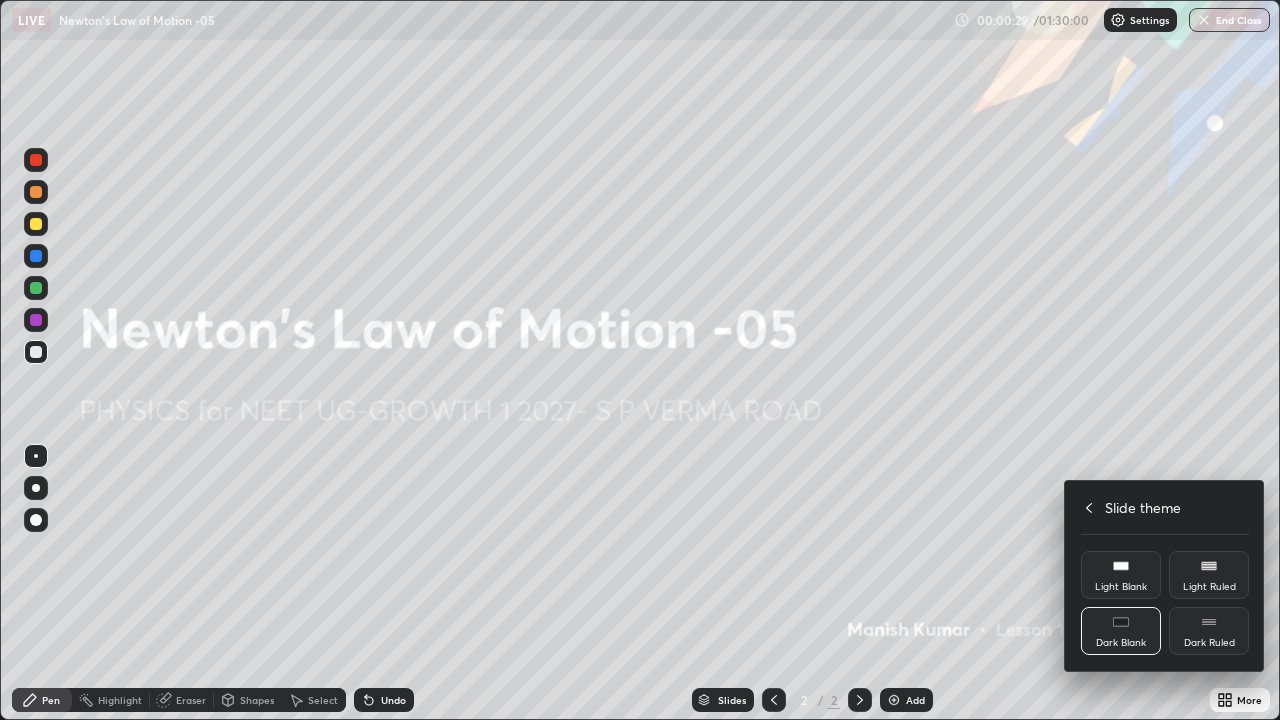 click on "Dark Ruled" at bounding box center [1209, 643] 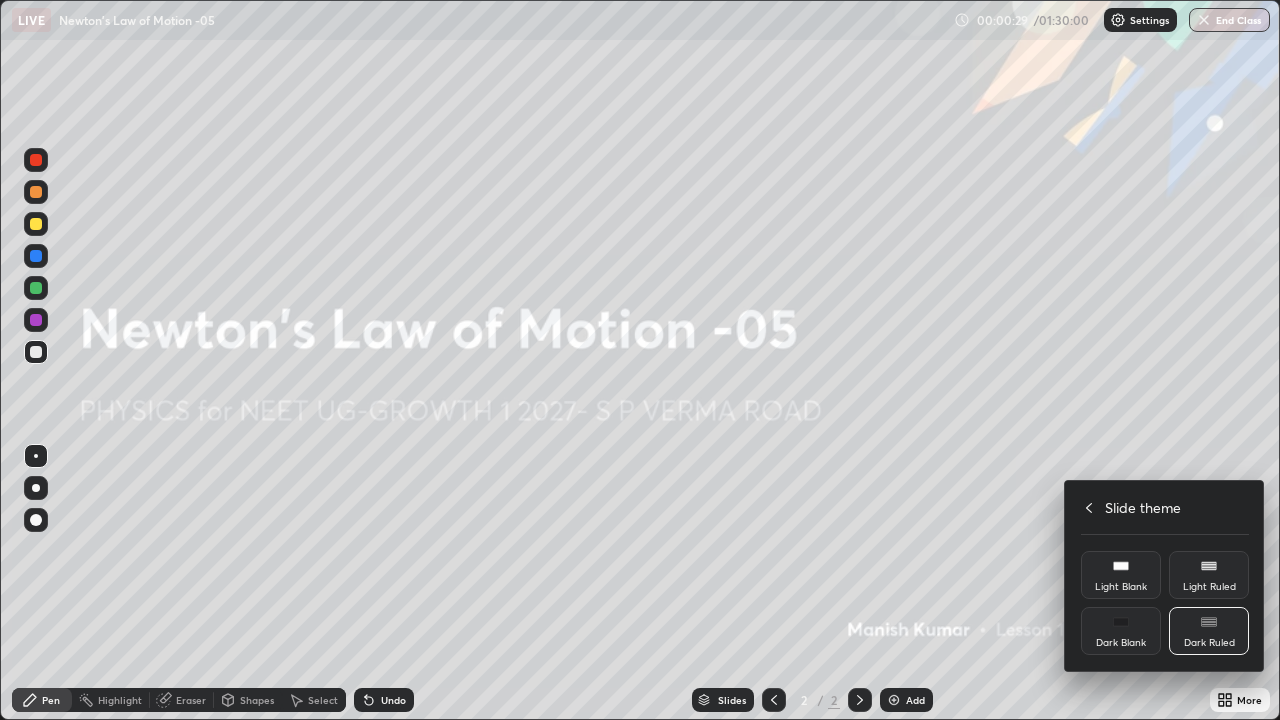 click at bounding box center [640, 360] 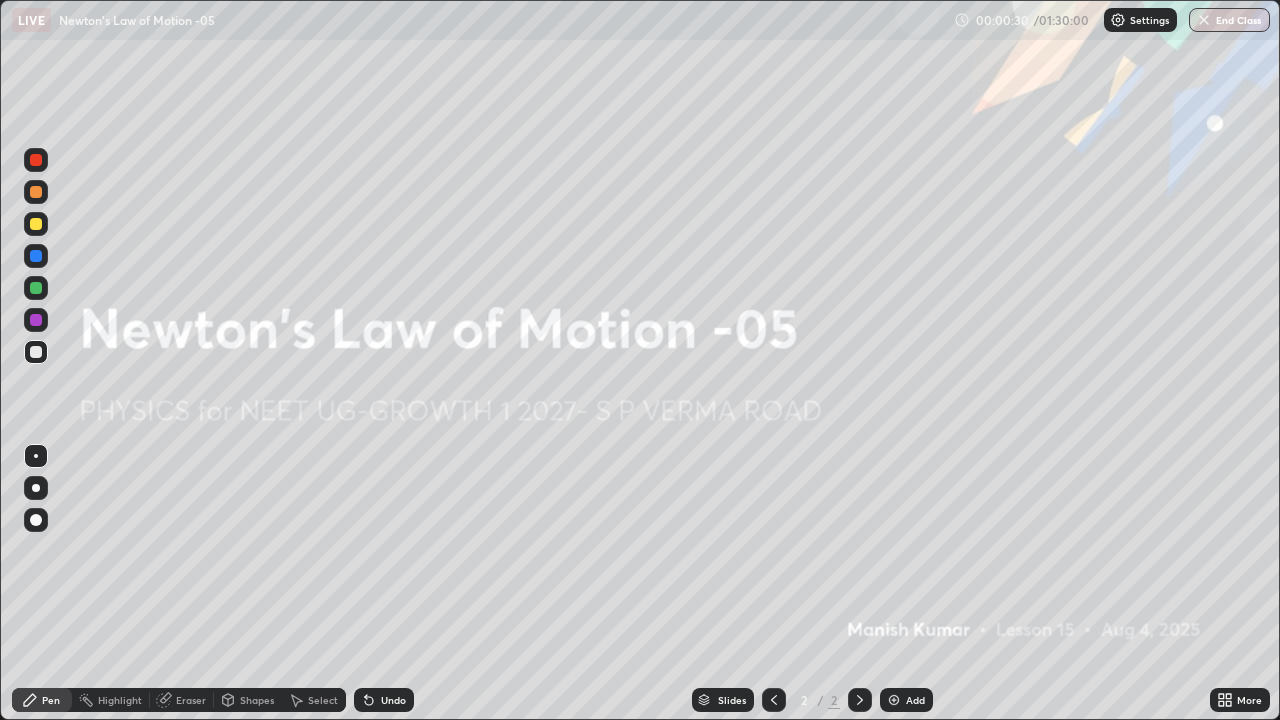 click on "Add" at bounding box center [915, 700] 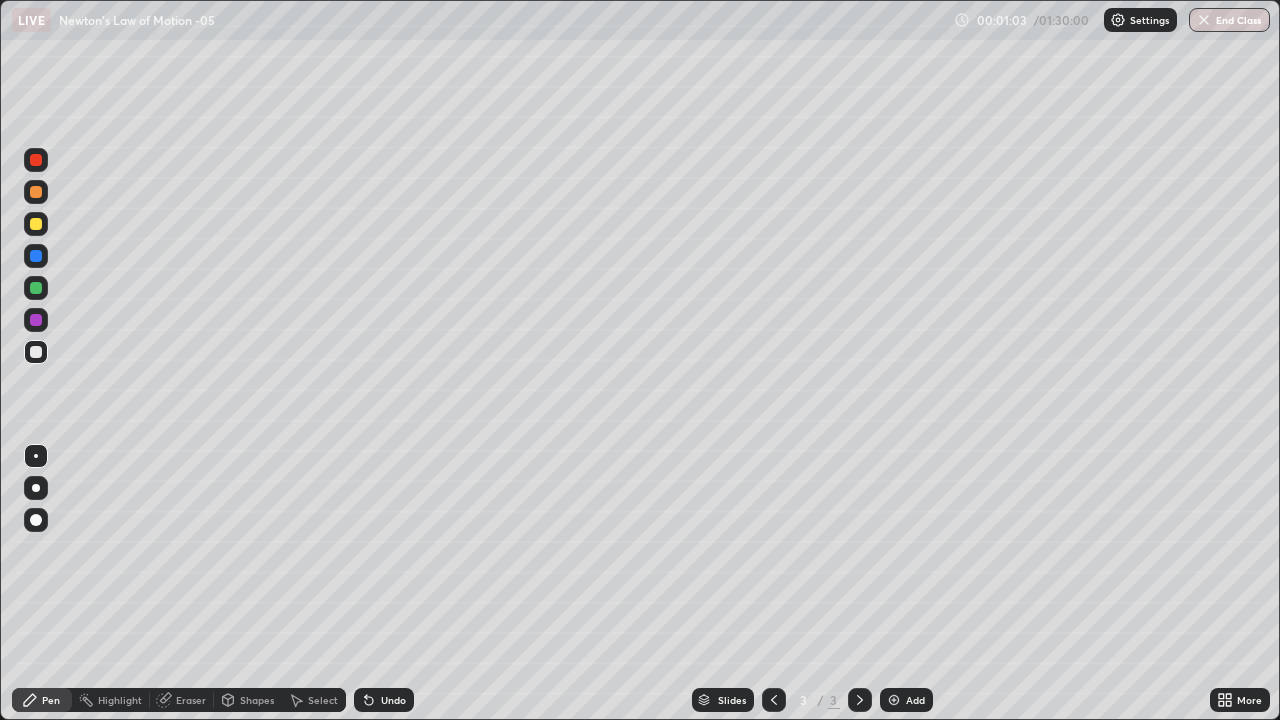 click at bounding box center [36, 224] 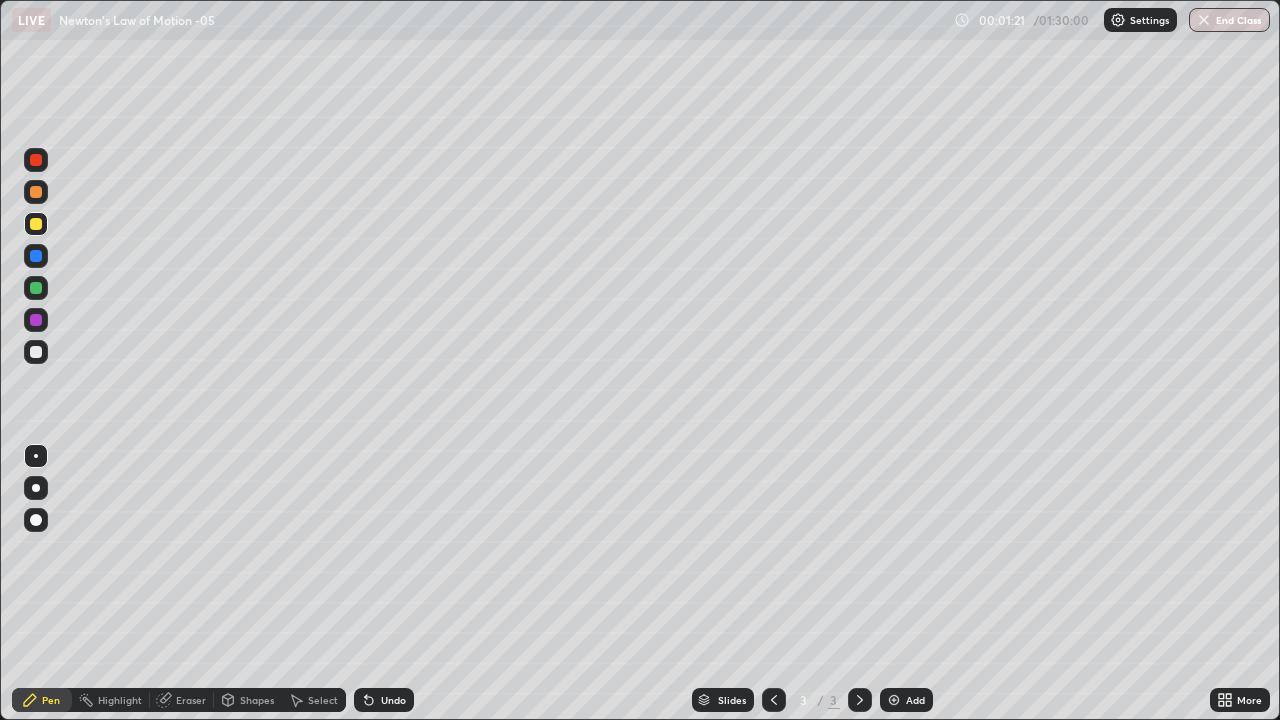 click at bounding box center [36, 352] 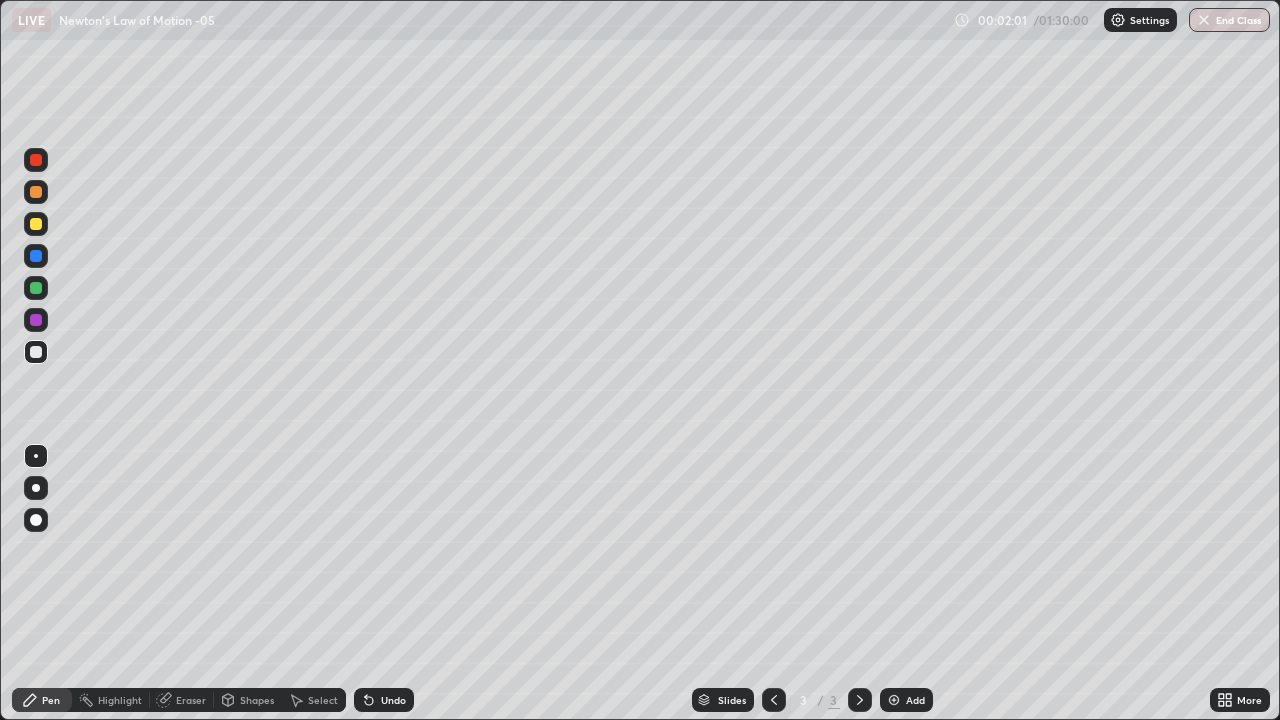 click at bounding box center [36, 224] 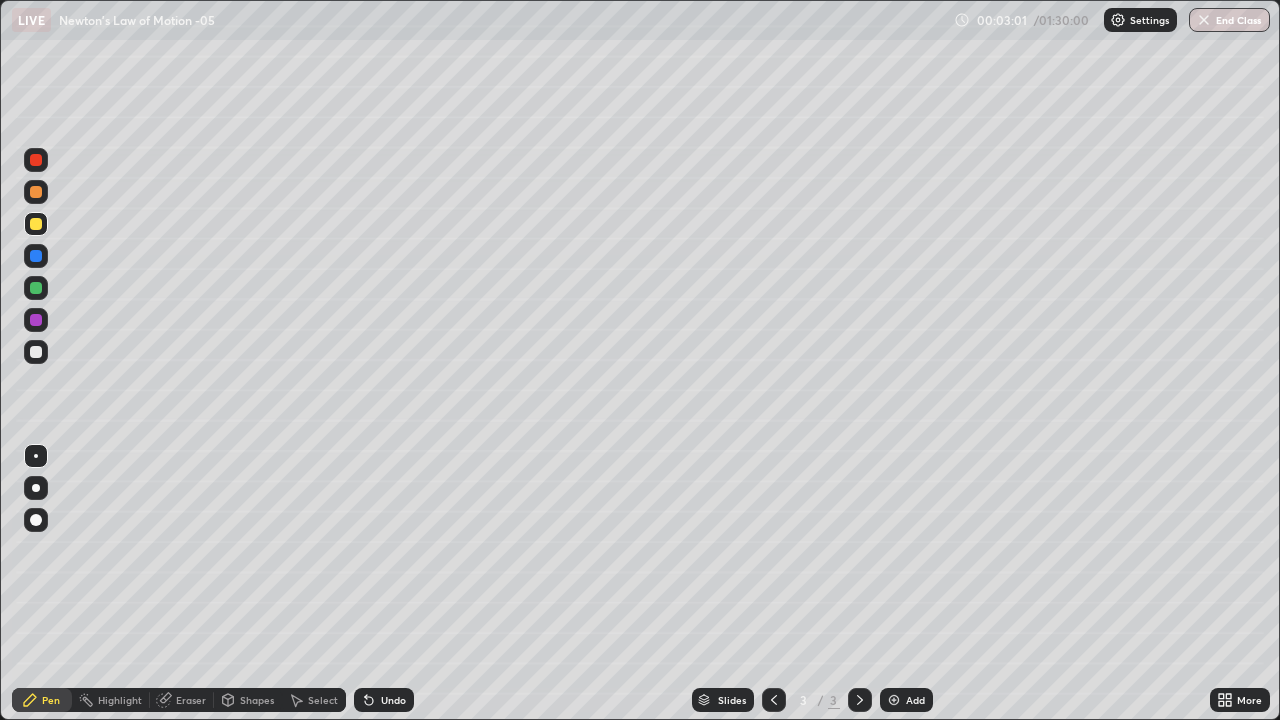 click at bounding box center [36, 192] 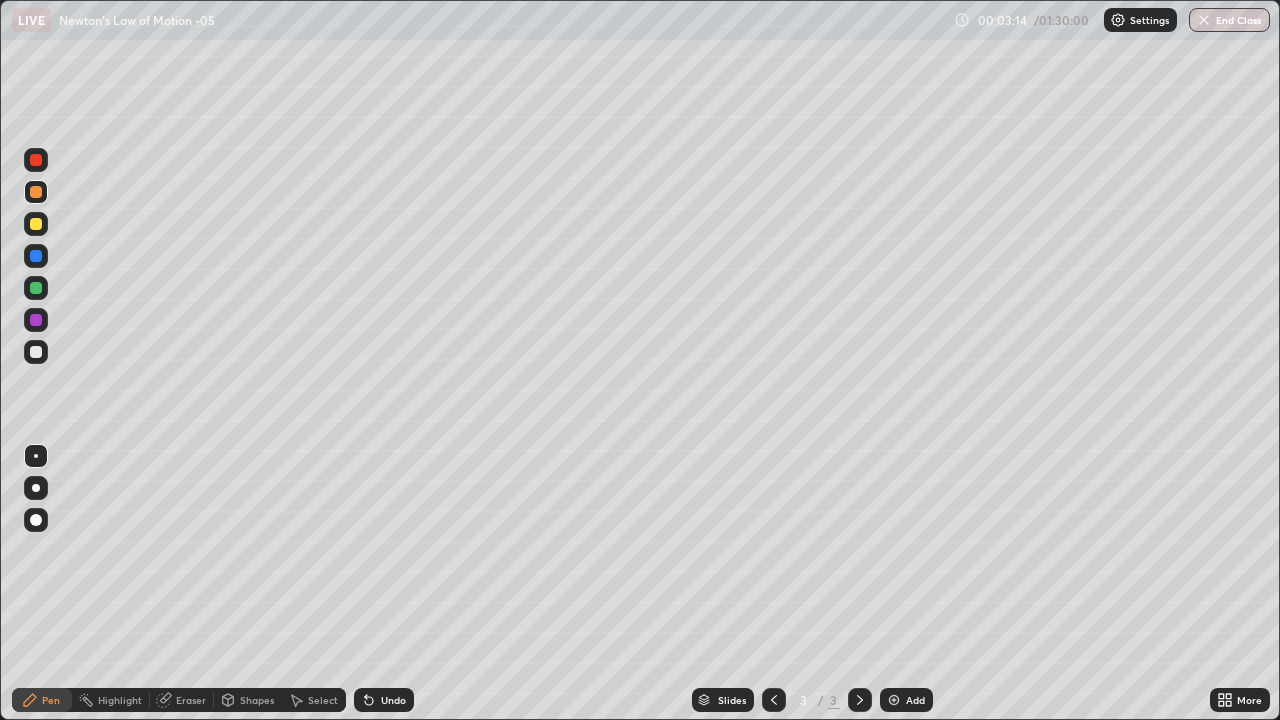 click at bounding box center [36, 160] 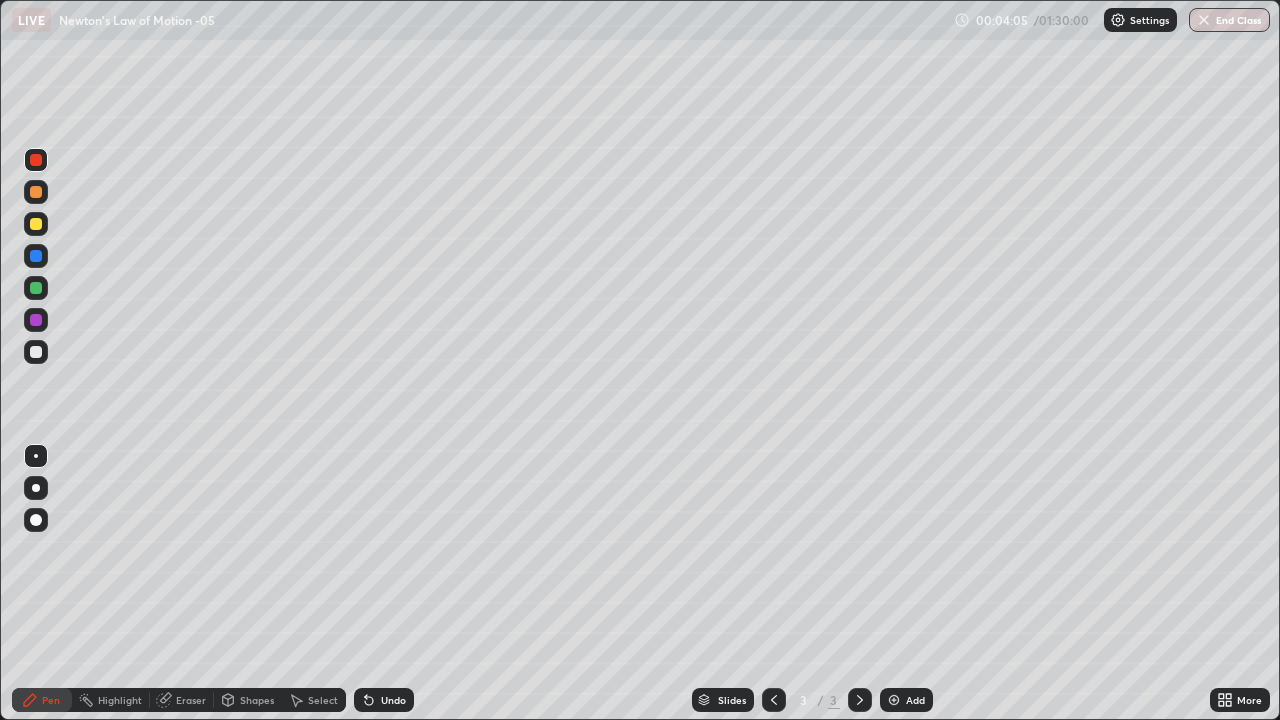 click at bounding box center [36, 192] 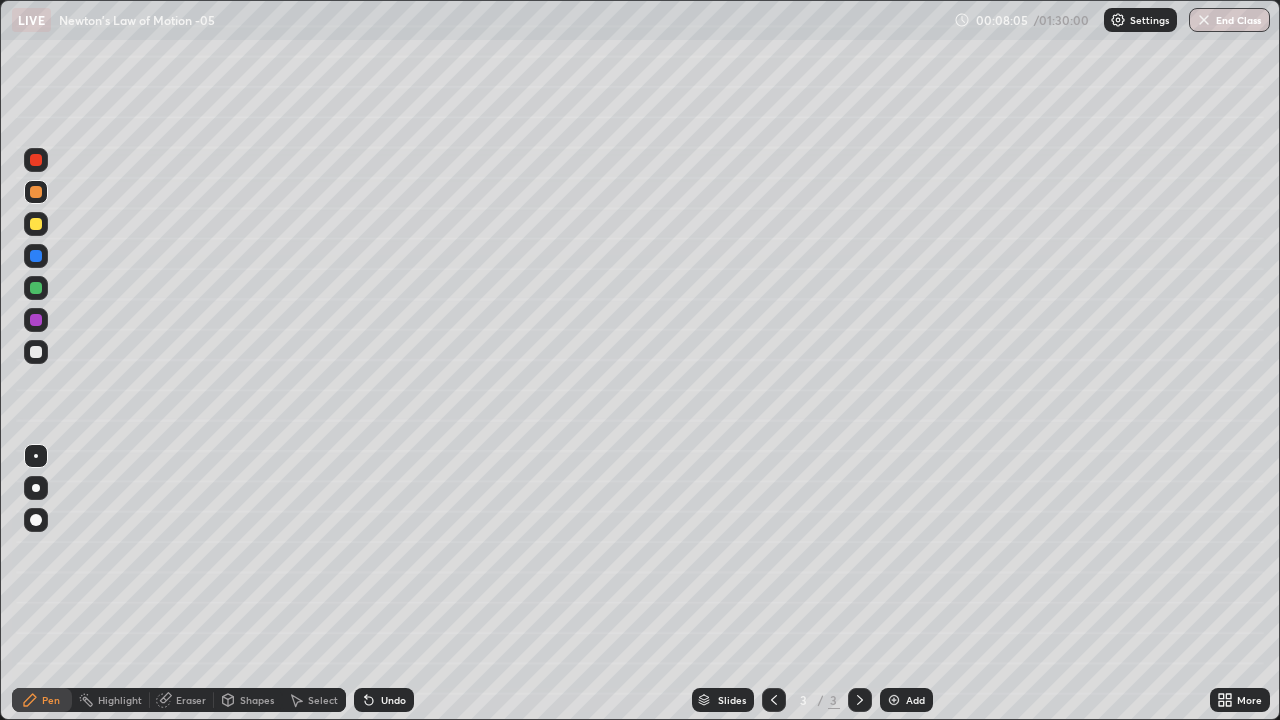 click on "Add" at bounding box center [906, 700] 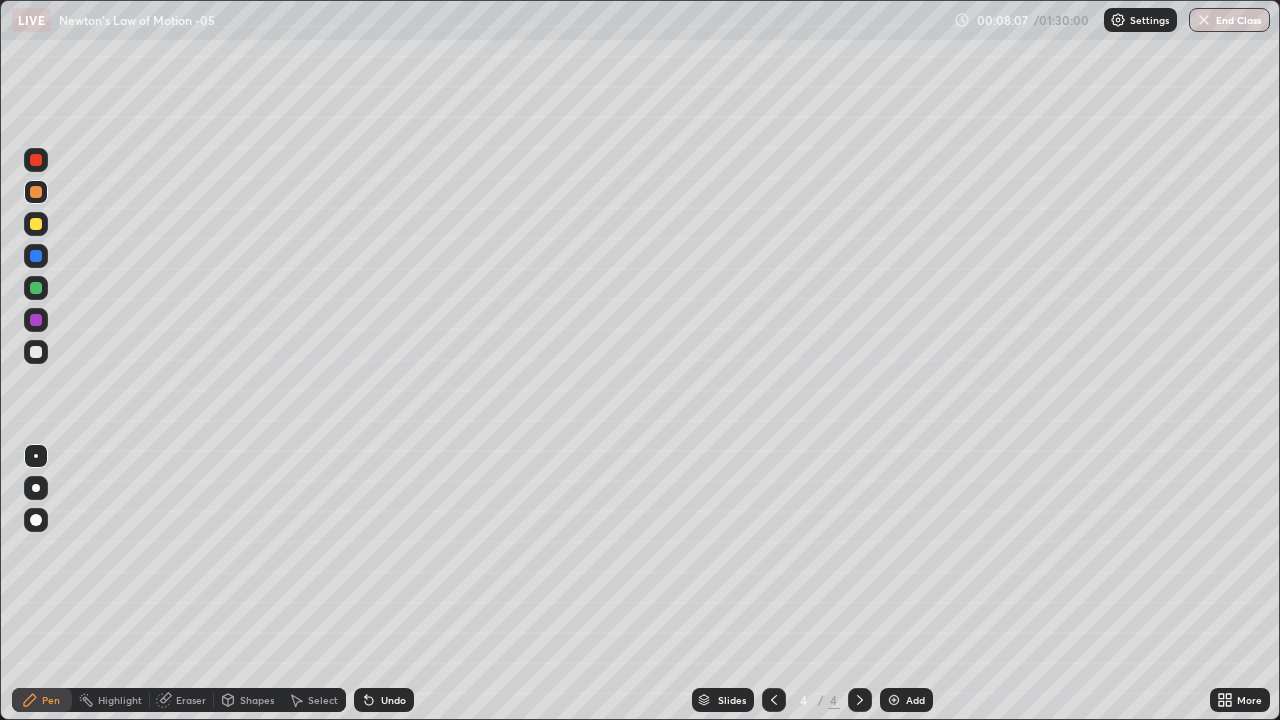 click at bounding box center (36, 352) 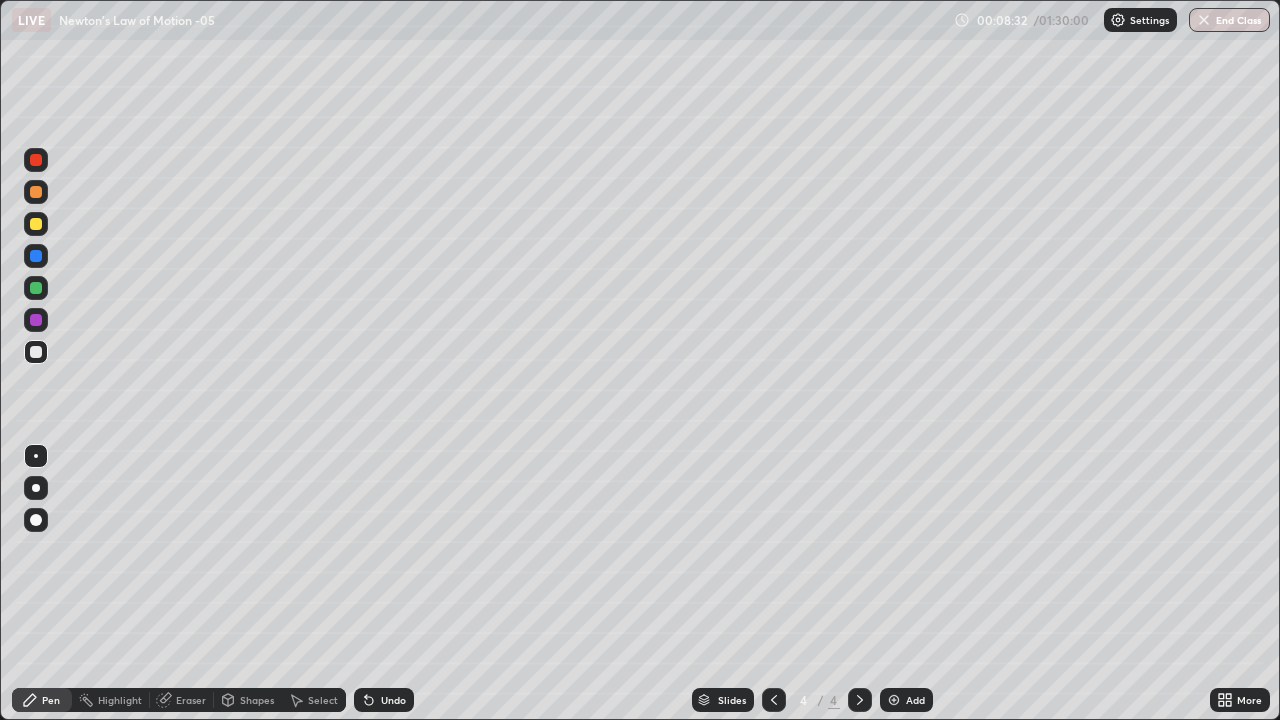 click at bounding box center [36, 224] 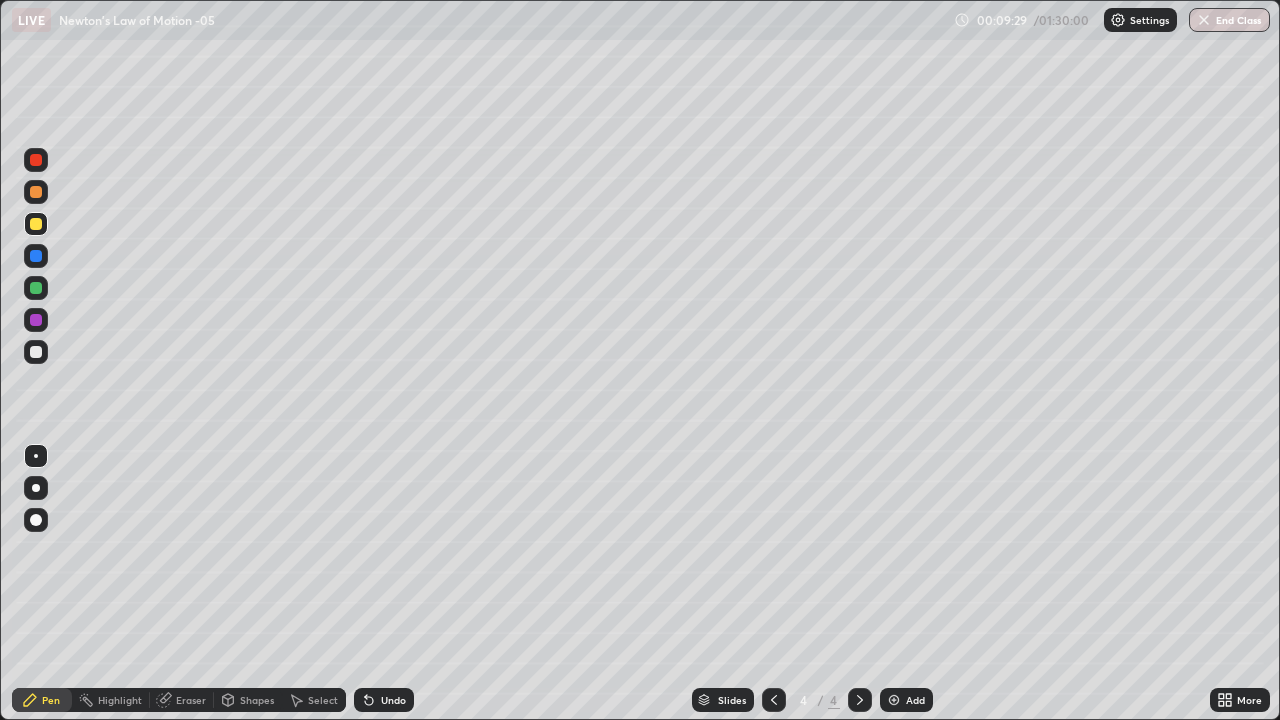 click at bounding box center [36, 288] 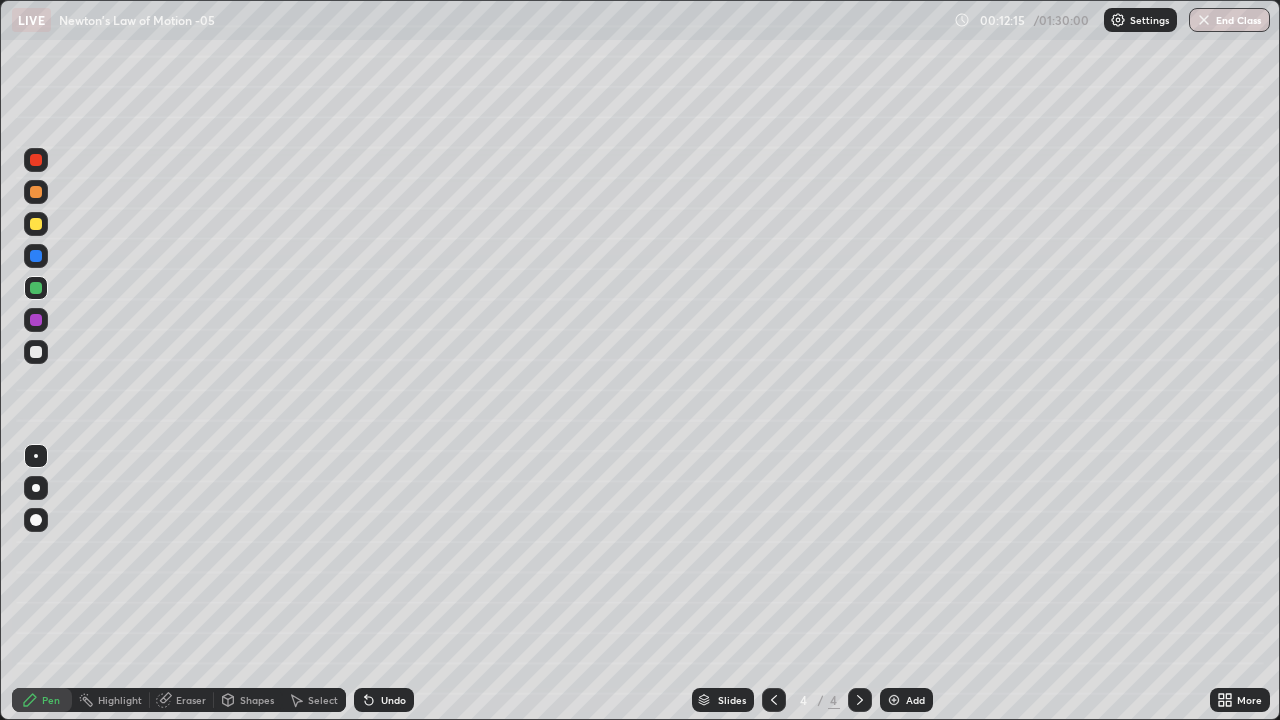 click on "Undo" at bounding box center [393, 700] 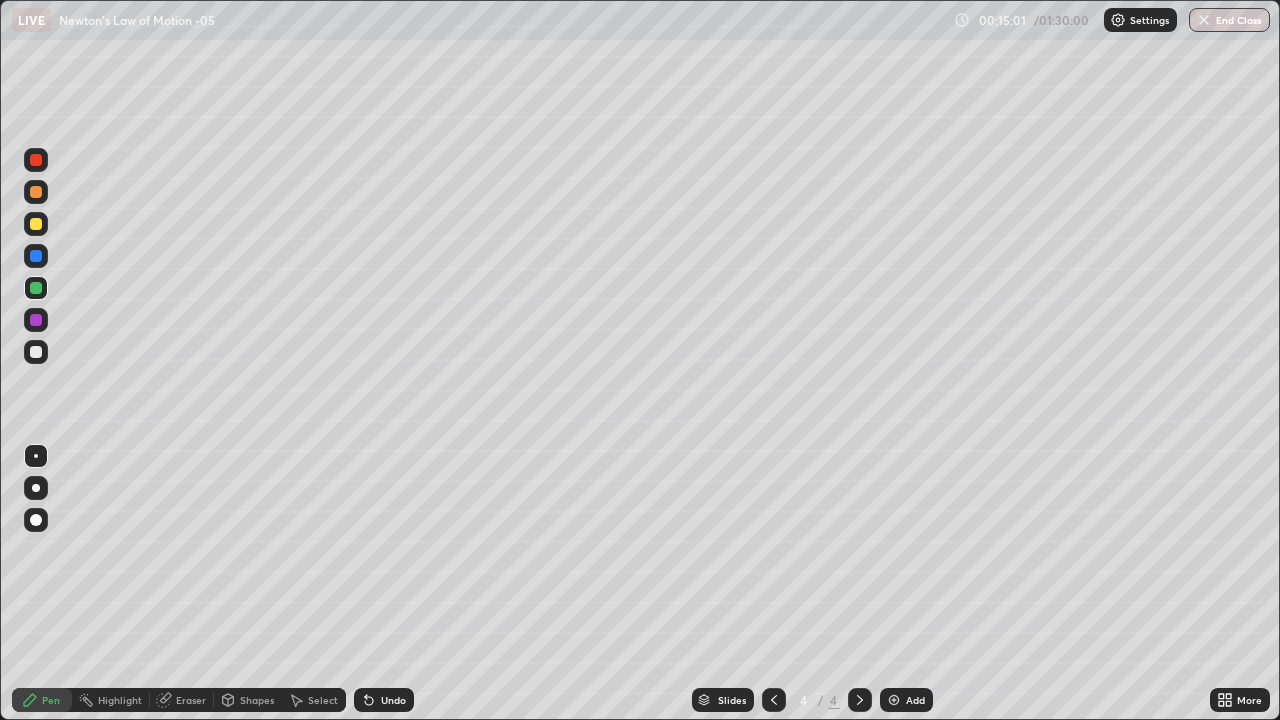 click at bounding box center (36, 352) 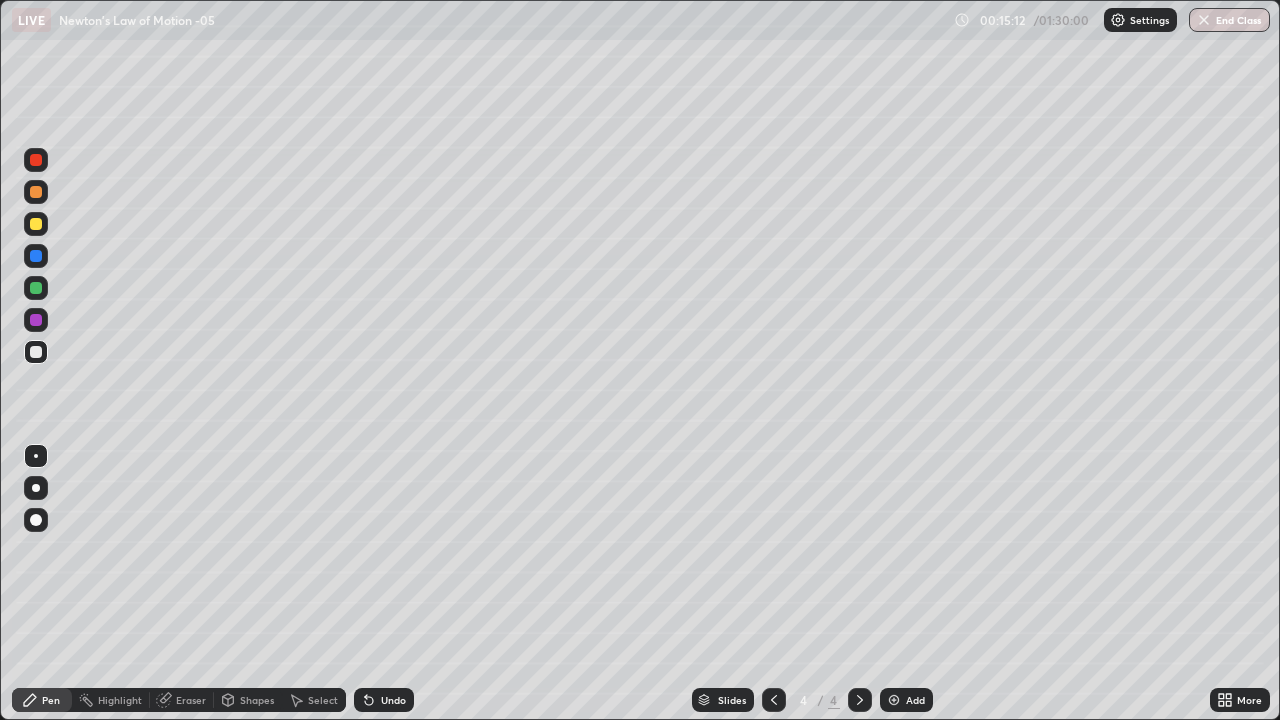 click at bounding box center (36, 160) 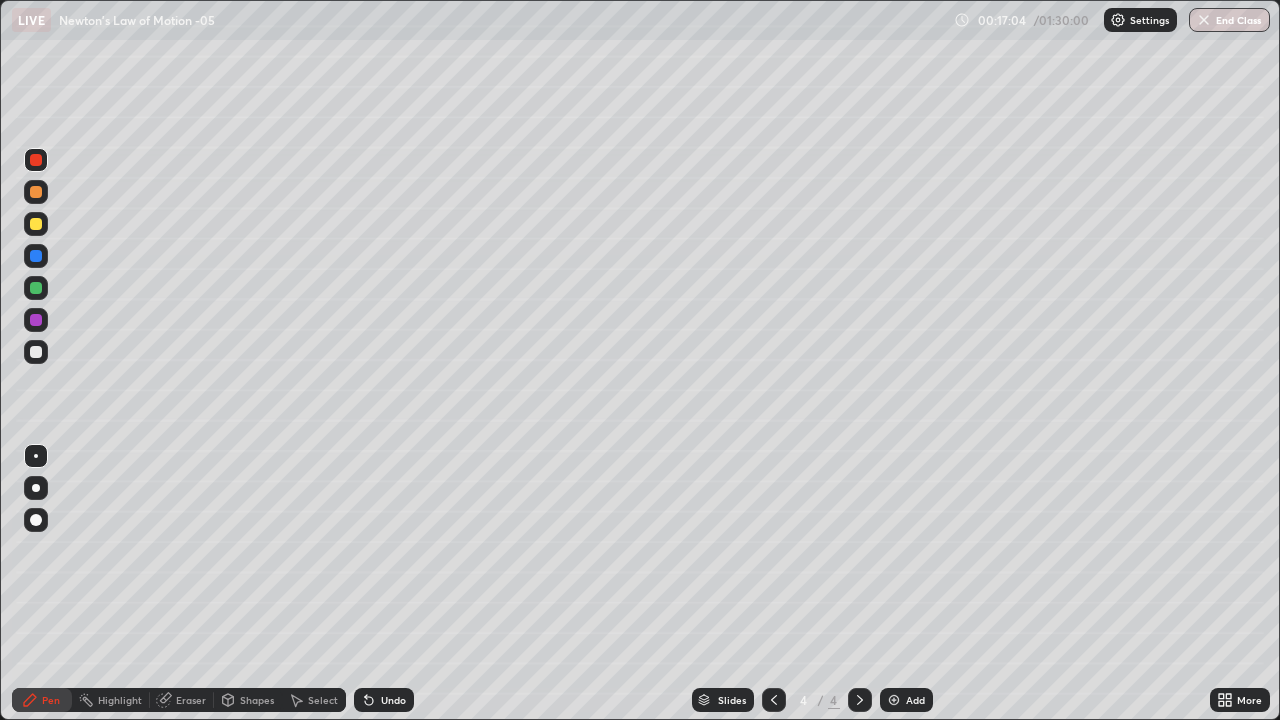 click on "Add" at bounding box center [915, 700] 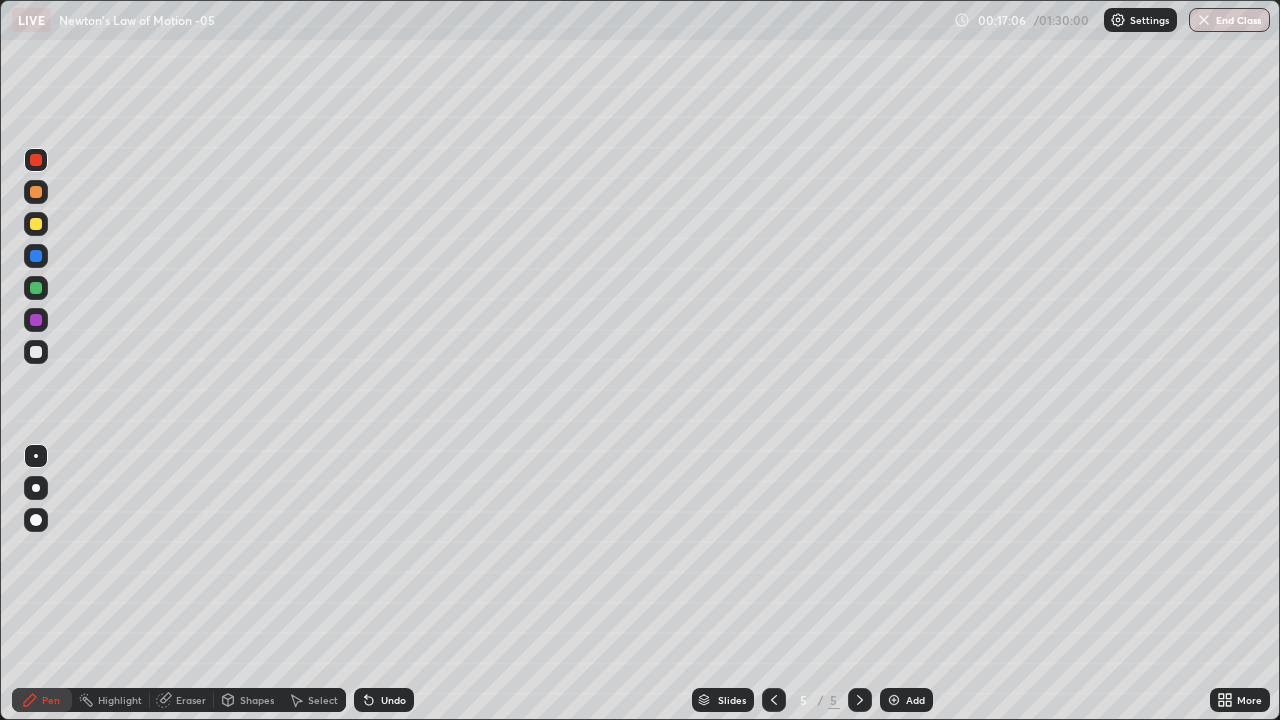 click at bounding box center (36, 352) 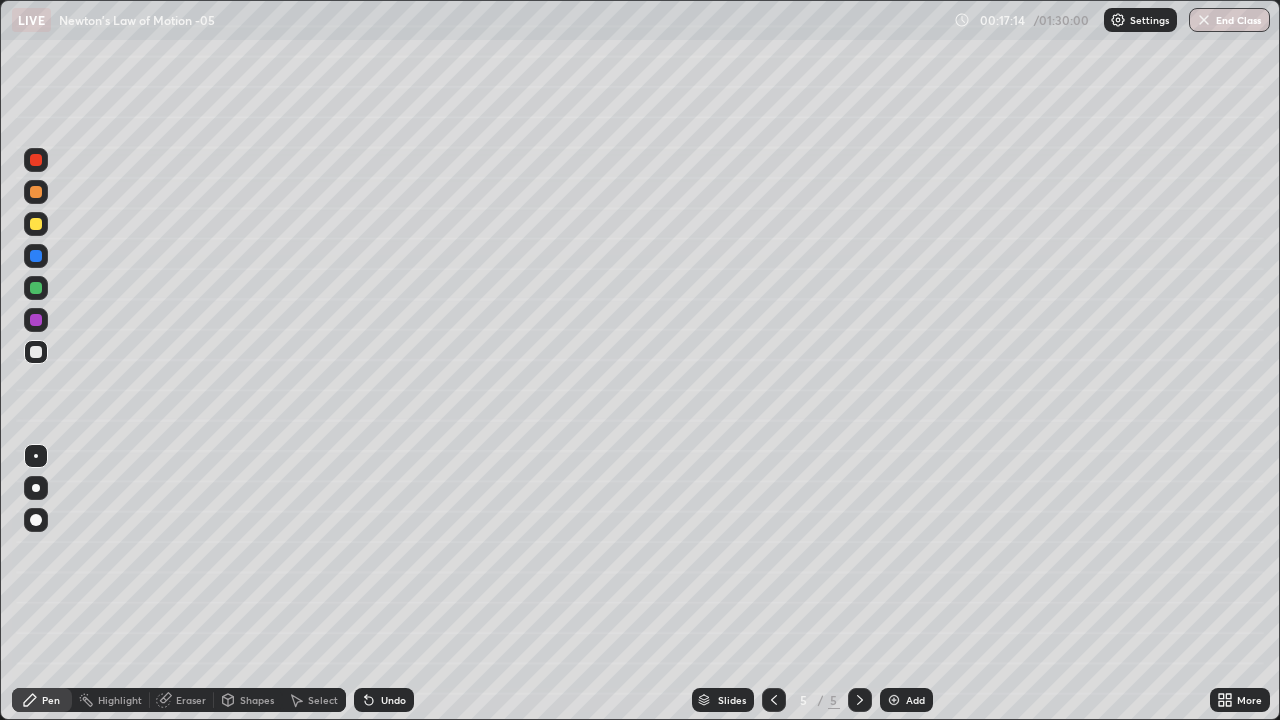 click at bounding box center [36, 224] 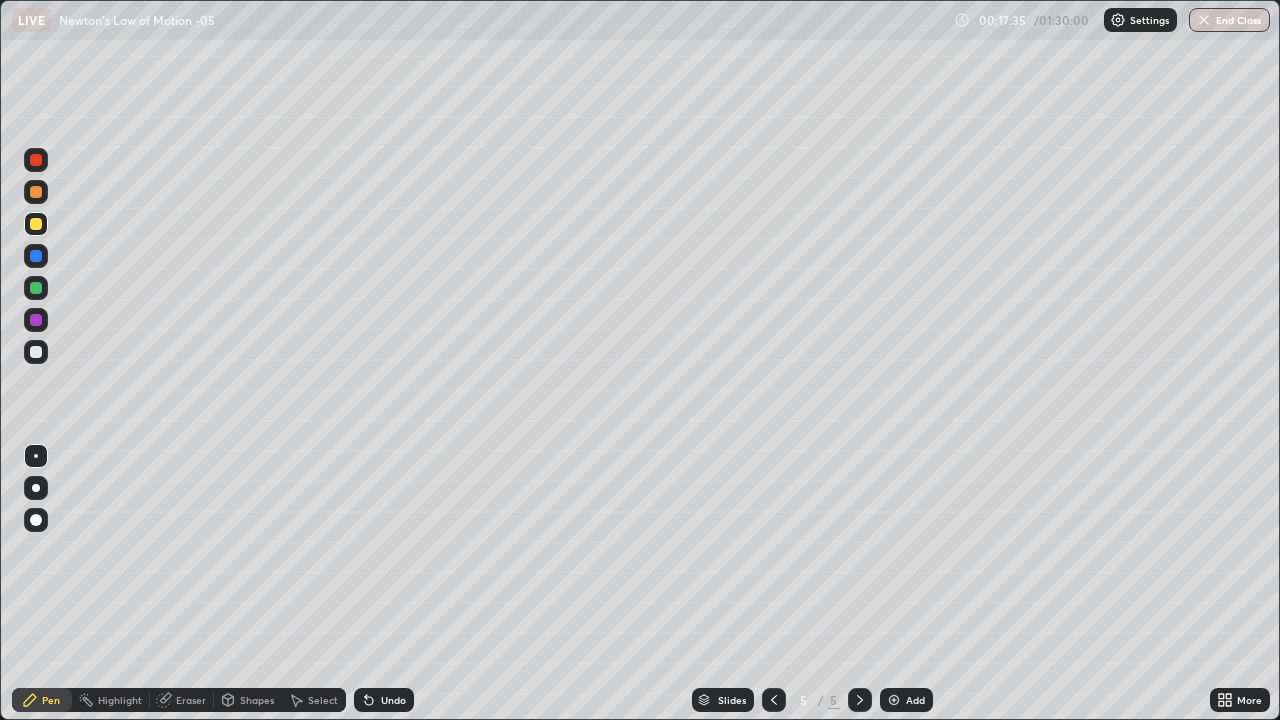 click 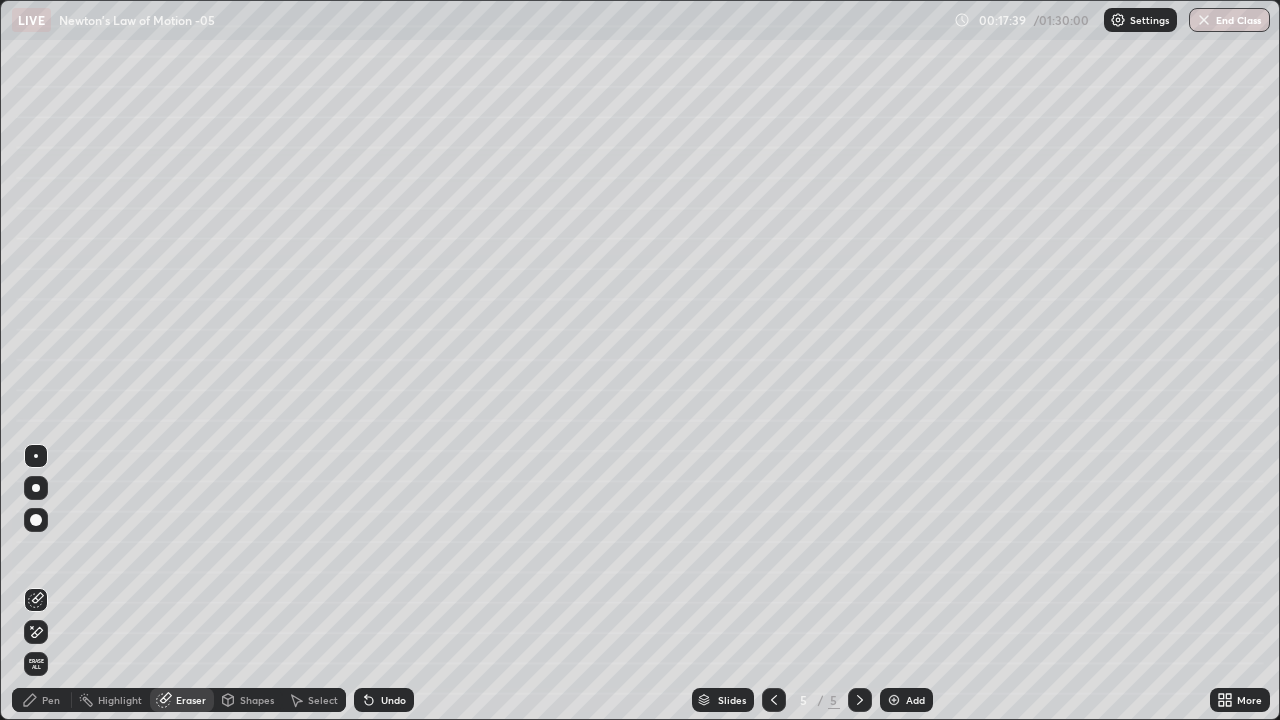 click on "Pen" at bounding box center (42, 700) 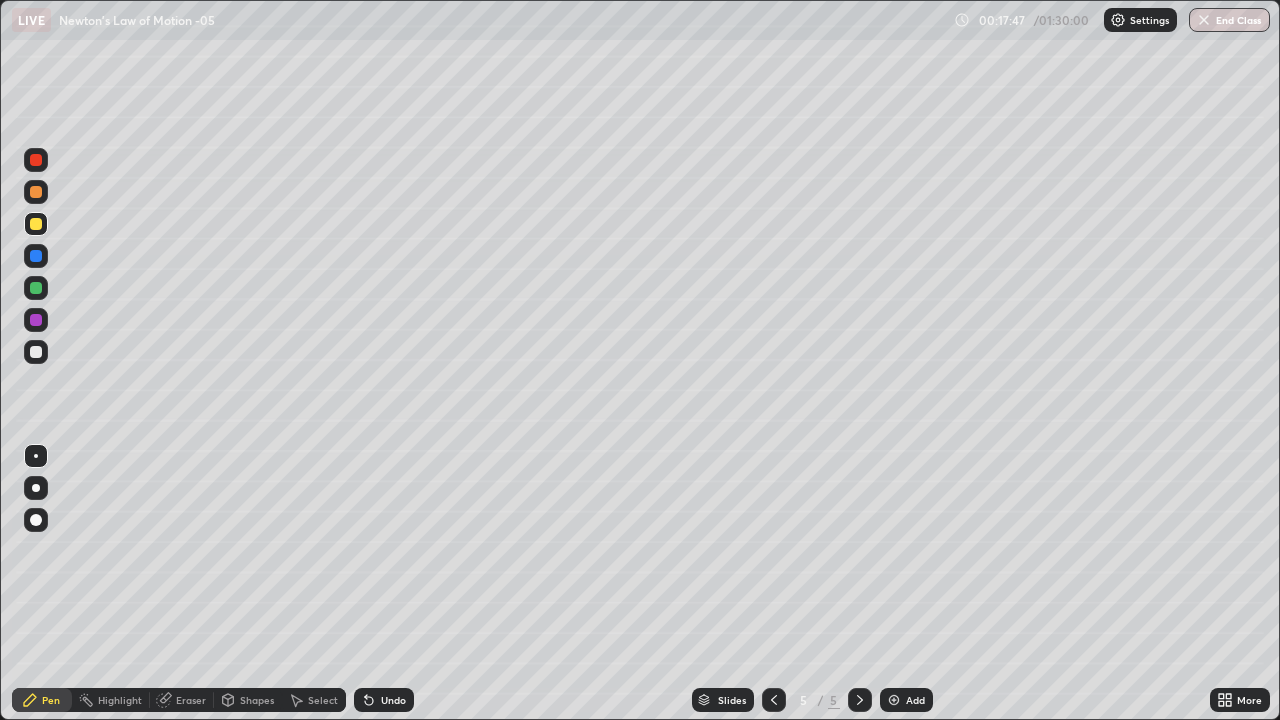 click at bounding box center [36, 352] 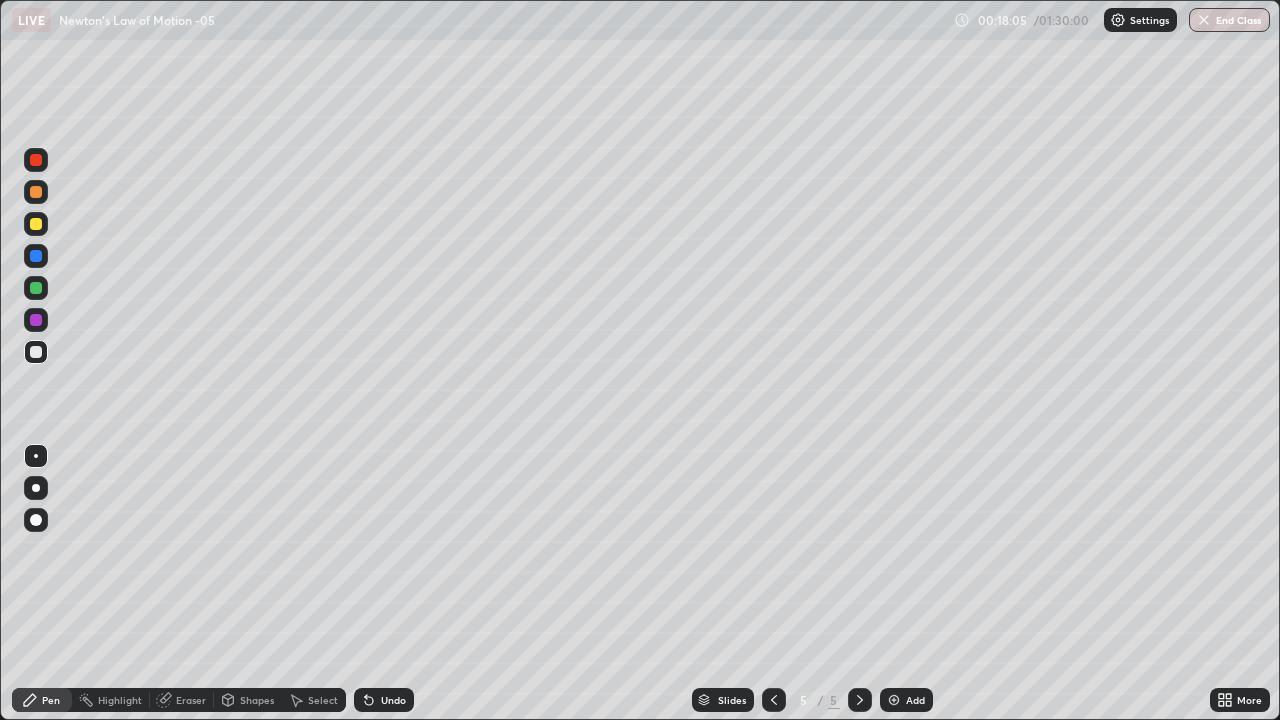 click at bounding box center (36, 288) 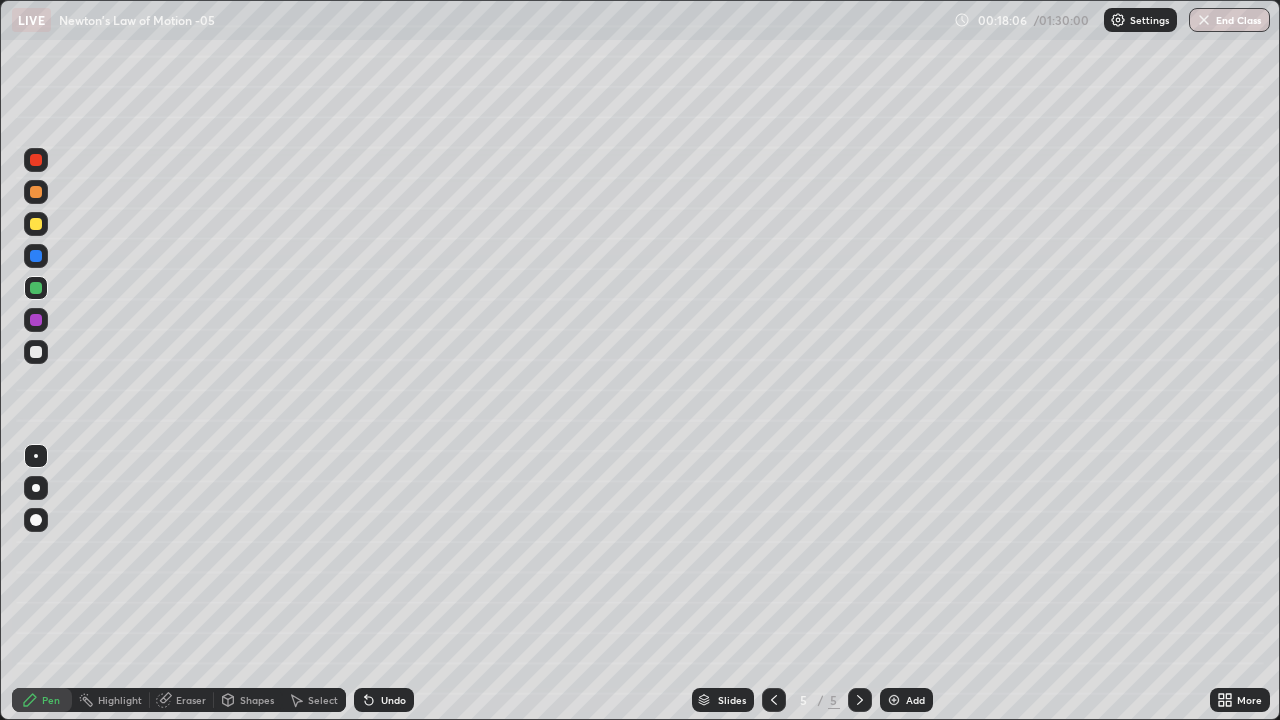 click at bounding box center [36, 224] 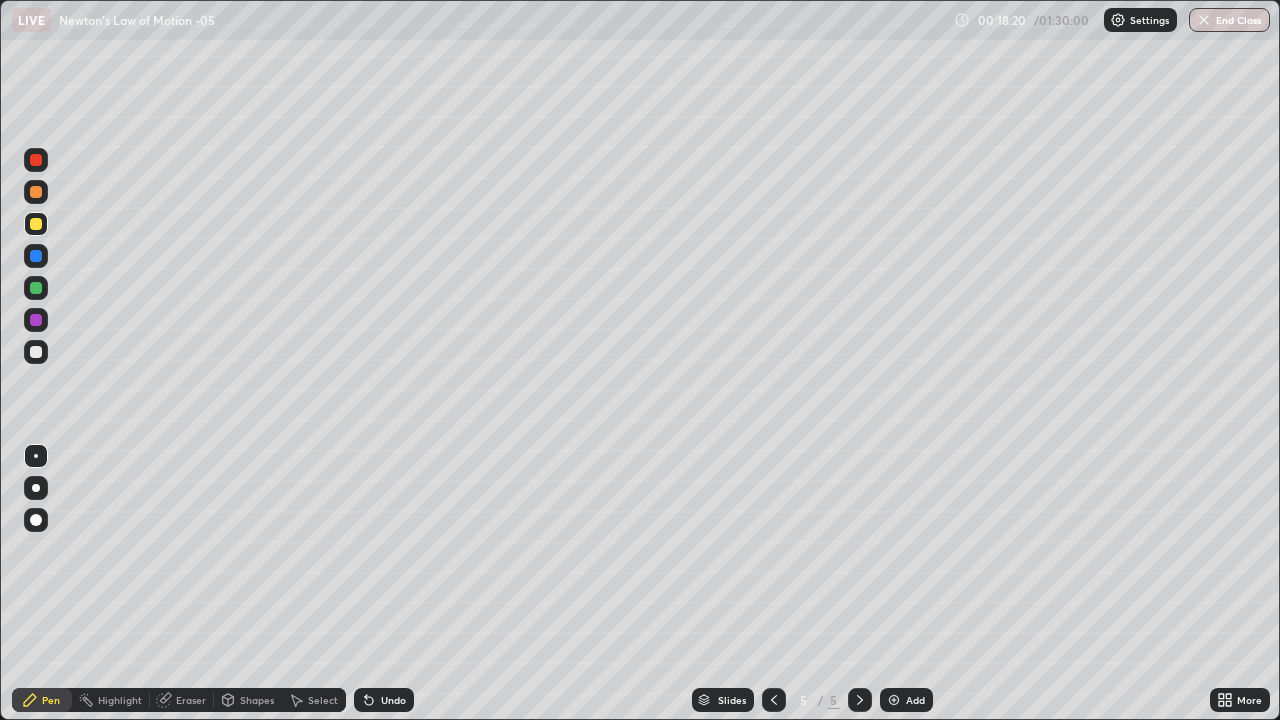click at bounding box center [36, 288] 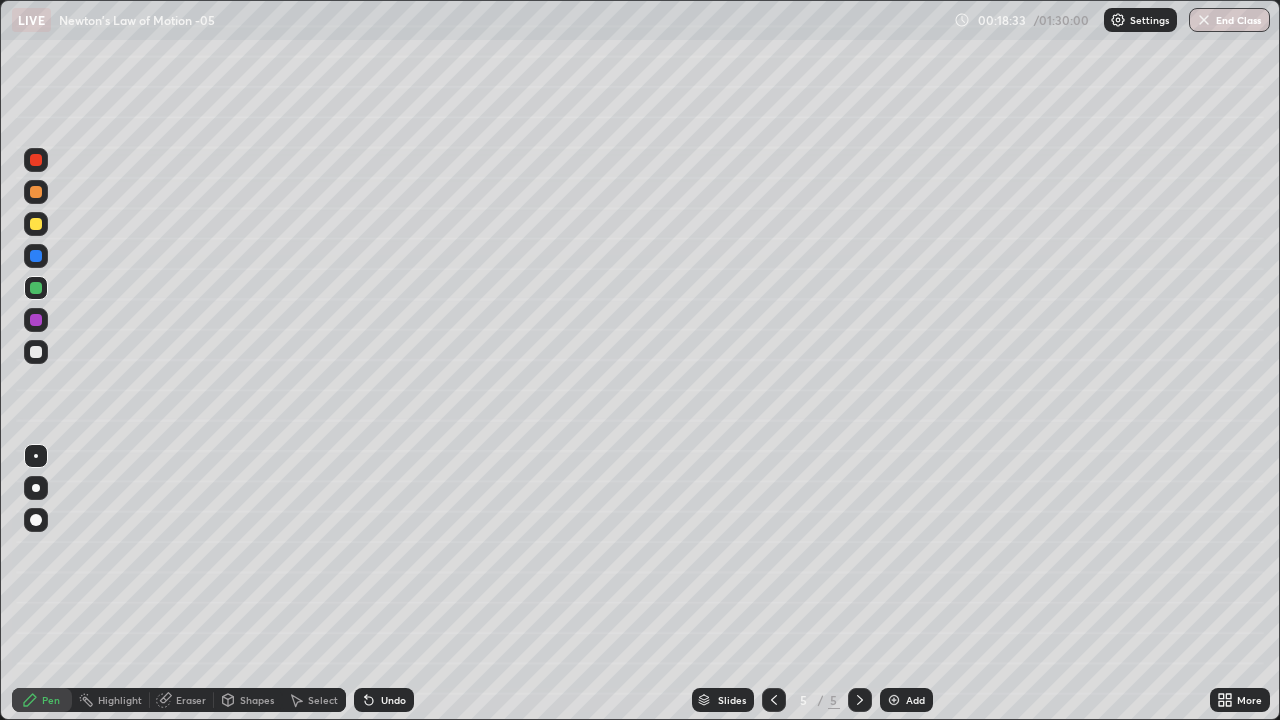 click at bounding box center (36, 352) 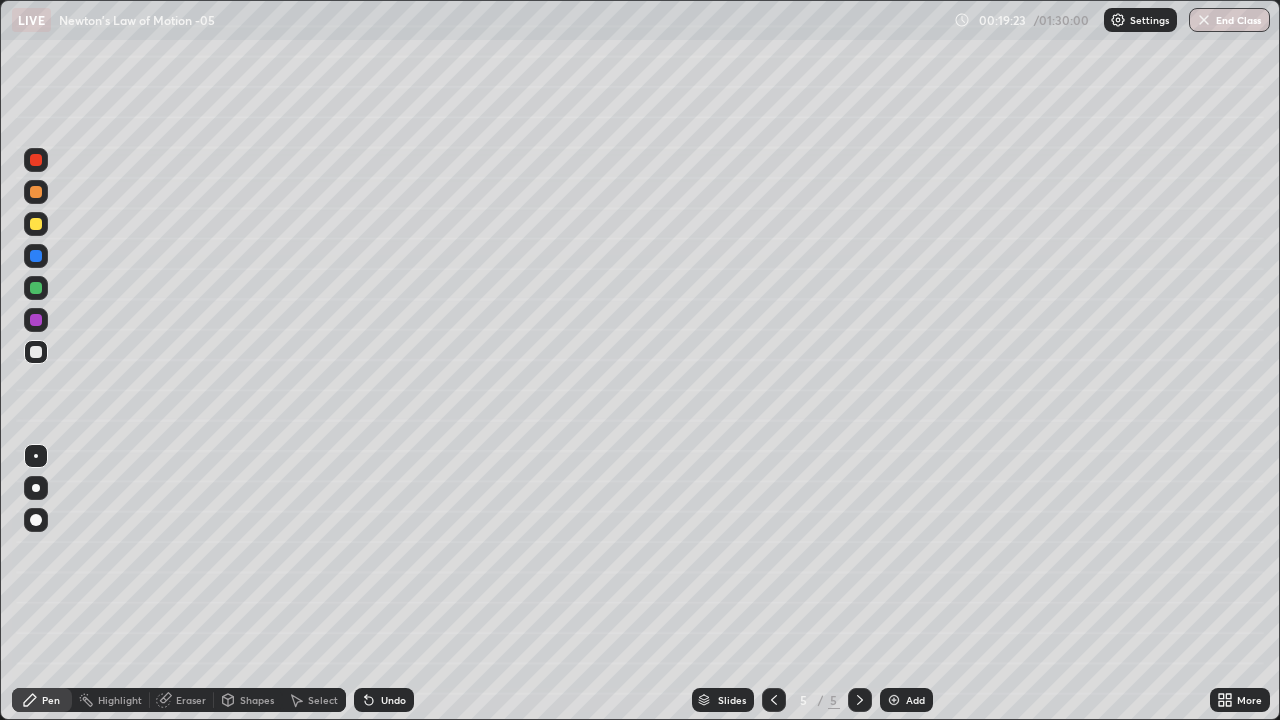 click at bounding box center (36, 224) 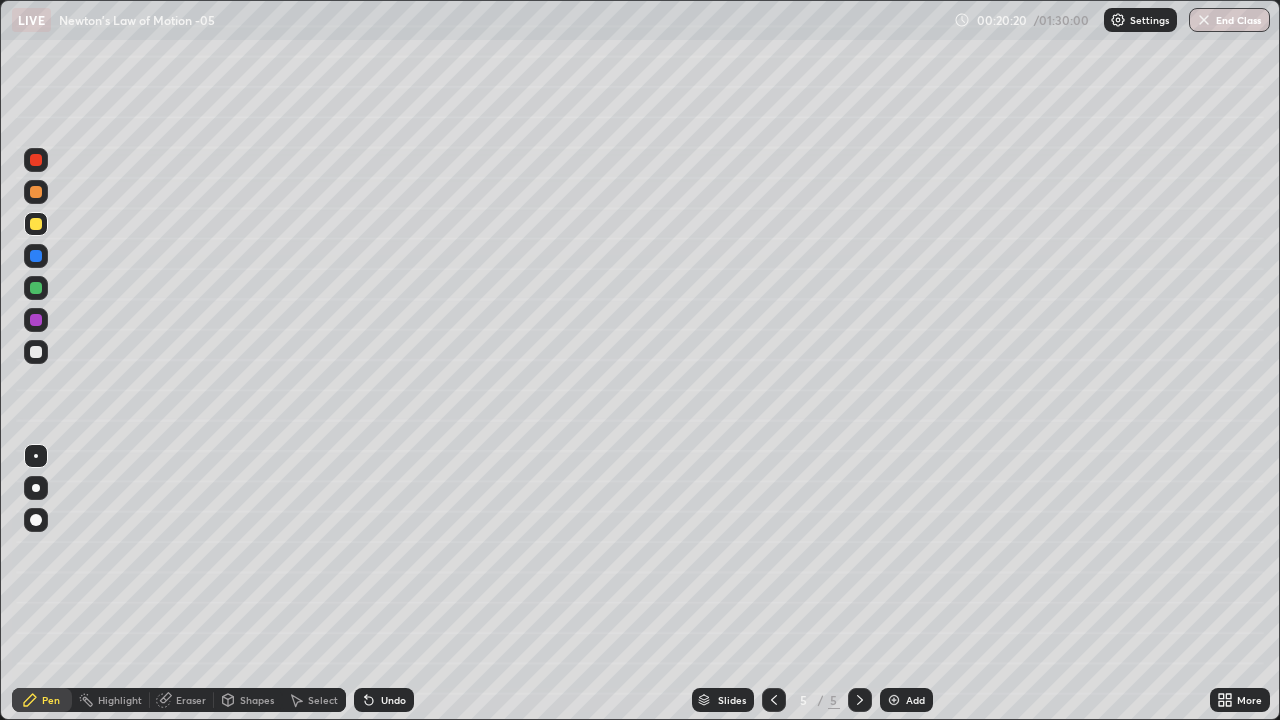 click on "Undo" at bounding box center [384, 700] 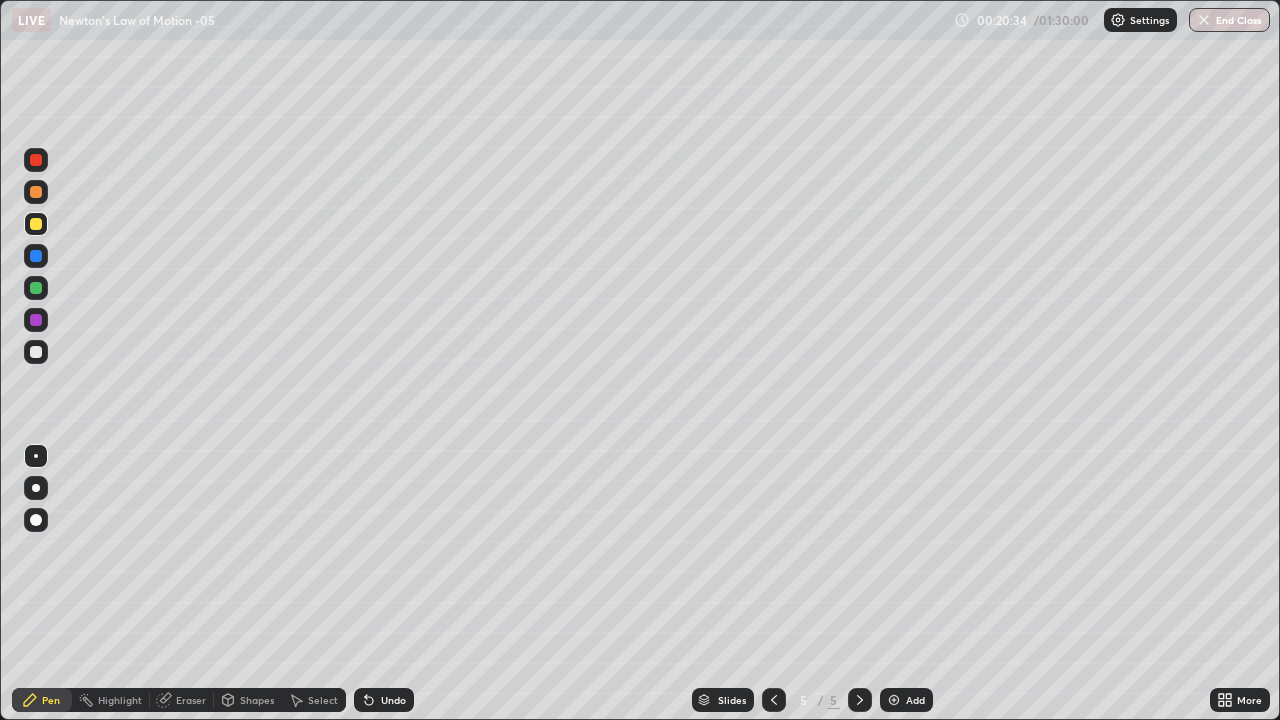 click at bounding box center (36, 288) 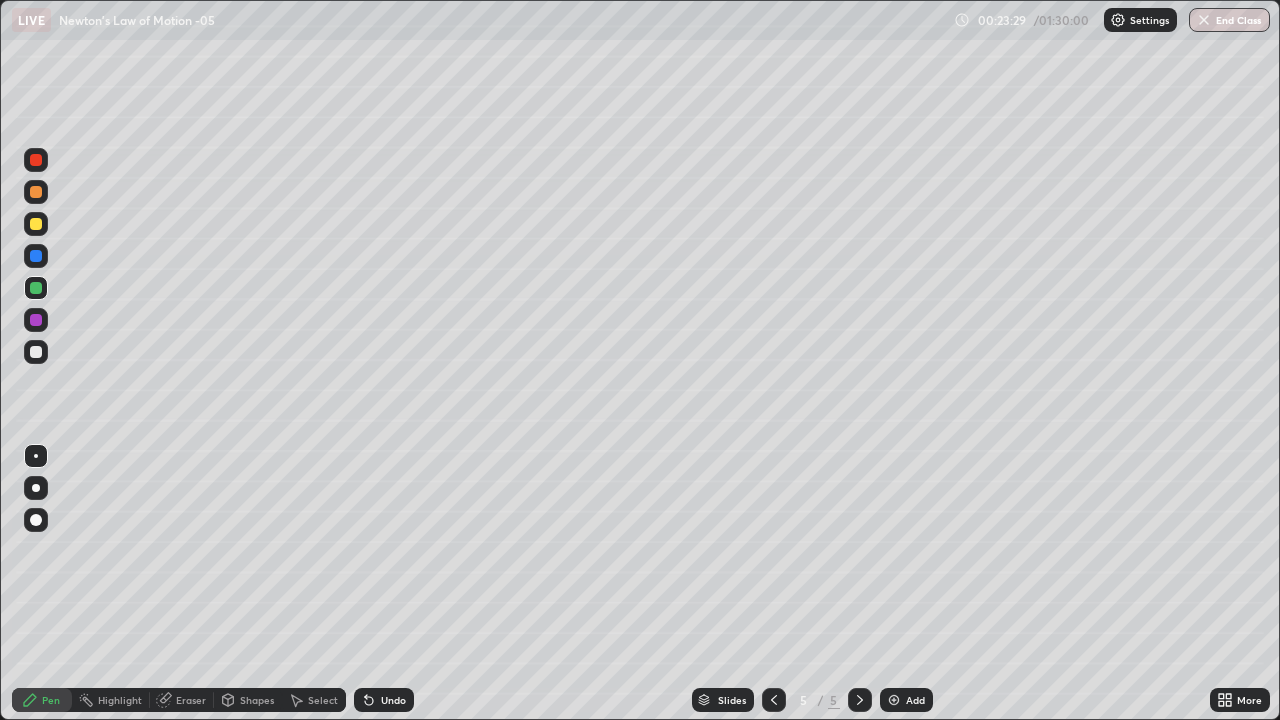 click at bounding box center [36, 352] 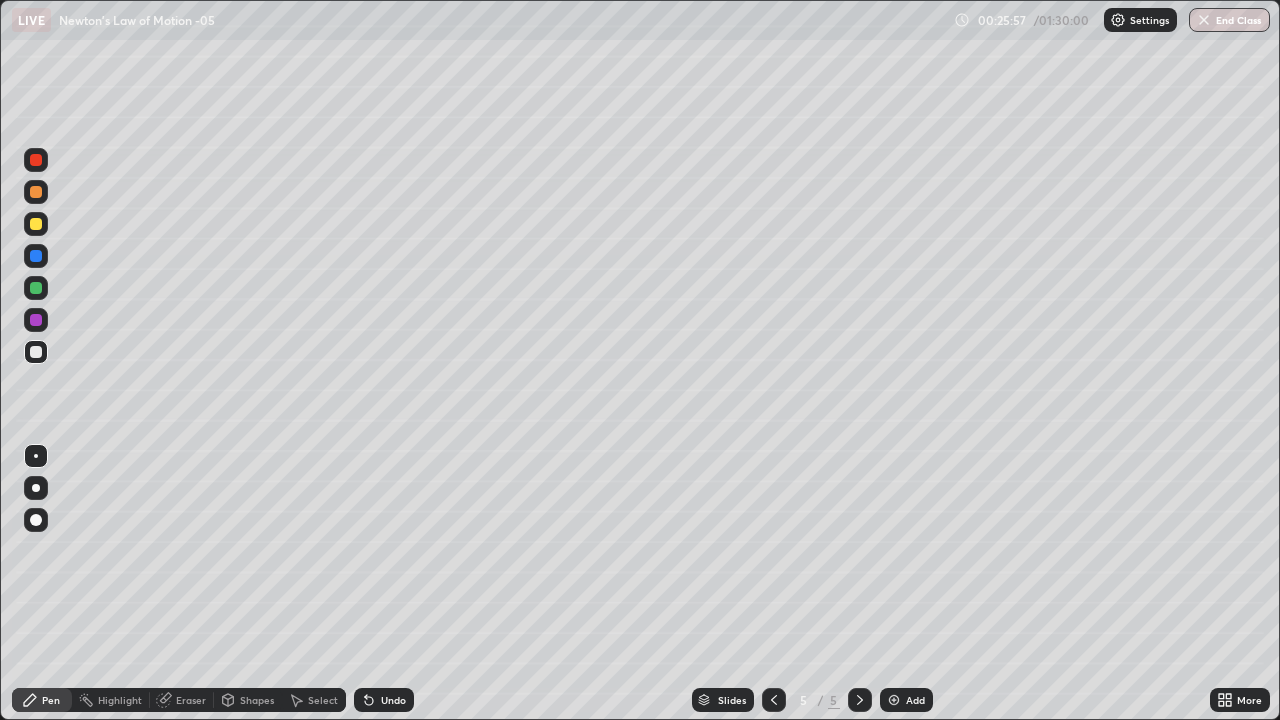 click at bounding box center [36, 192] 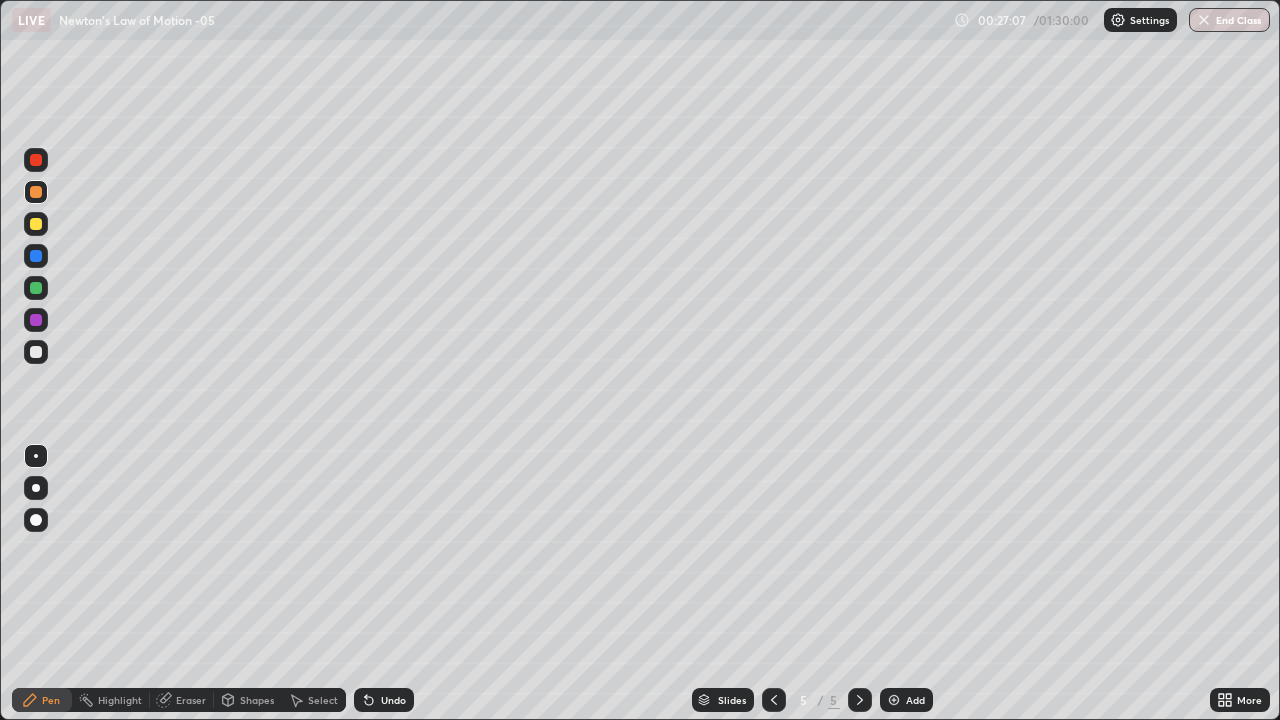 click on "Add" at bounding box center (906, 700) 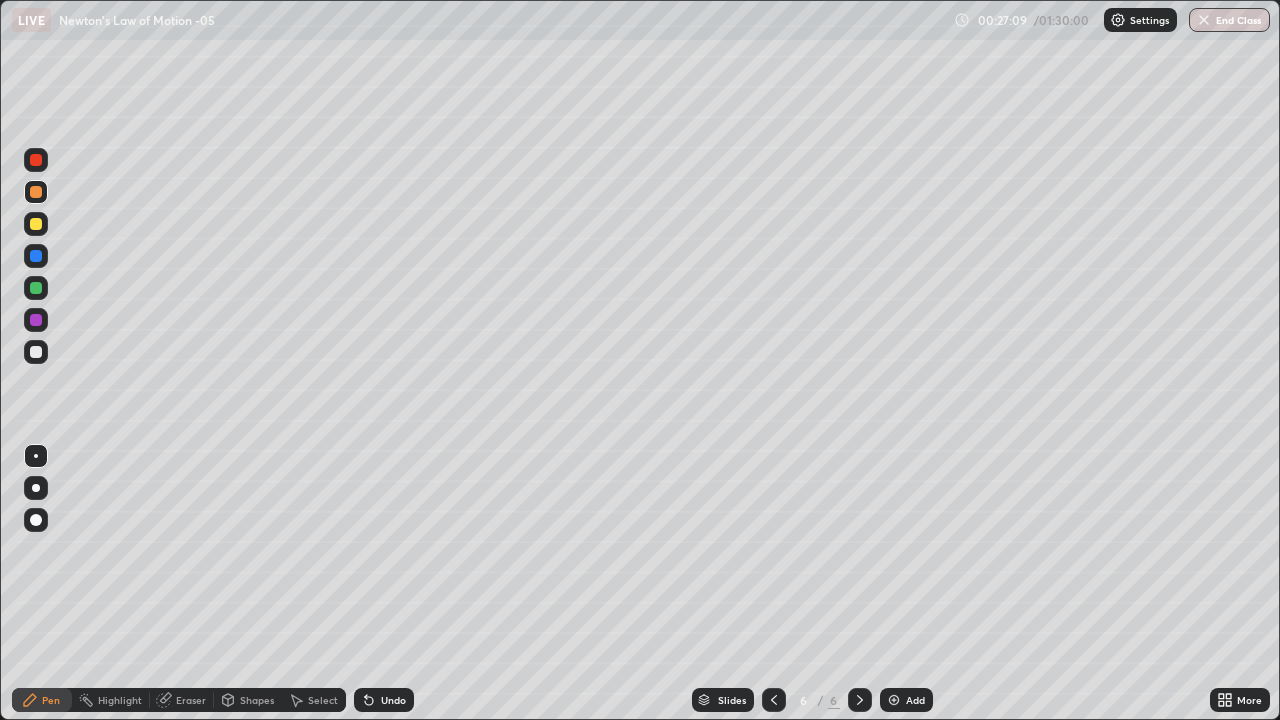 click at bounding box center (36, 352) 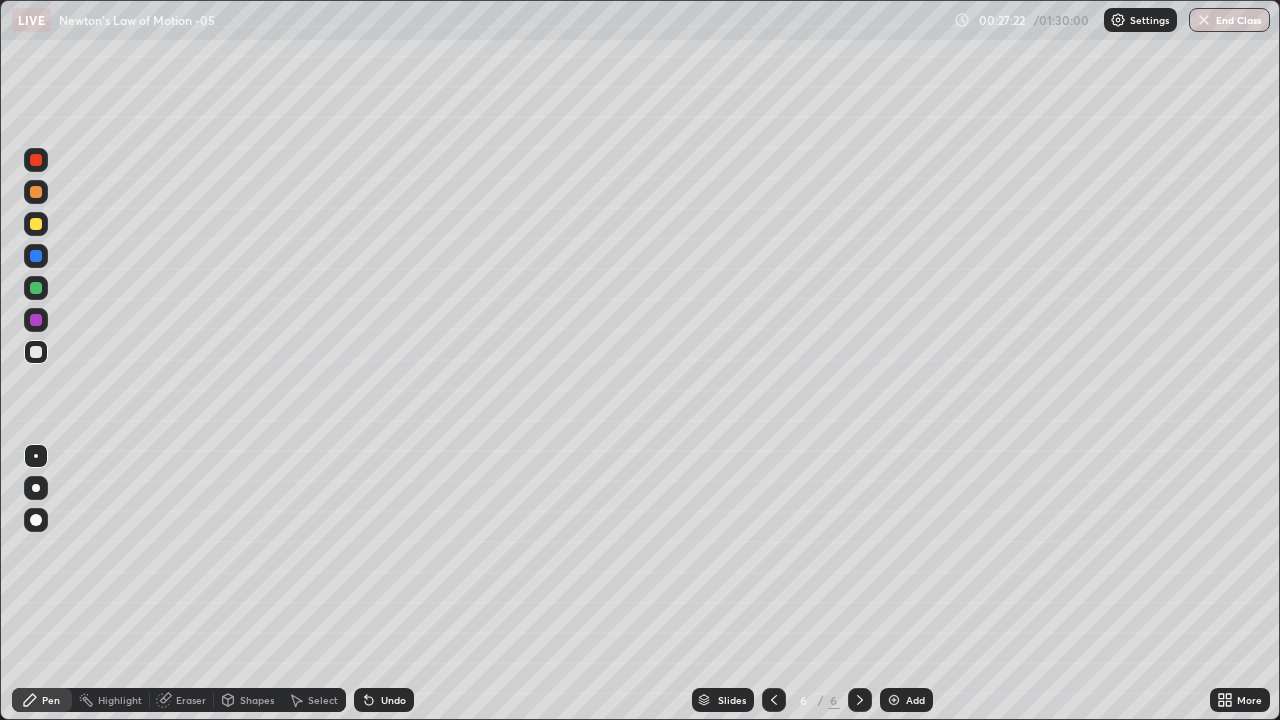 click at bounding box center [36, 224] 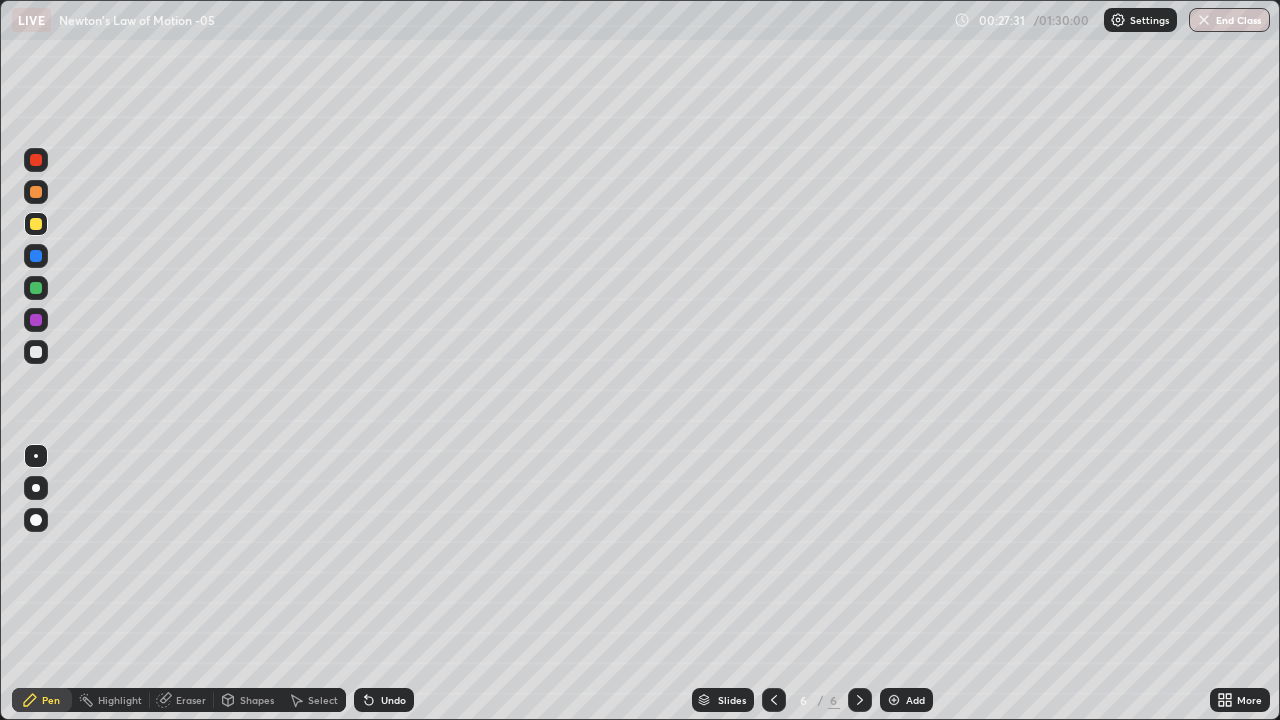 click at bounding box center [36, 352] 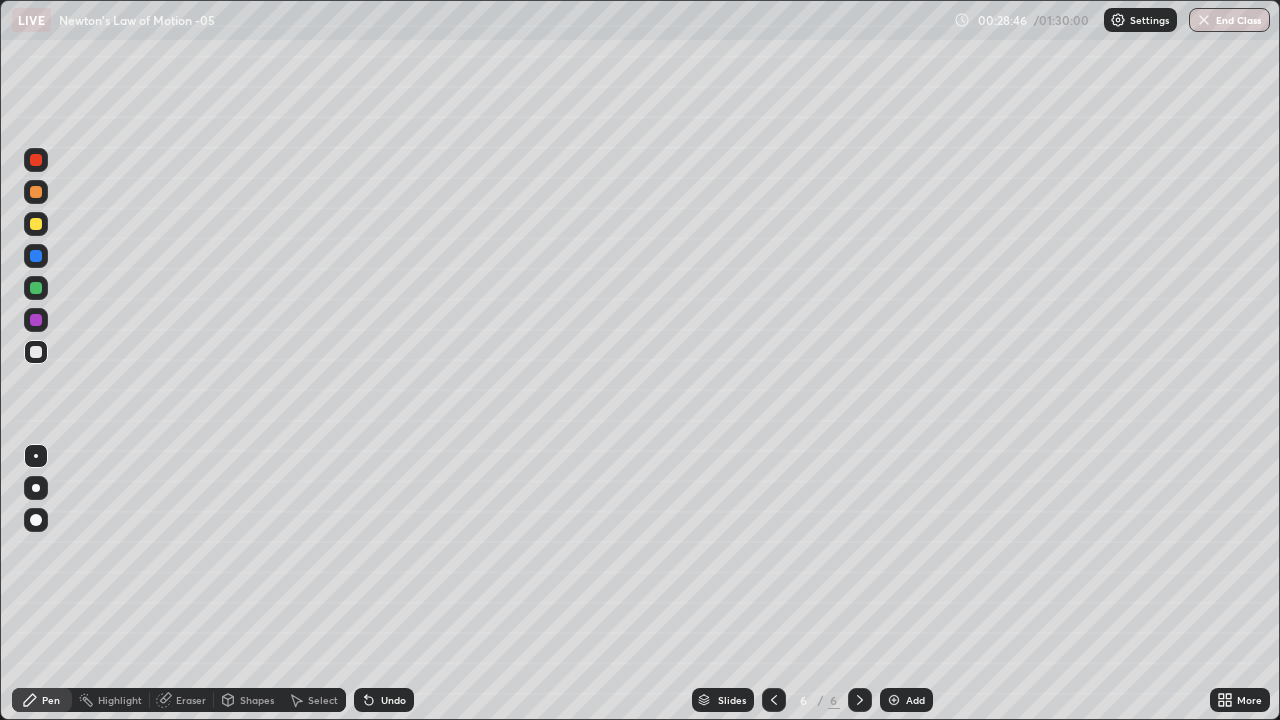 click at bounding box center [36, 160] 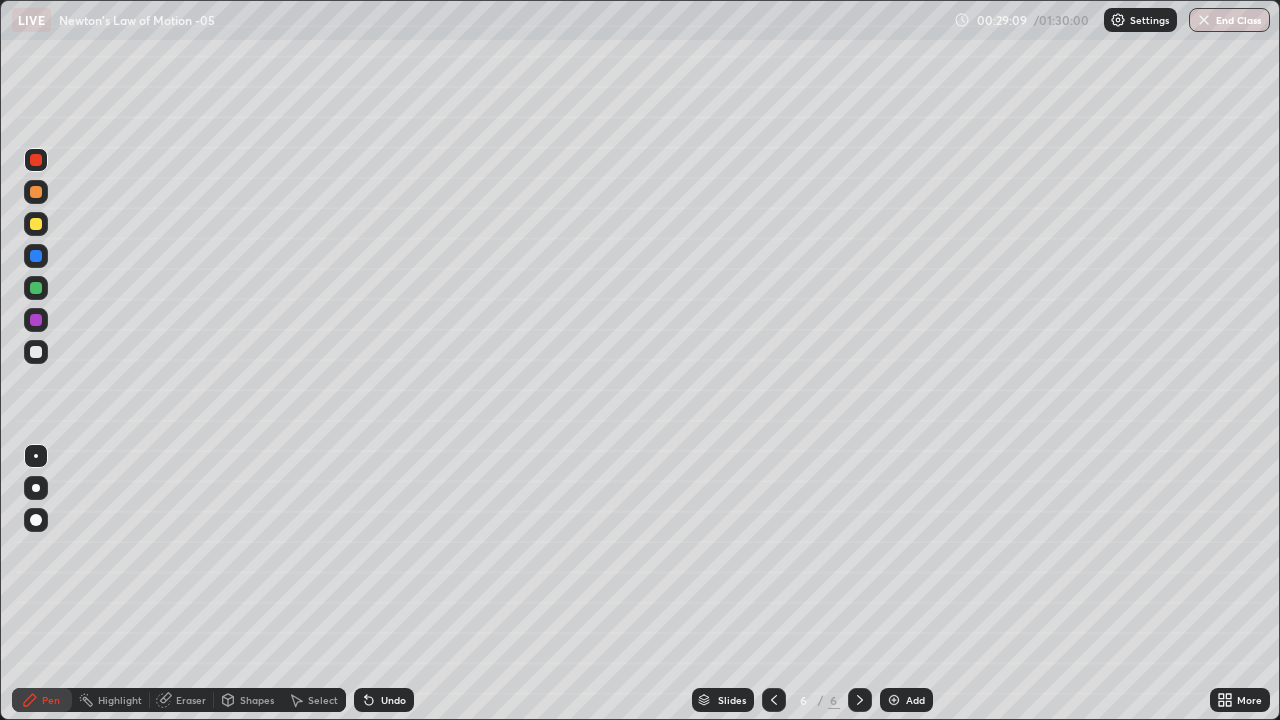 click at bounding box center [36, 352] 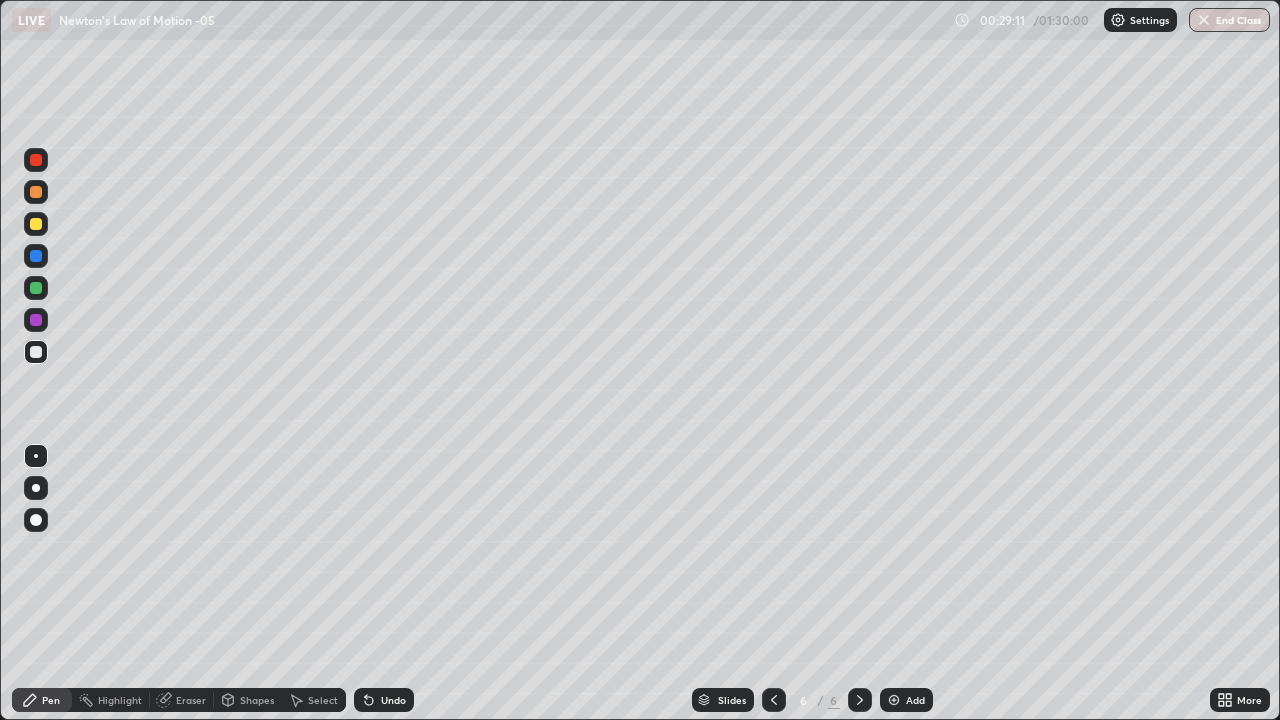 click at bounding box center [36, 320] 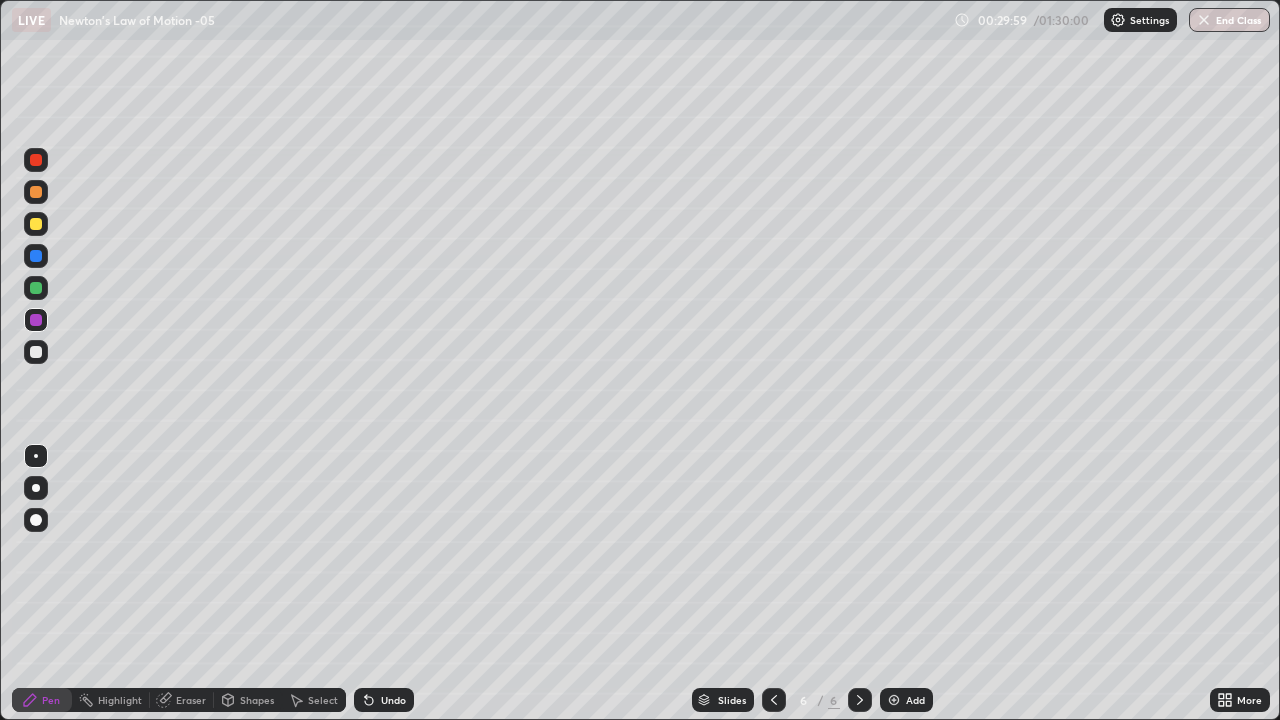 click at bounding box center [36, 224] 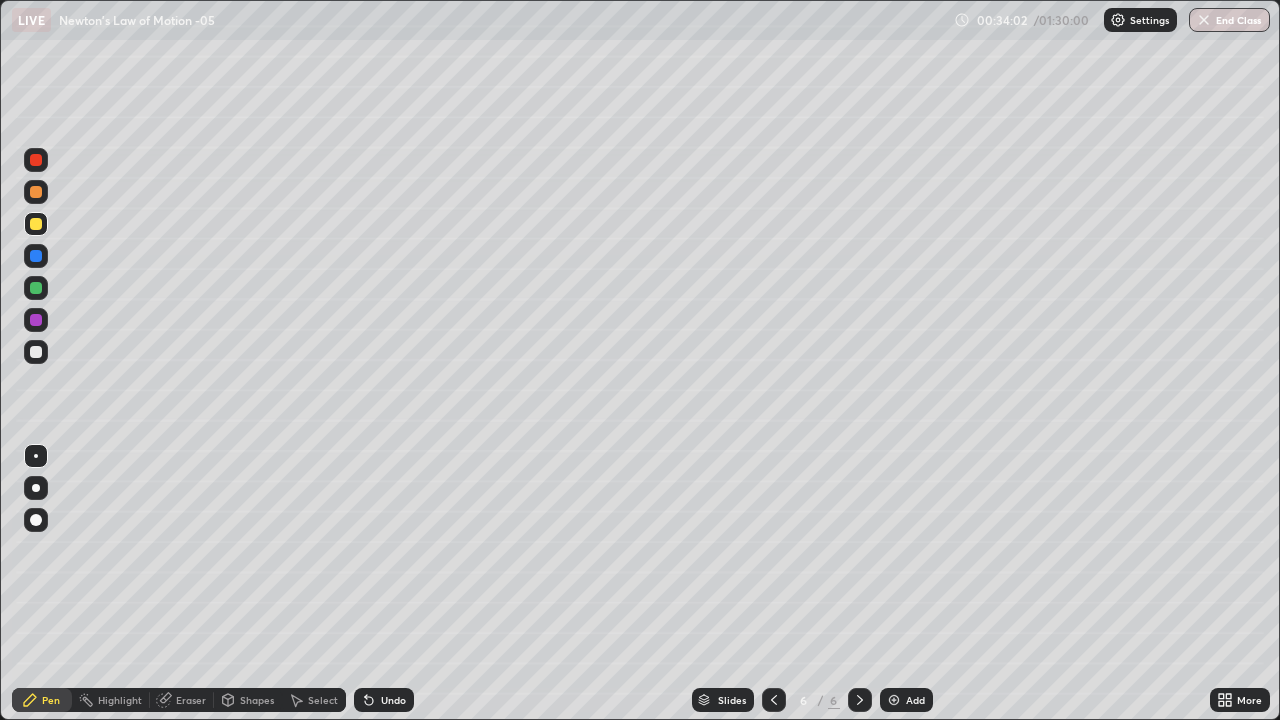 click on "Add" at bounding box center [915, 700] 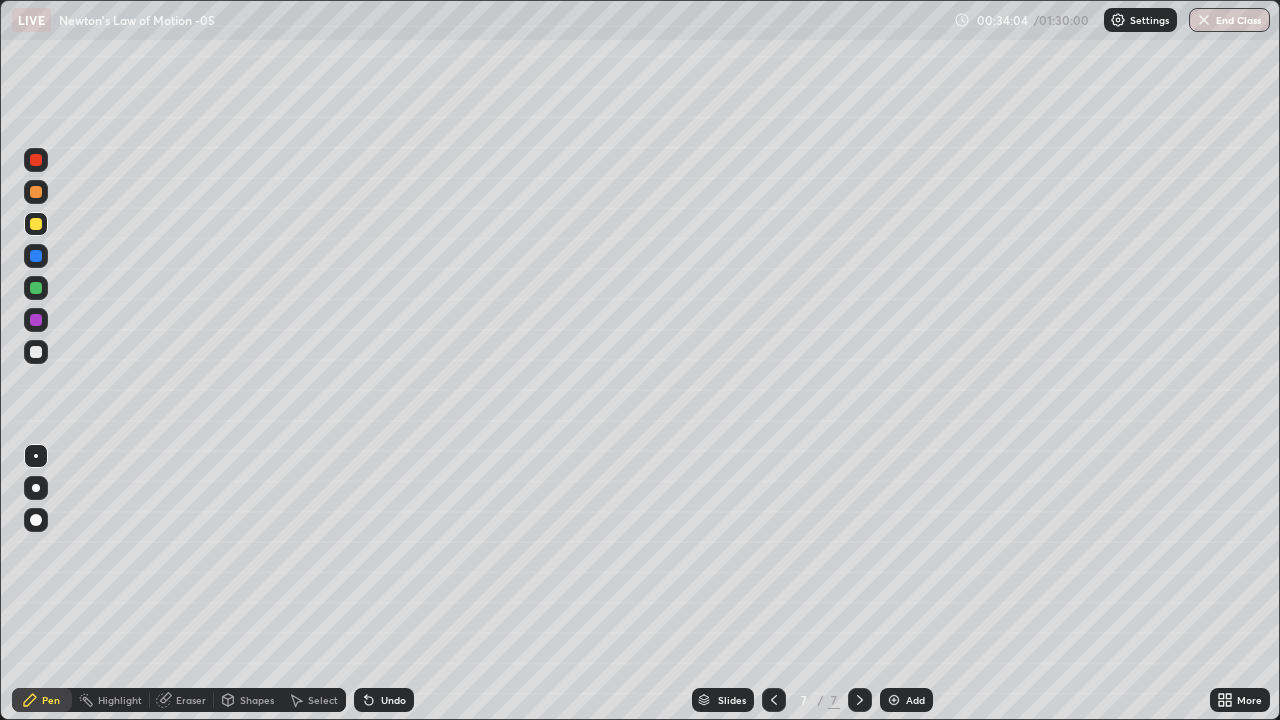 click at bounding box center [36, 352] 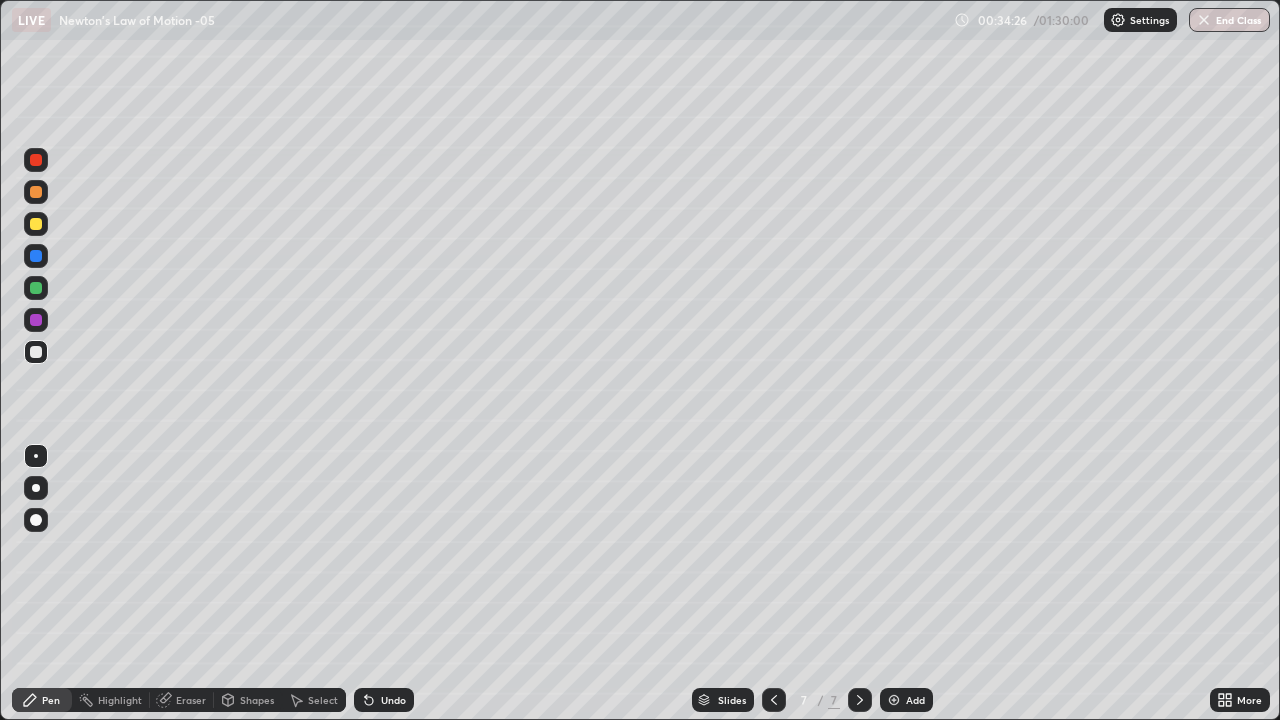 click at bounding box center [36, 224] 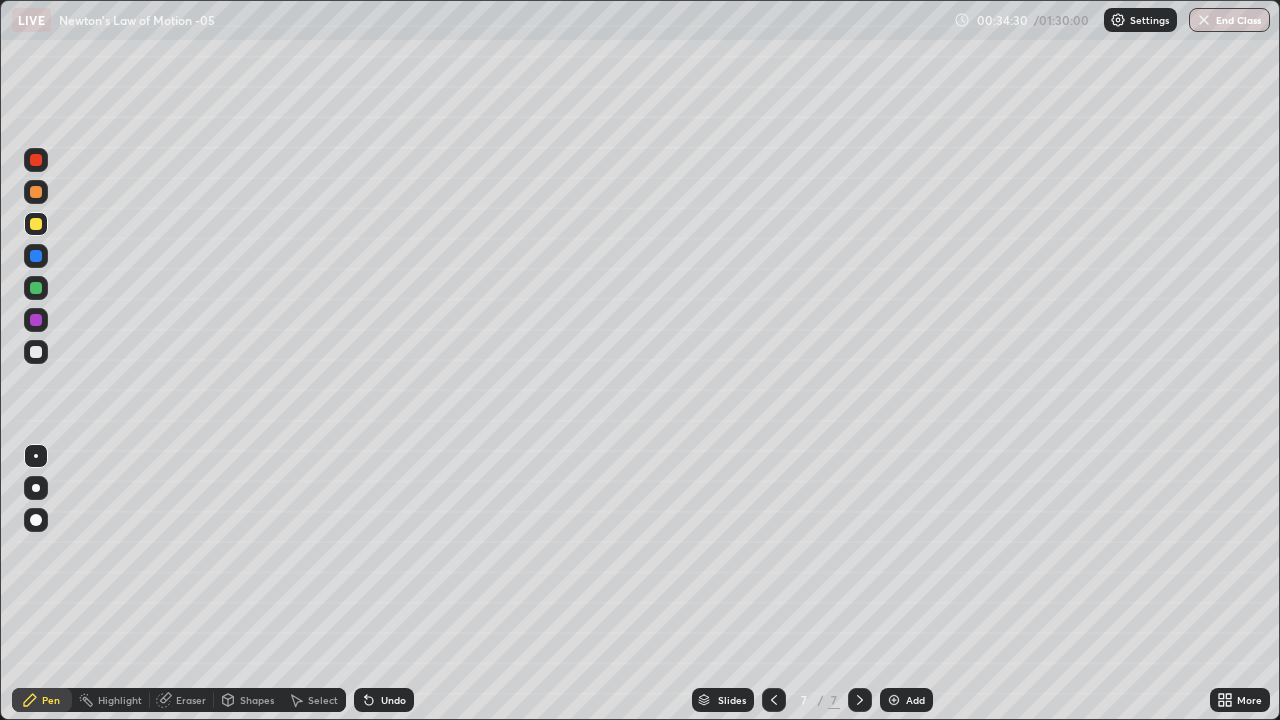 click at bounding box center (36, 192) 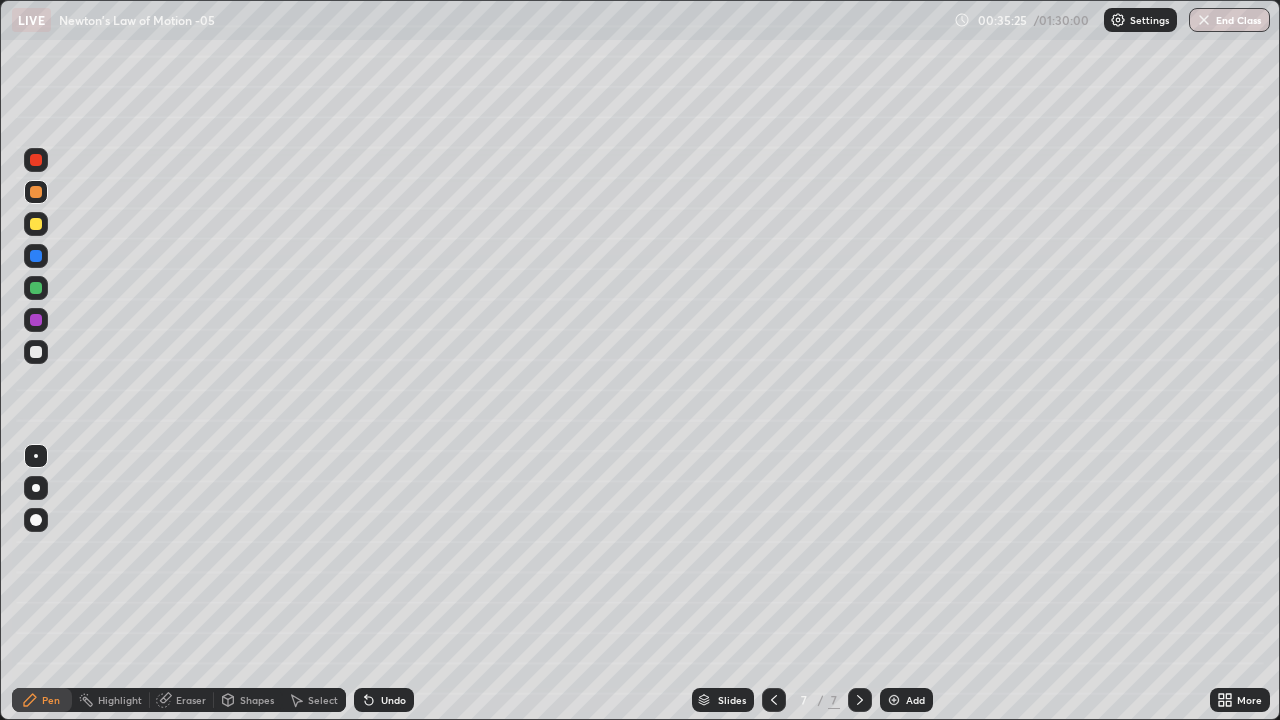 click at bounding box center (36, 160) 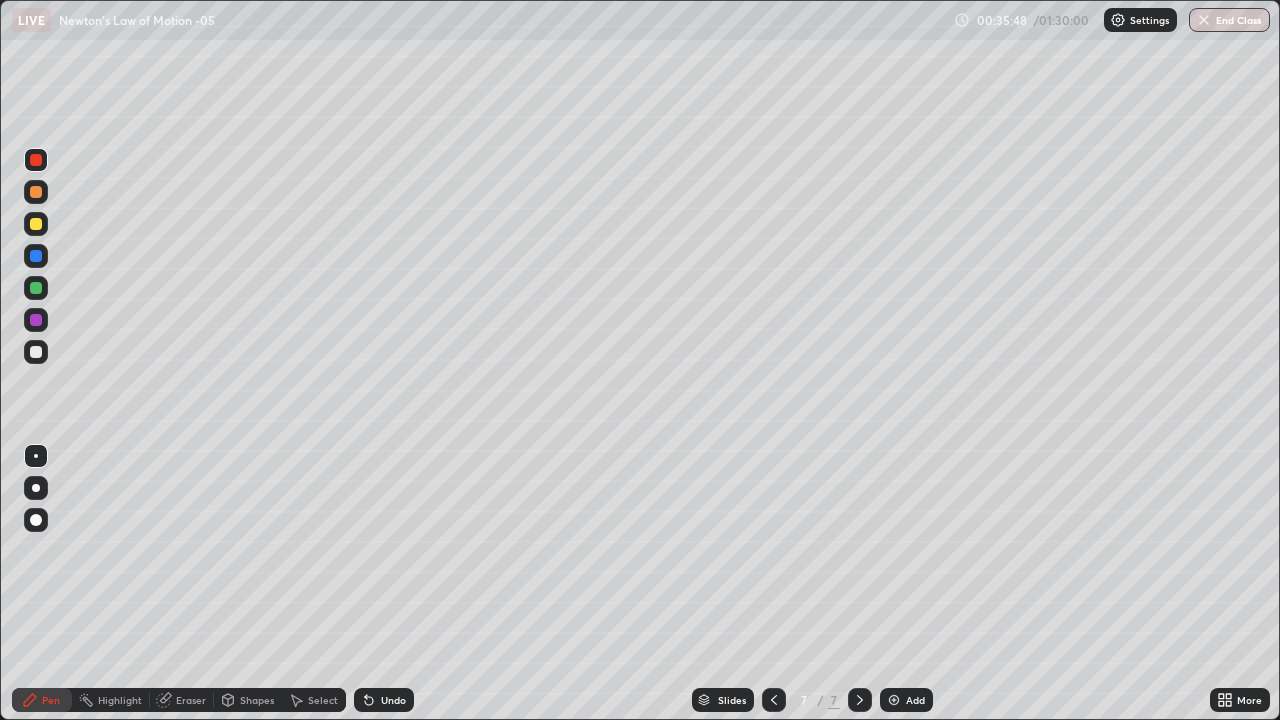 click at bounding box center (36, 288) 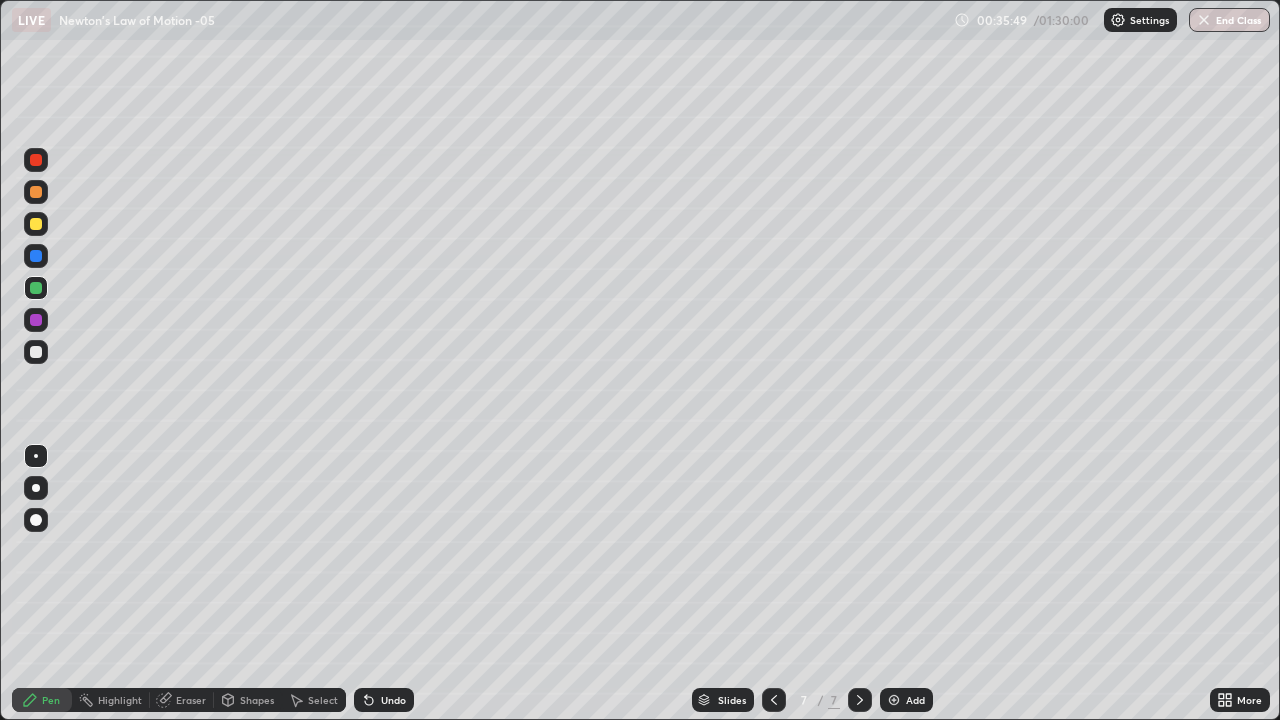 click at bounding box center [36, 224] 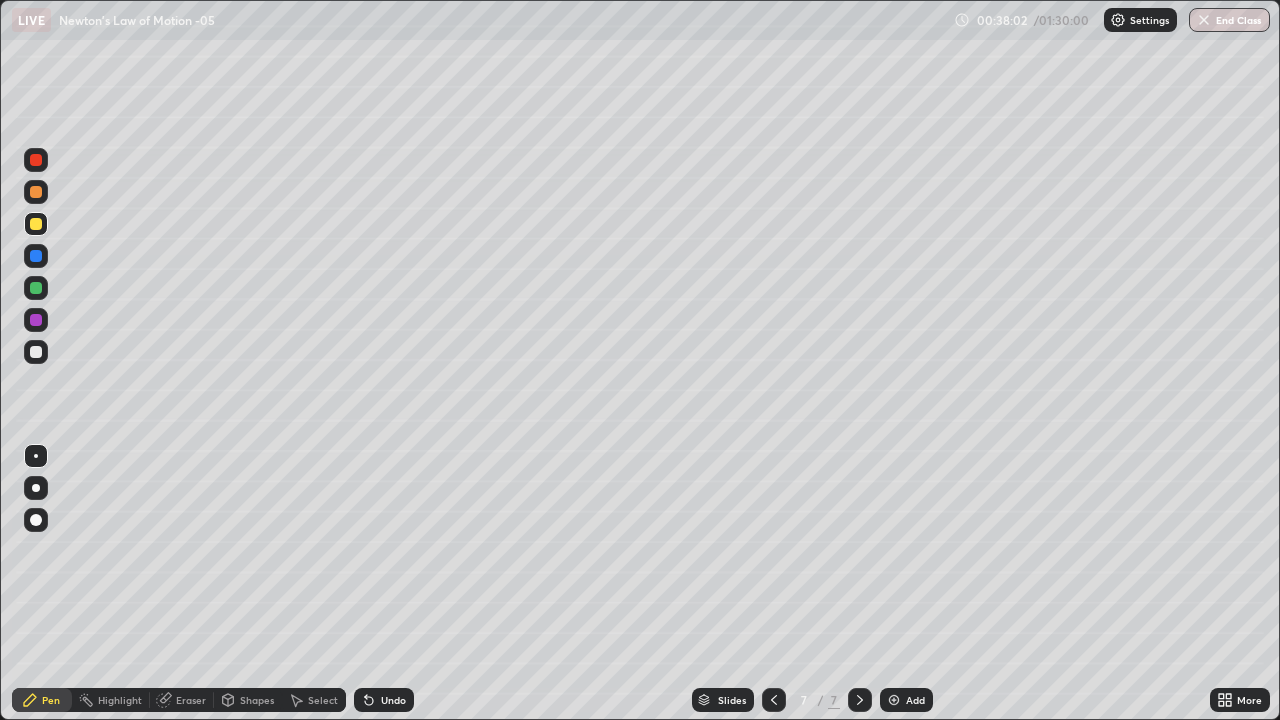 click at bounding box center [894, 700] 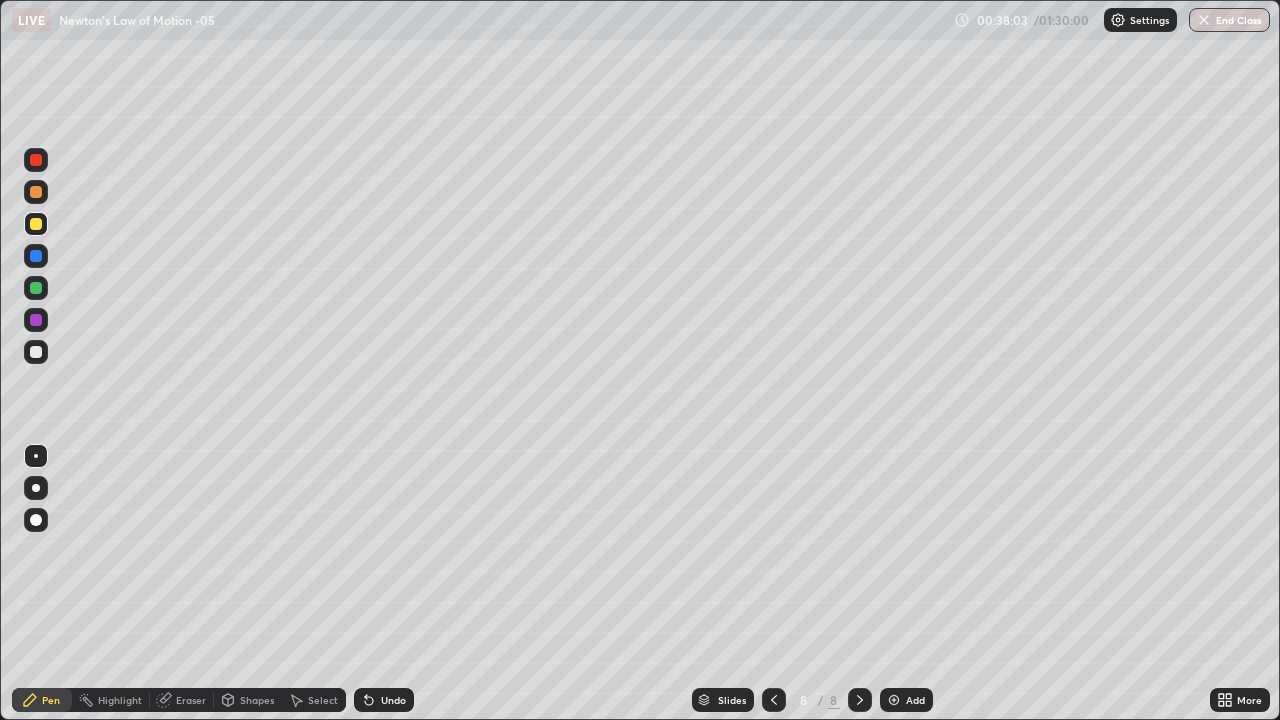 click at bounding box center (36, 352) 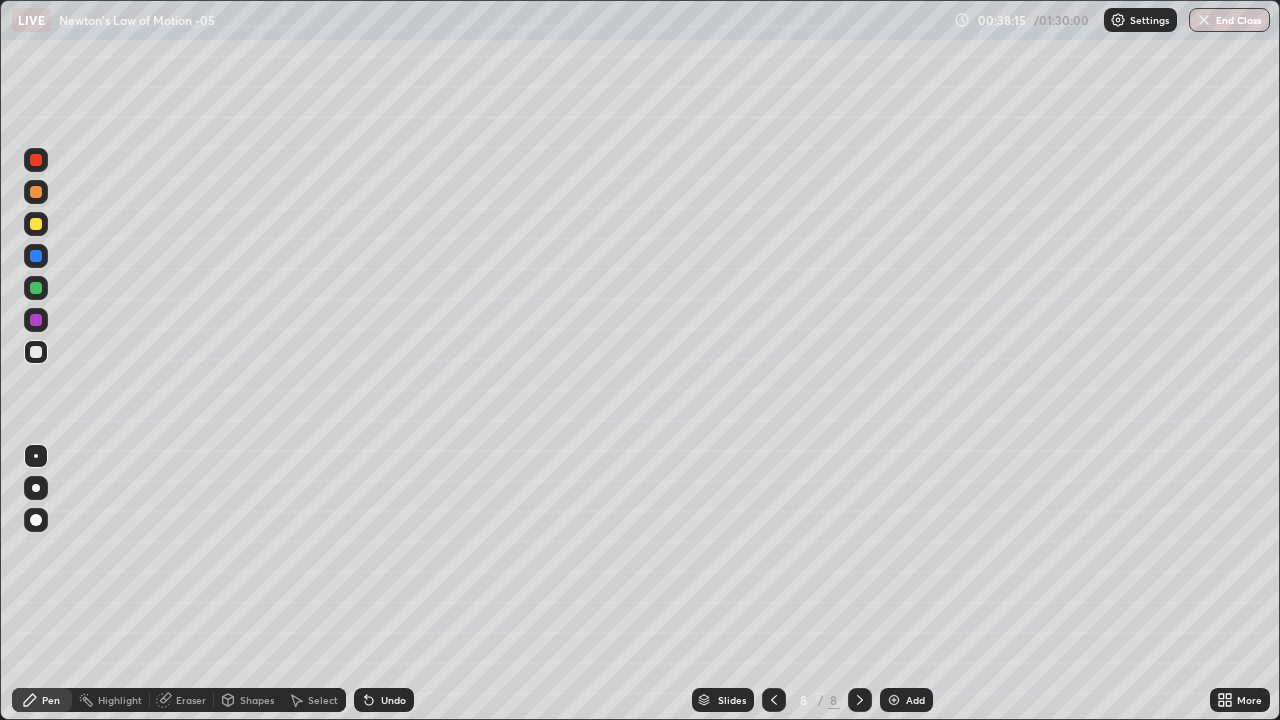 click at bounding box center [36, 224] 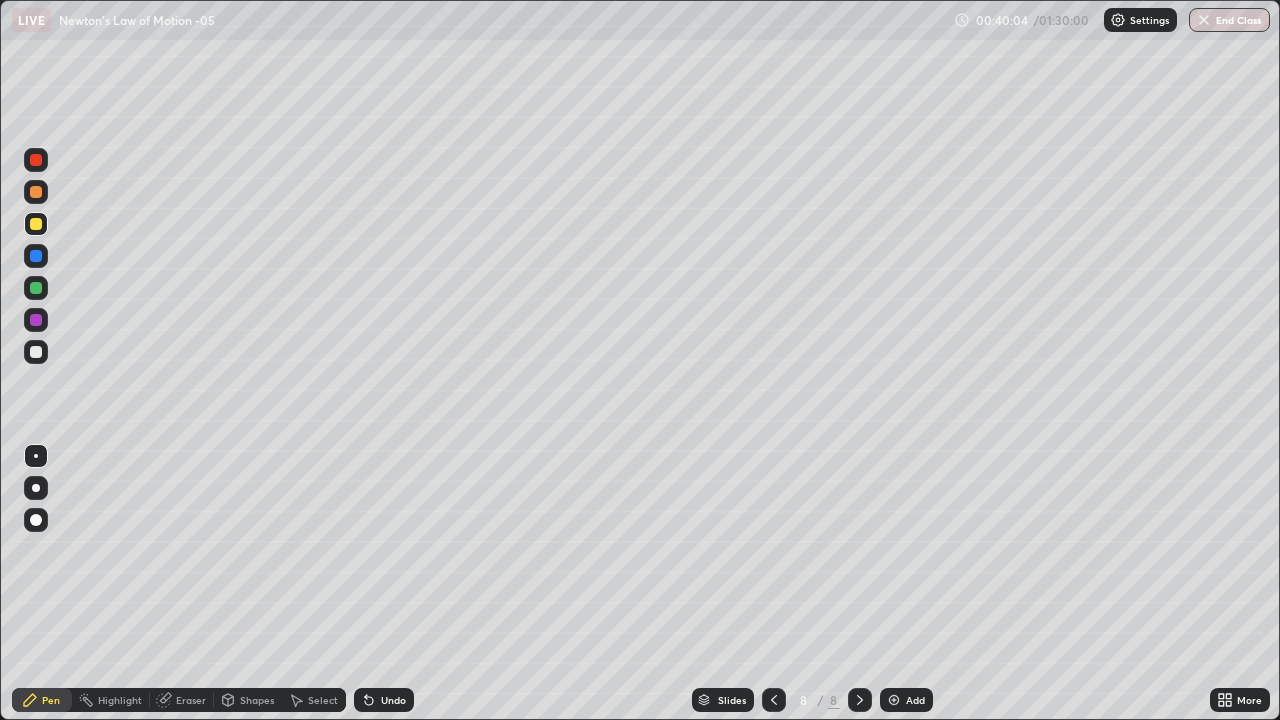 click at bounding box center [36, 352] 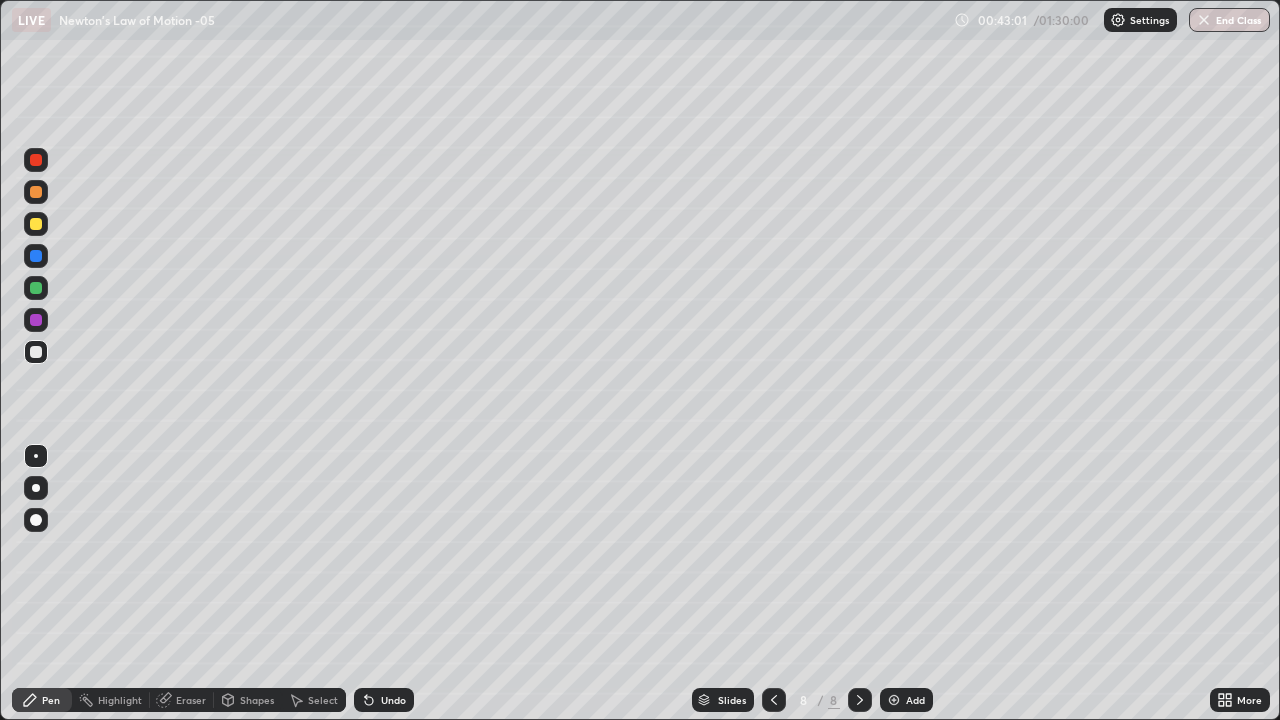 click at bounding box center (894, 700) 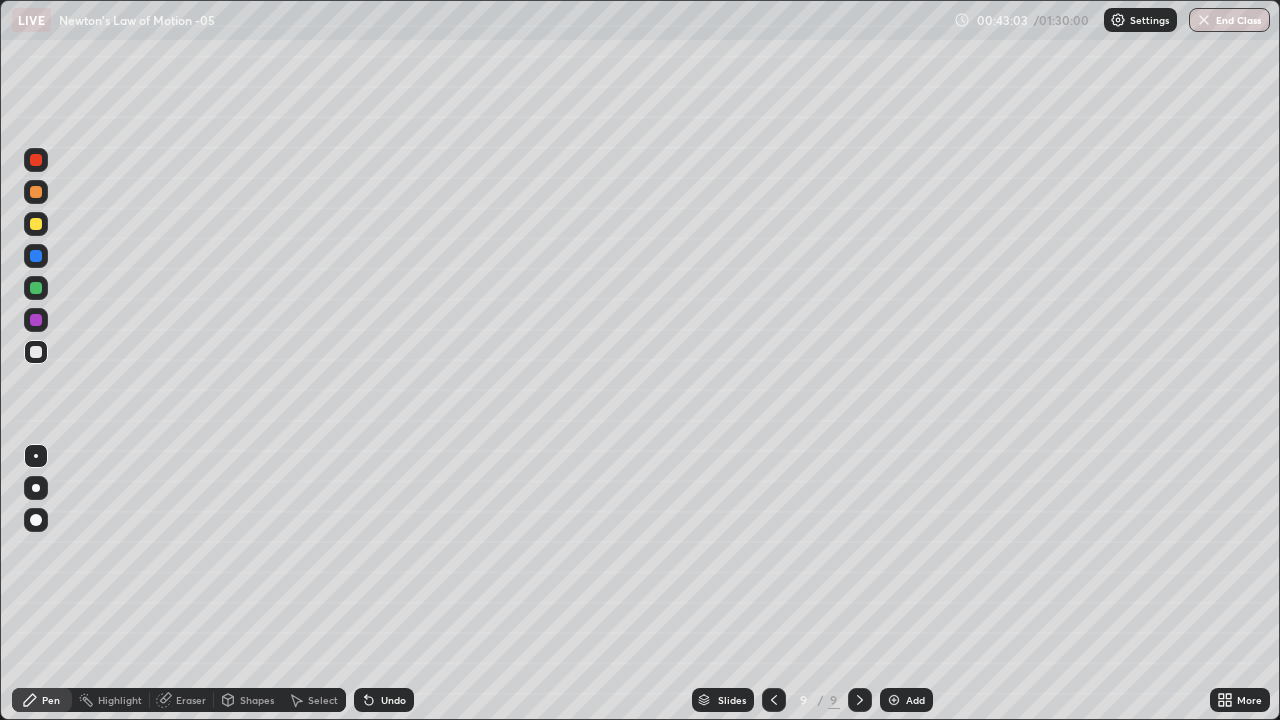 click at bounding box center (36, 352) 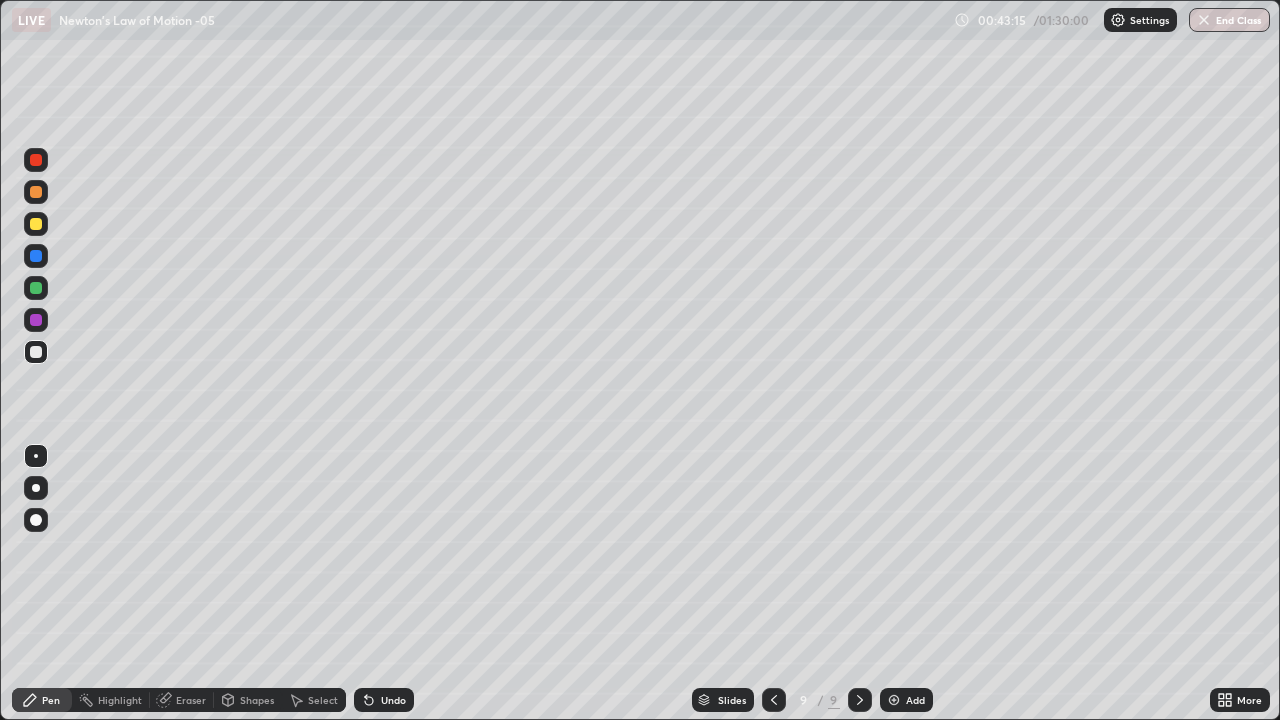 click at bounding box center (36, 288) 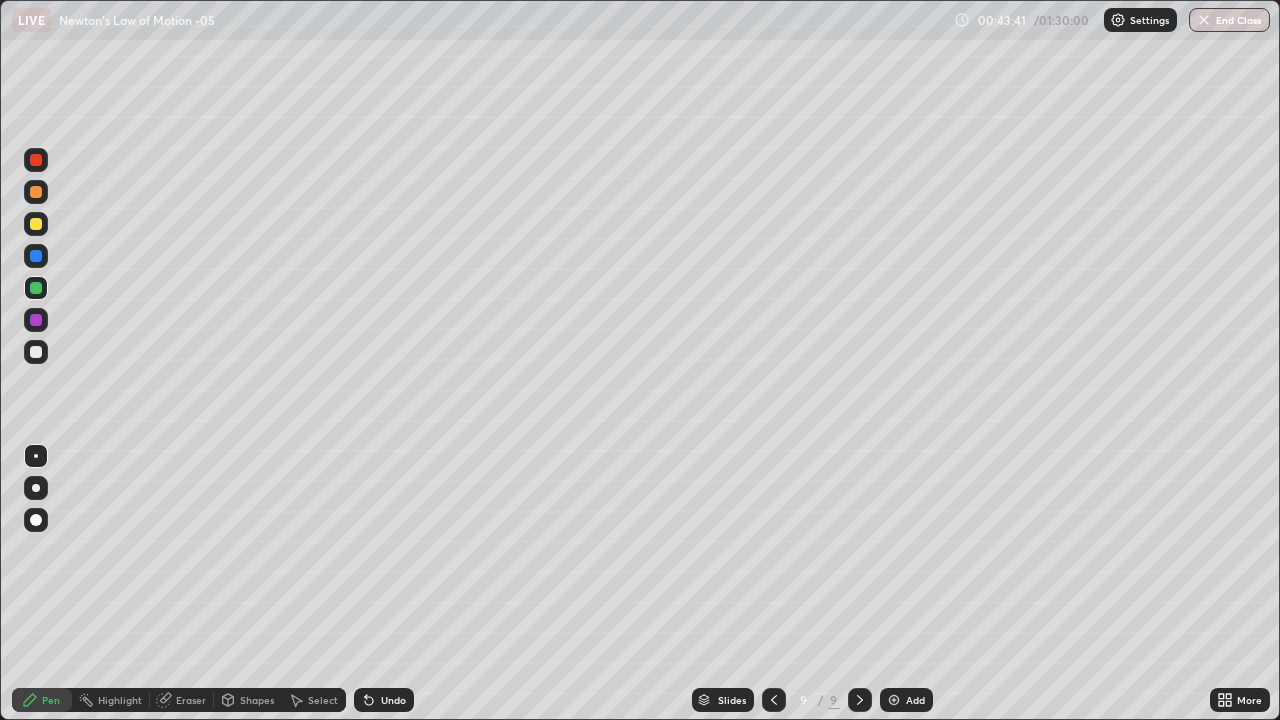 click at bounding box center [36, 192] 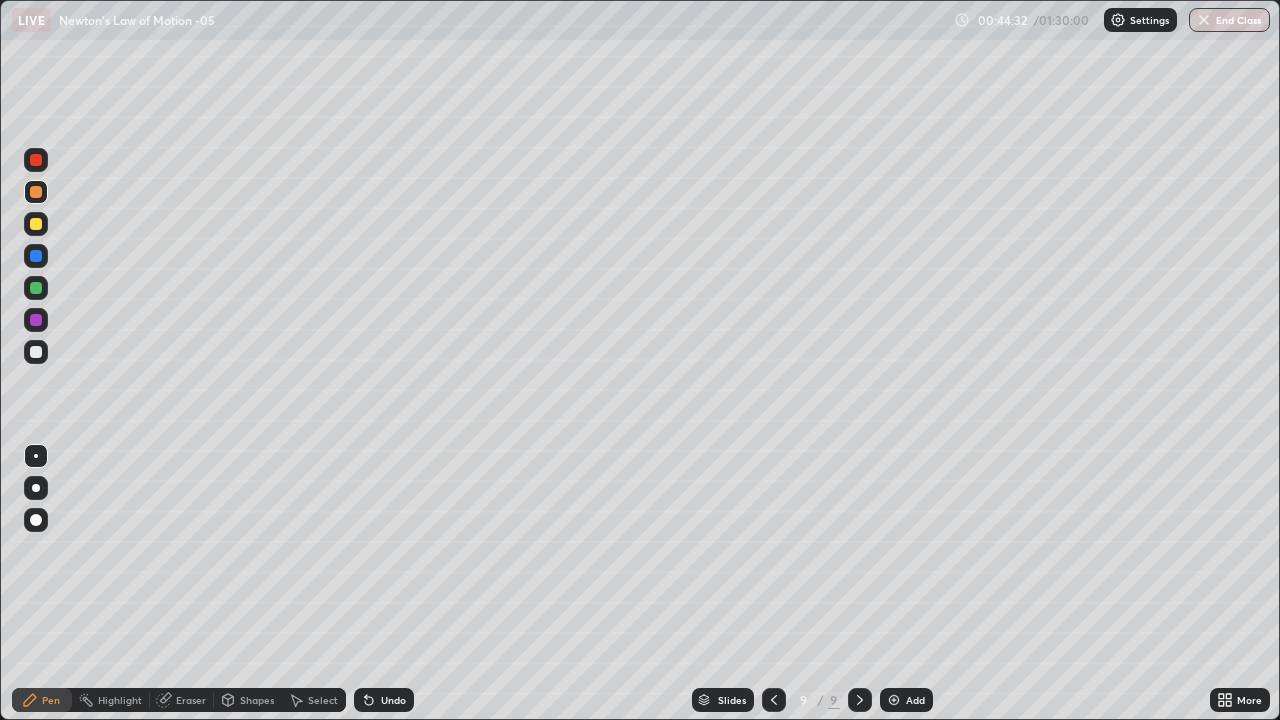 click on "Eraser" at bounding box center (191, 700) 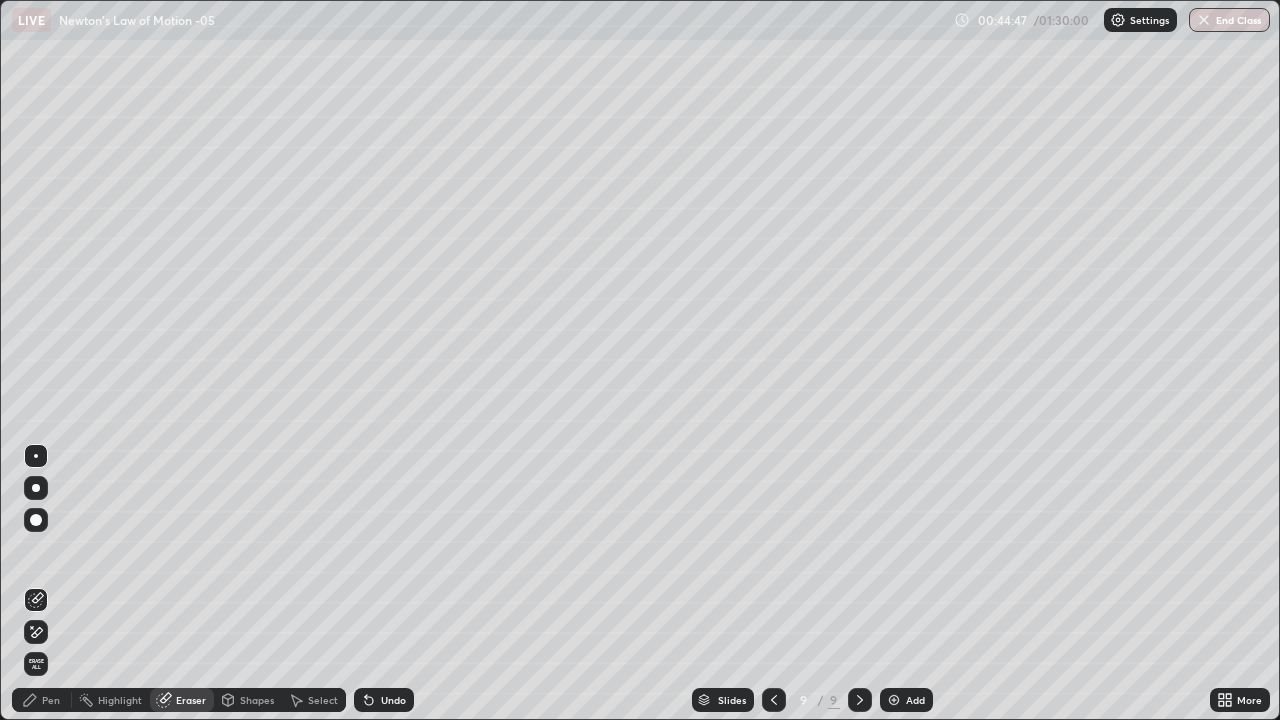 click on "Pen" at bounding box center [51, 700] 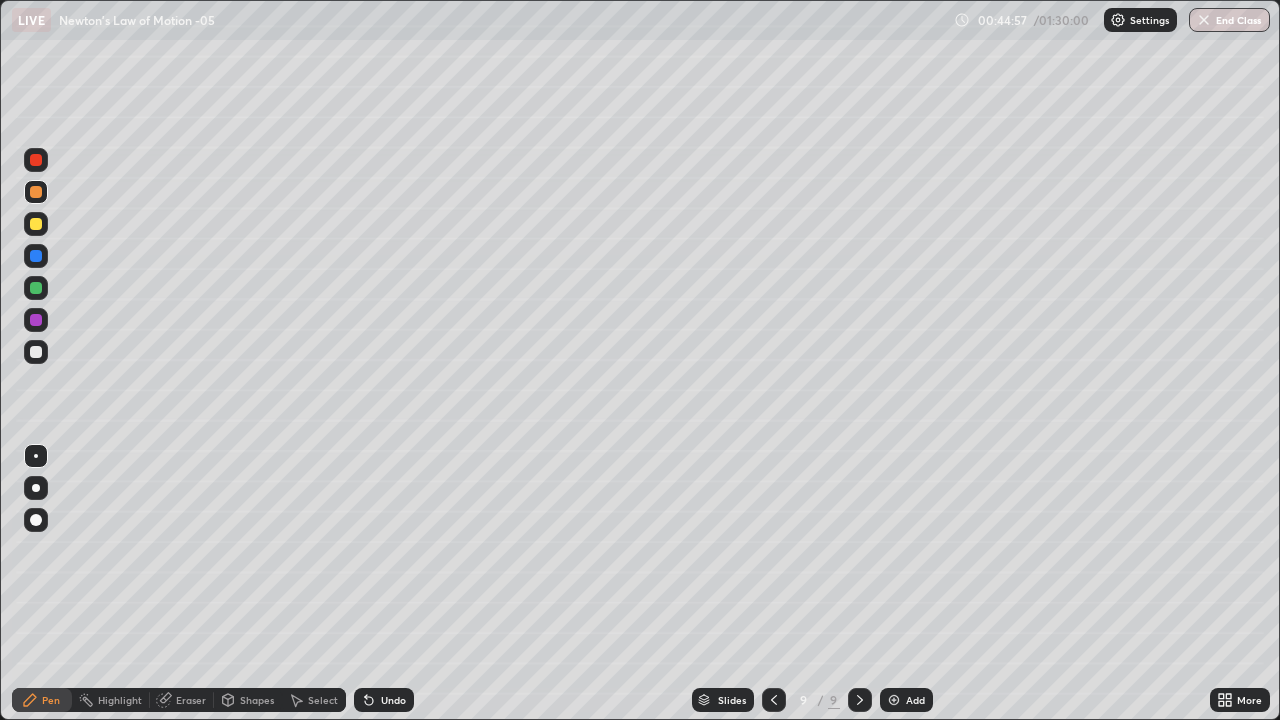 click at bounding box center [36, 288] 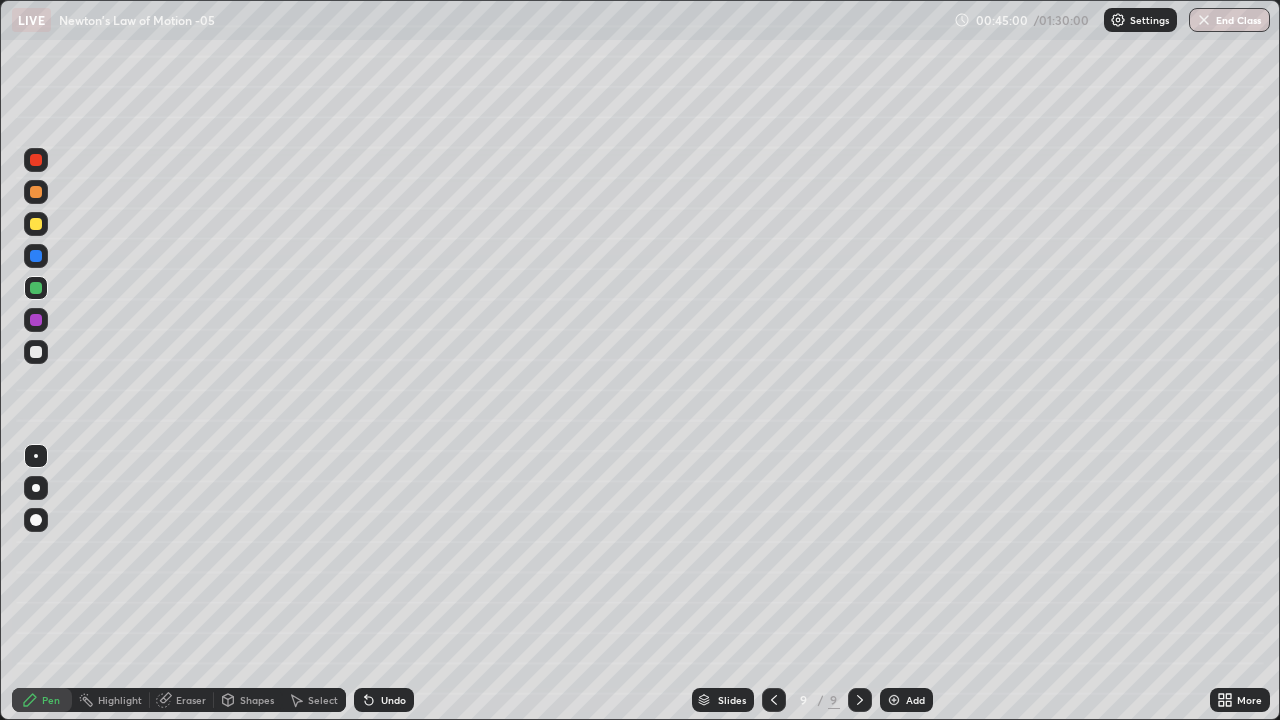 click on "Undo" at bounding box center (384, 700) 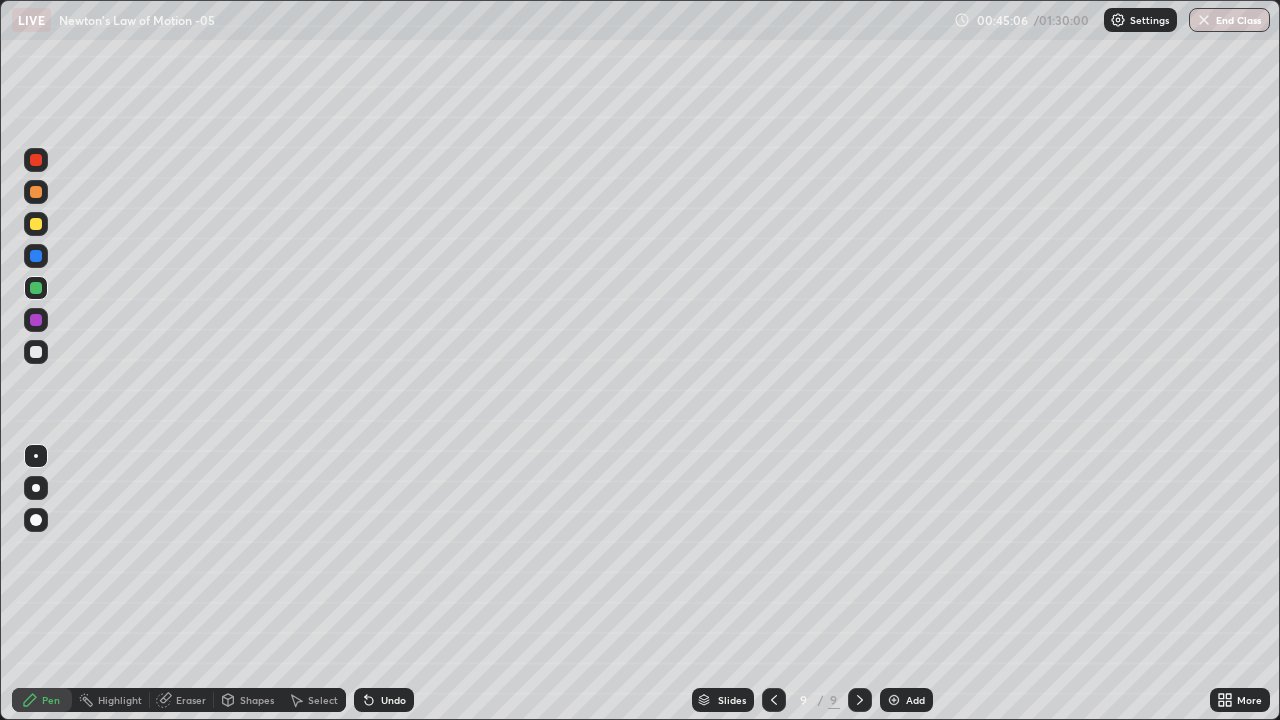 click at bounding box center (36, 352) 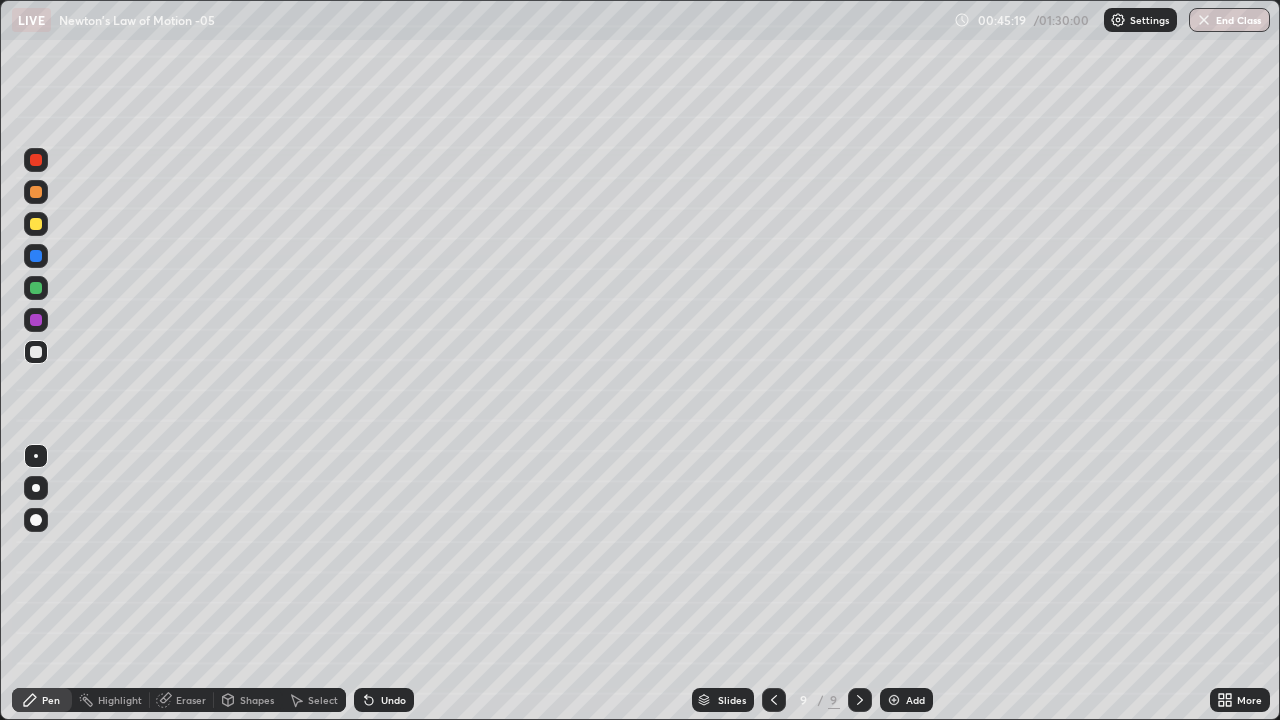 click at bounding box center (36, 352) 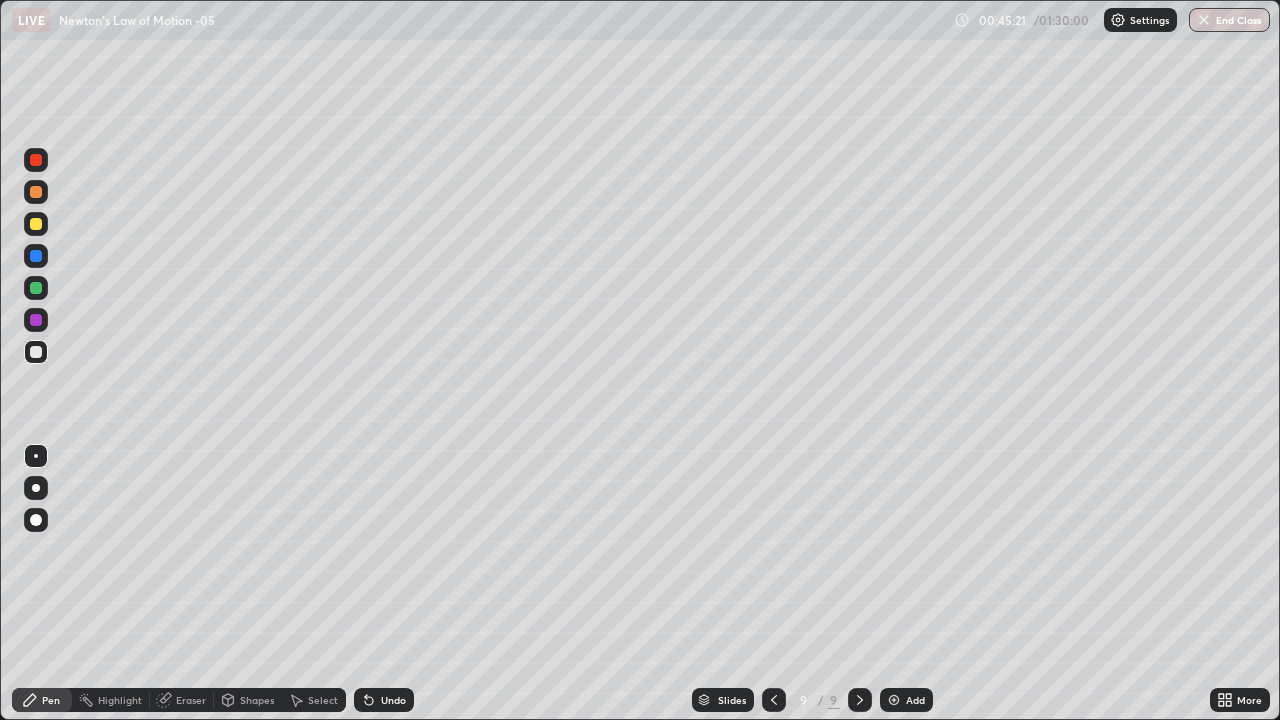 click at bounding box center [36, 192] 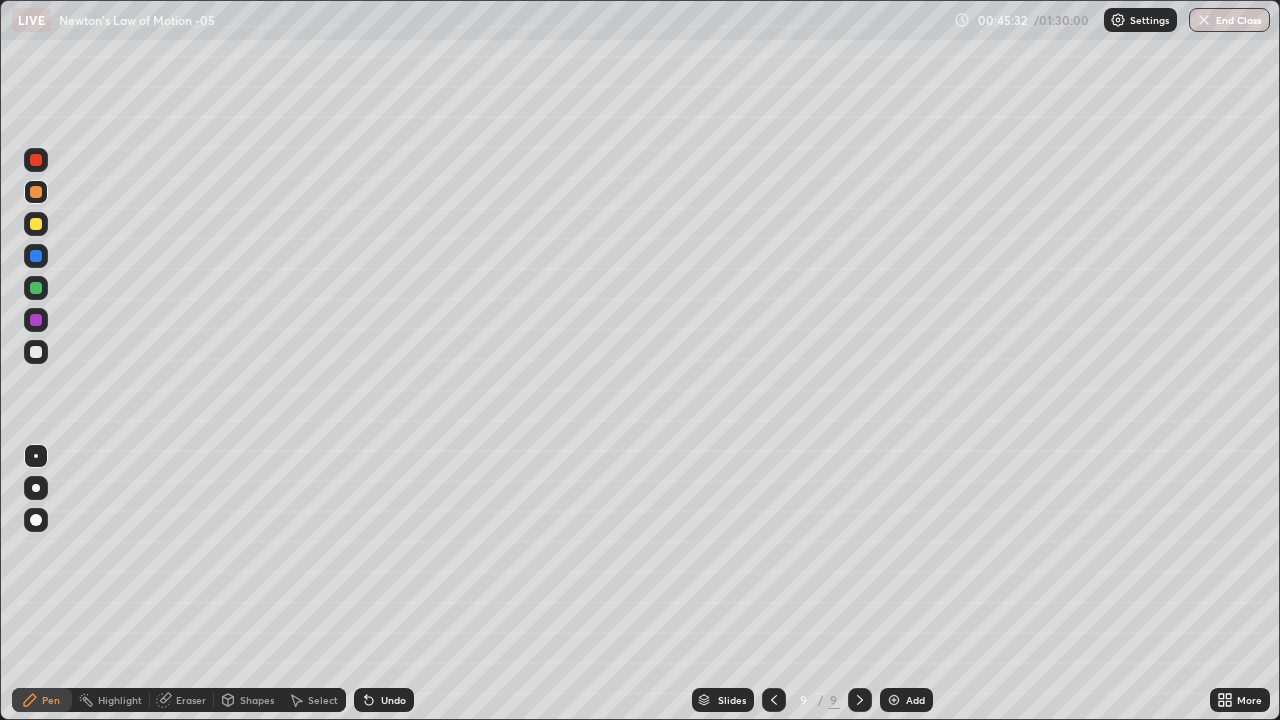 click at bounding box center [36, 352] 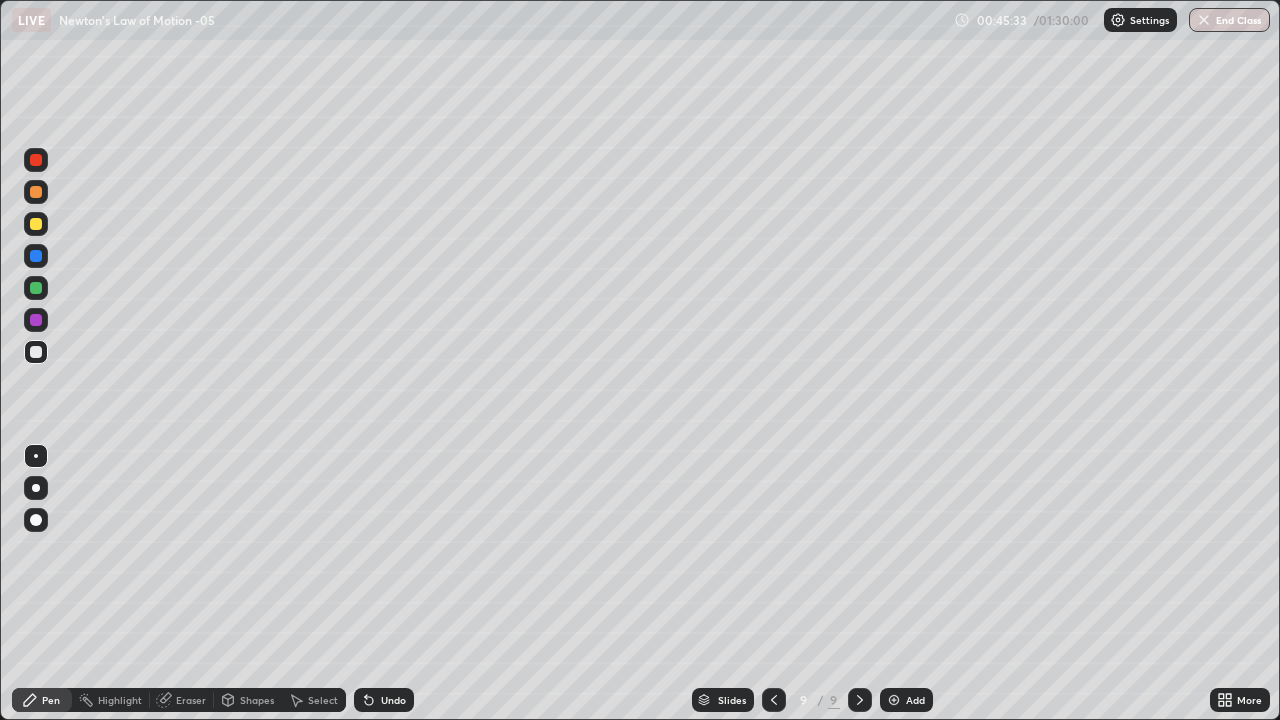 click at bounding box center [36, 288] 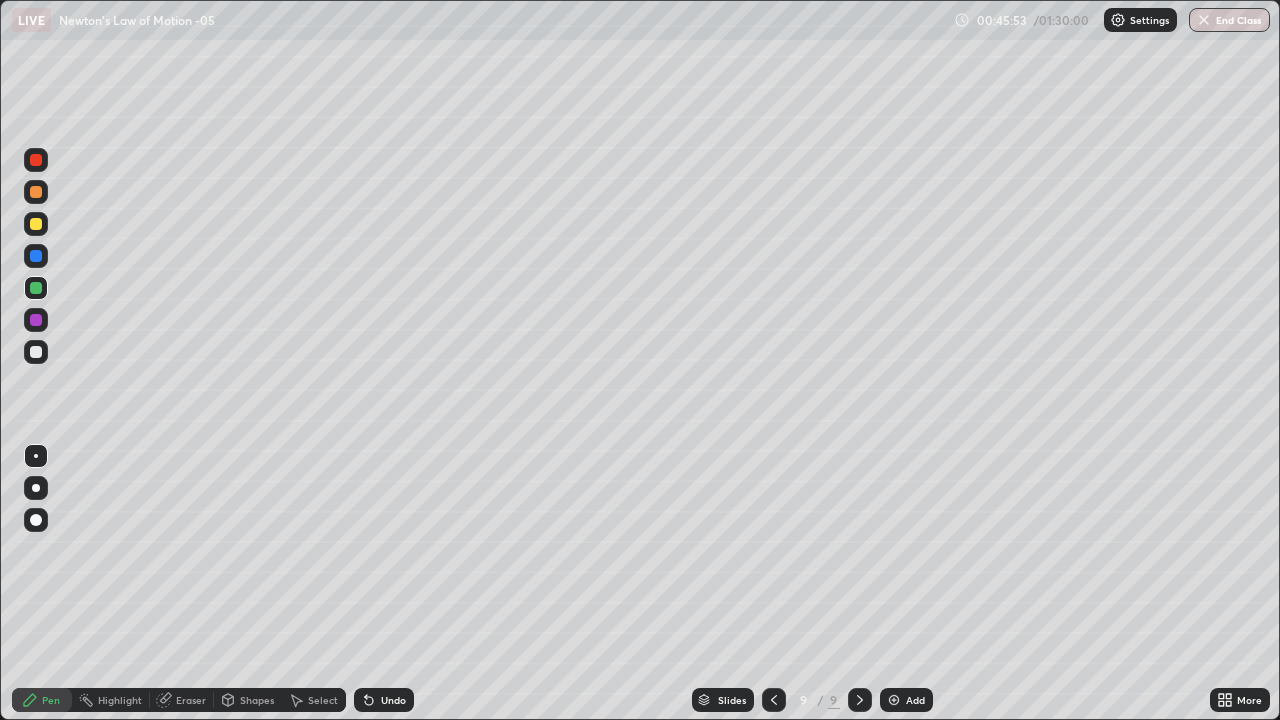 click at bounding box center (36, 352) 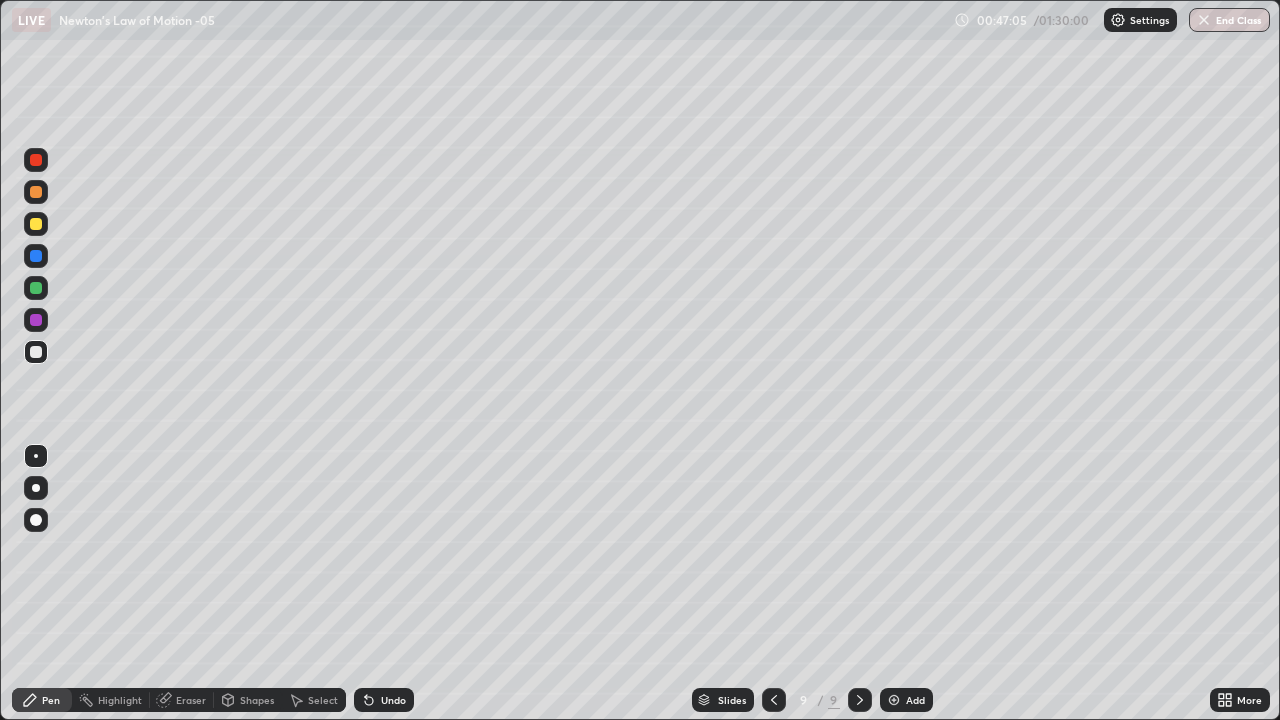 click at bounding box center (36, 320) 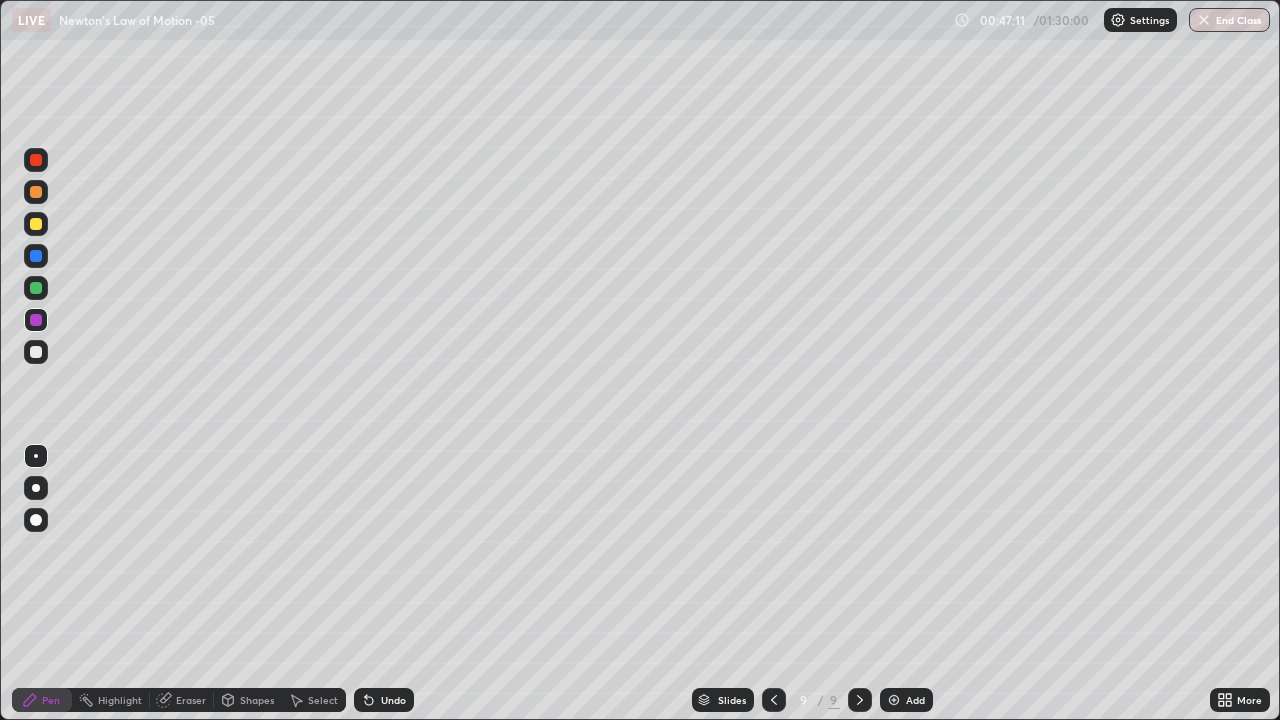 click at bounding box center [36, 224] 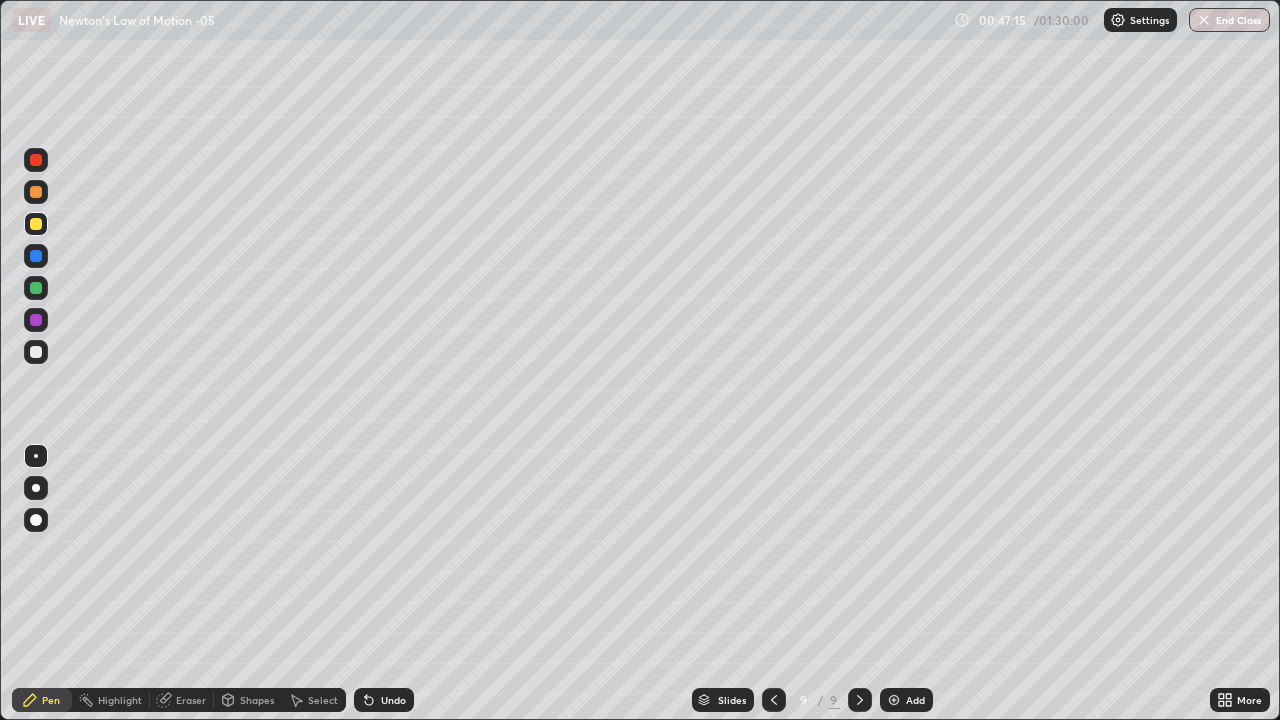 click at bounding box center (36, 320) 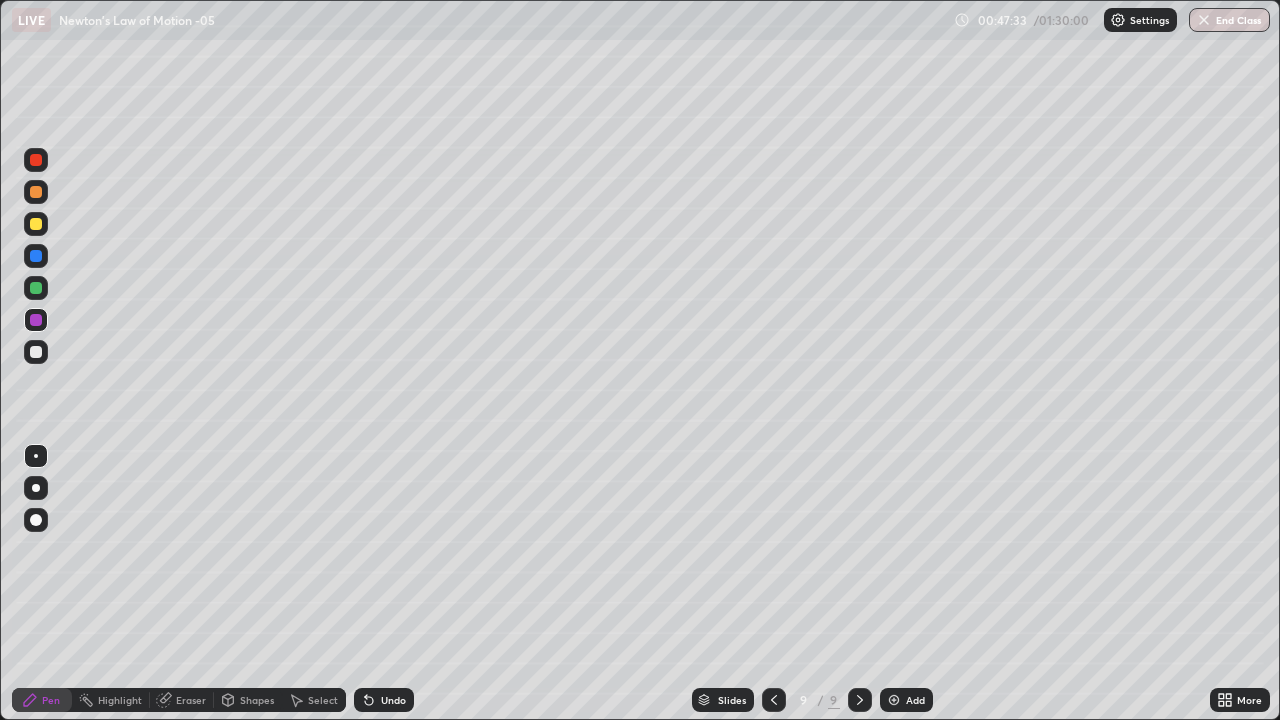 click on "Undo" at bounding box center (393, 700) 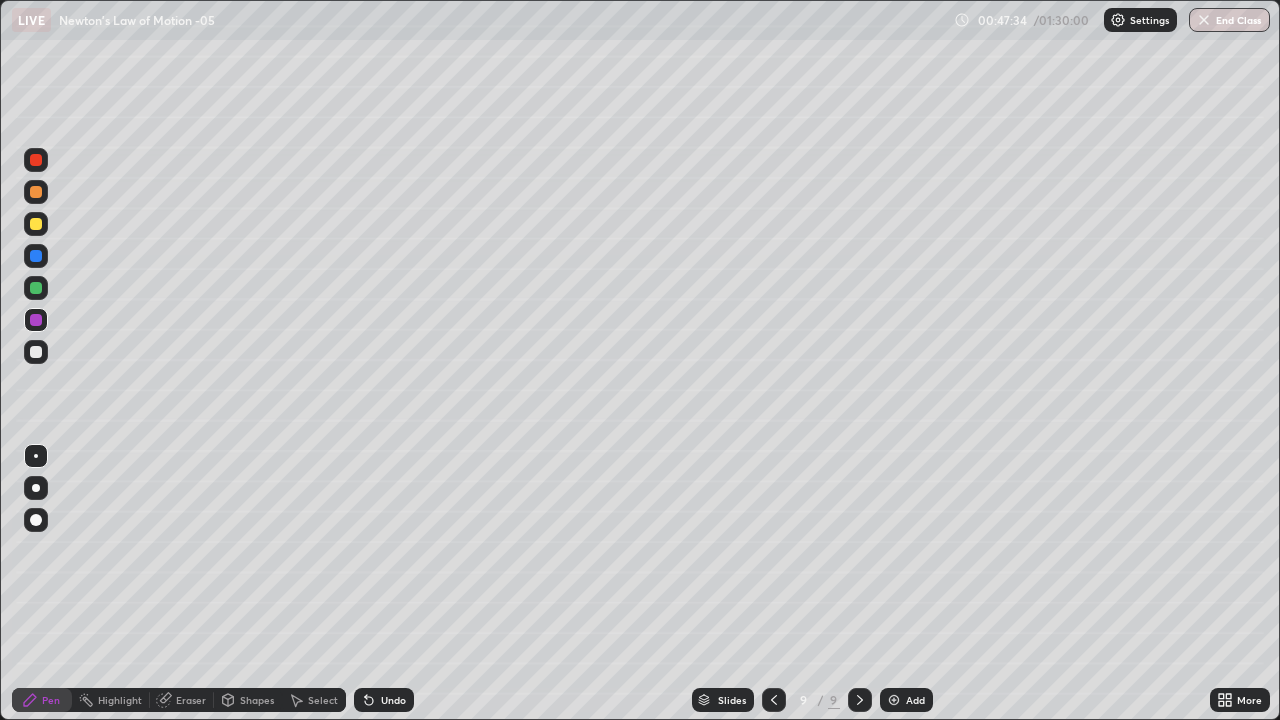 click on "Undo" at bounding box center [393, 700] 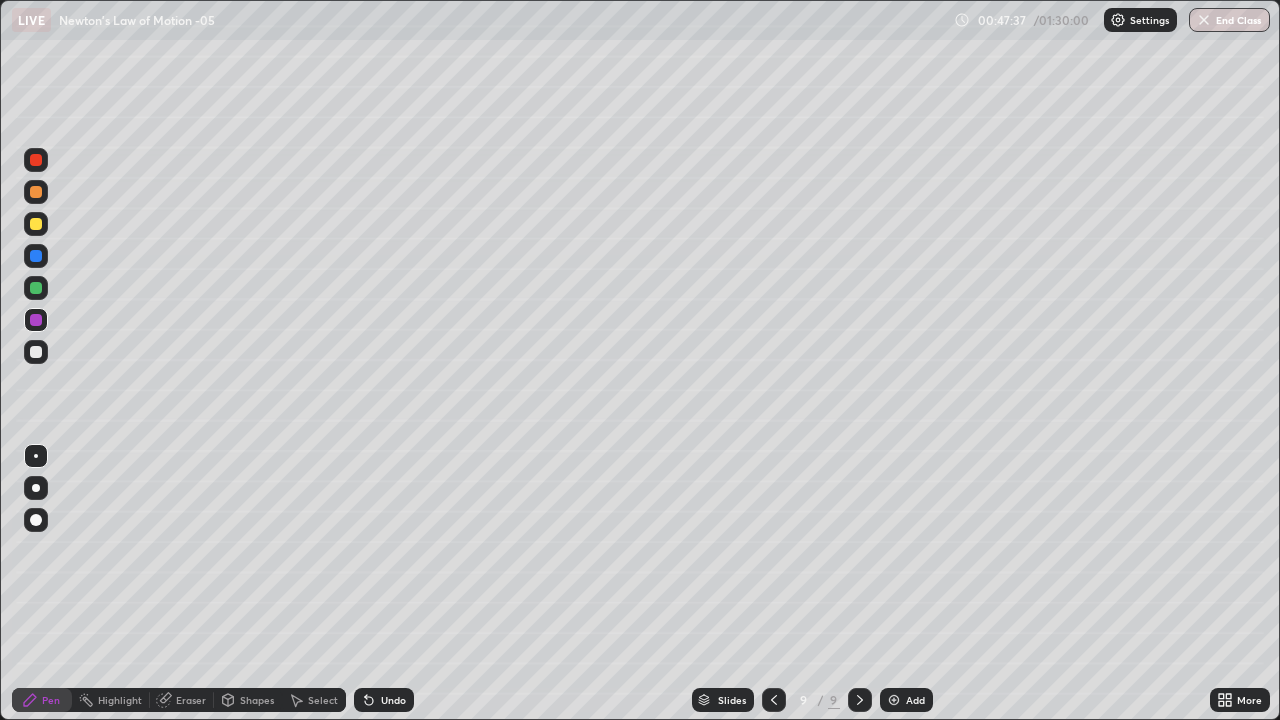click on "Undo" at bounding box center (384, 700) 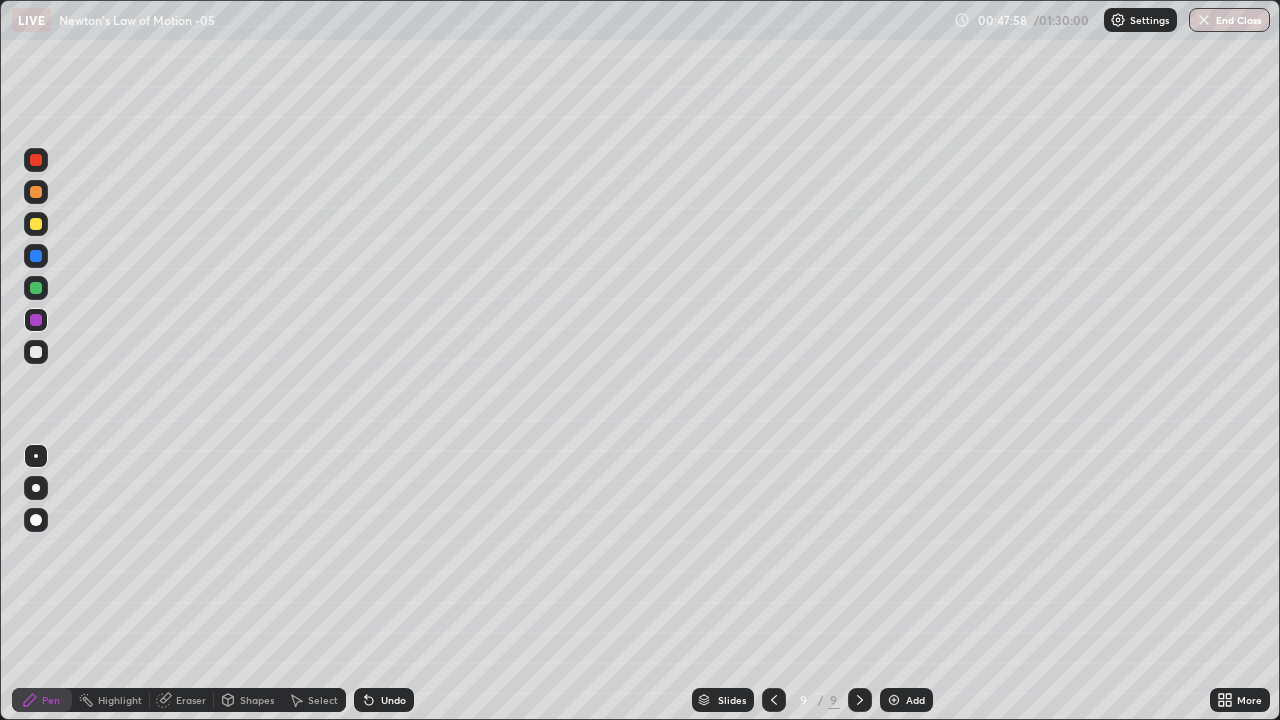 click at bounding box center [36, 224] 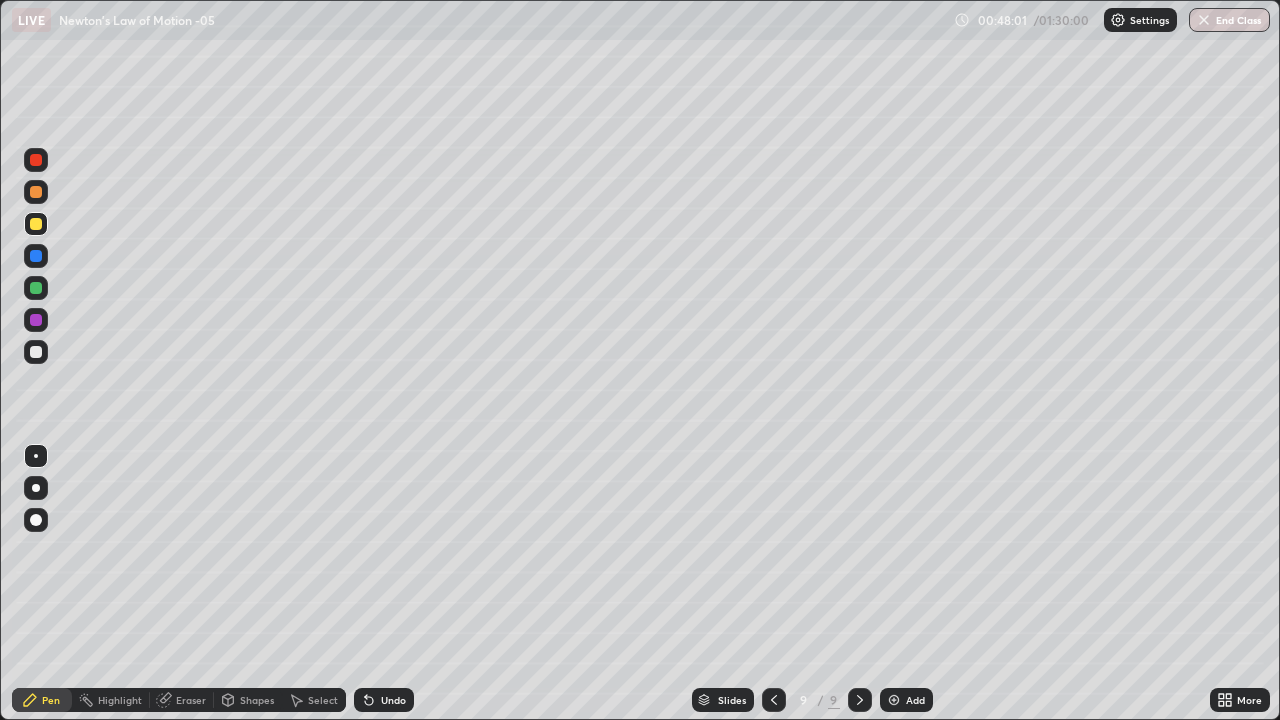 click at bounding box center (36, 352) 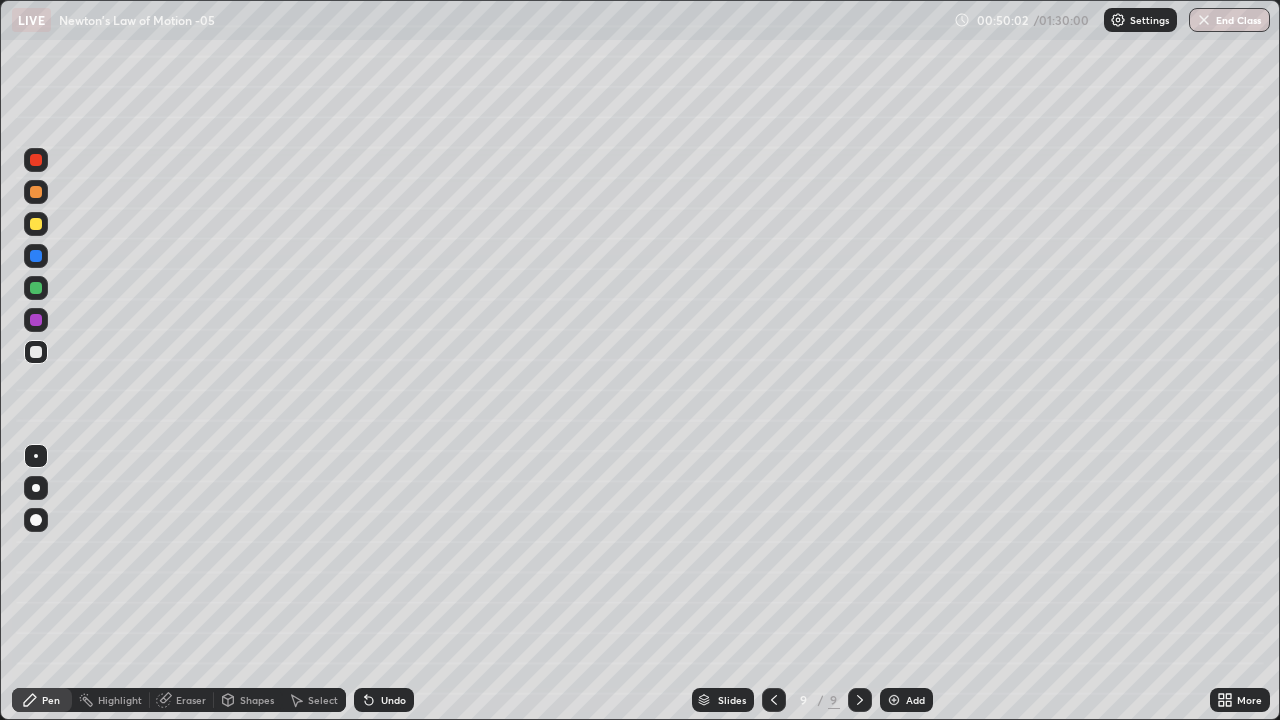 click on "Undo" at bounding box center [393, 700] 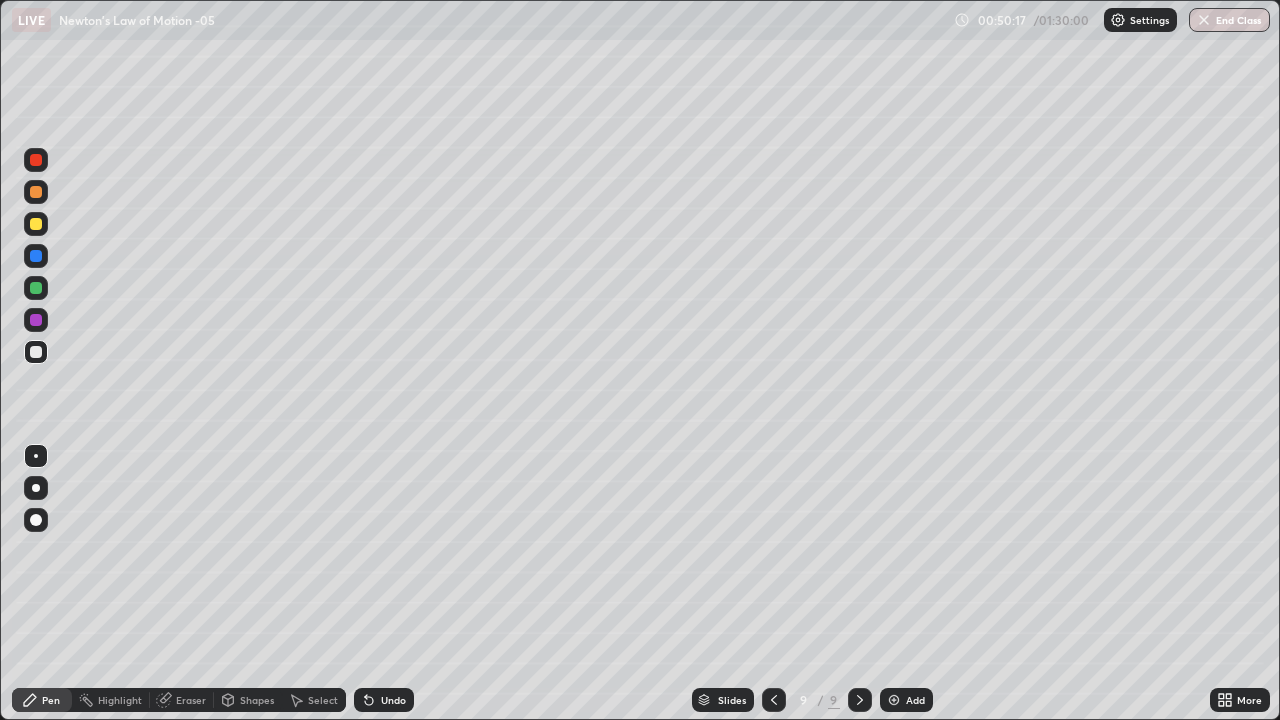 click at bounding box center [36, 224] 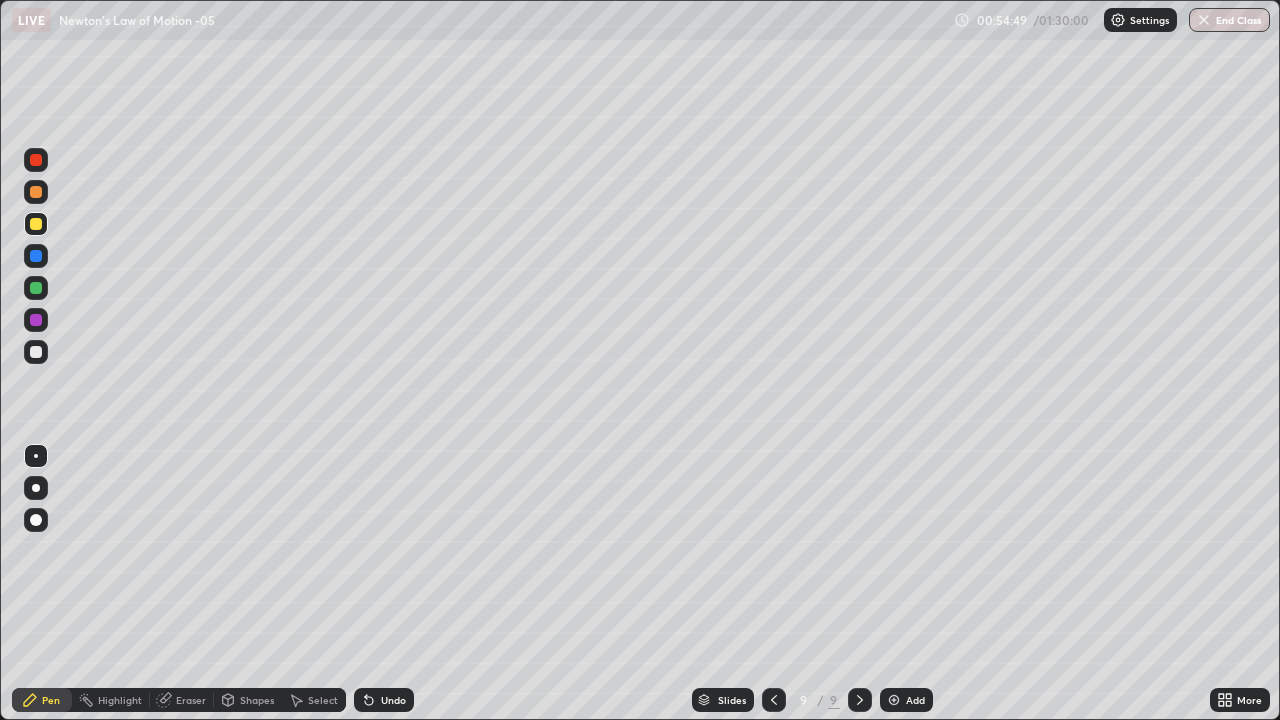 click on "Add" at bounding box center (915, 700) 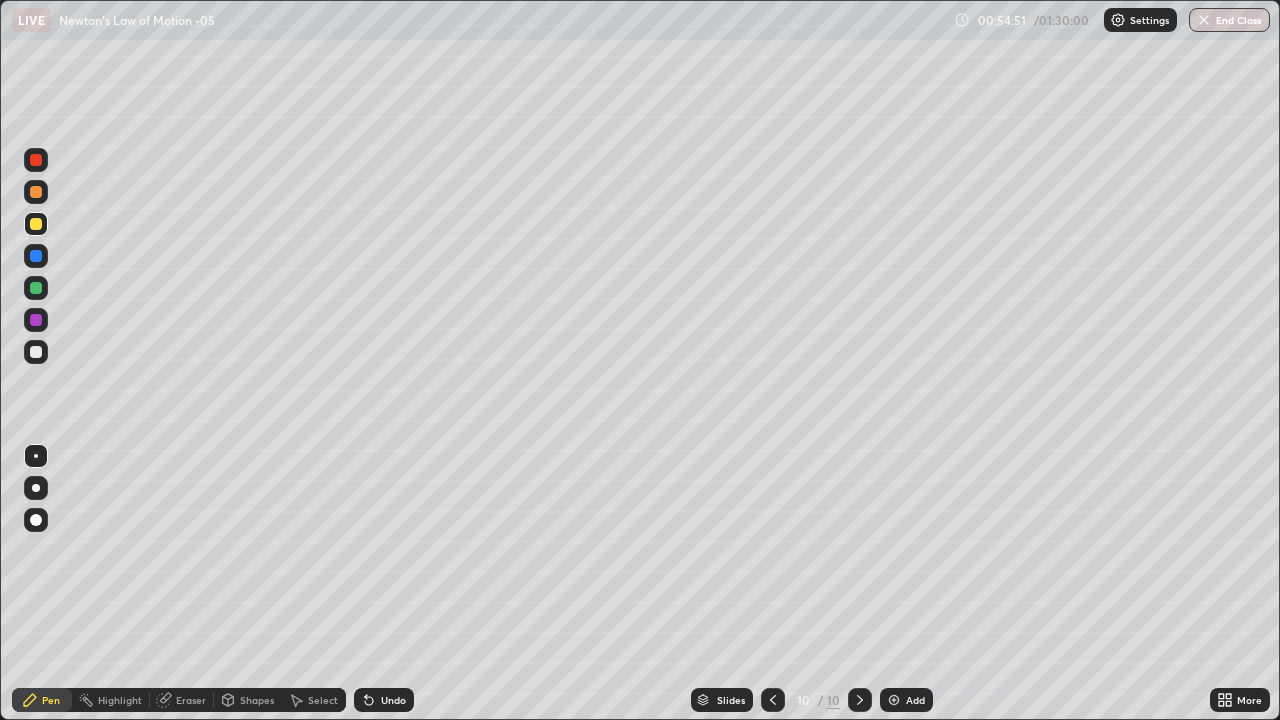 click at bounding box center (36, 352) 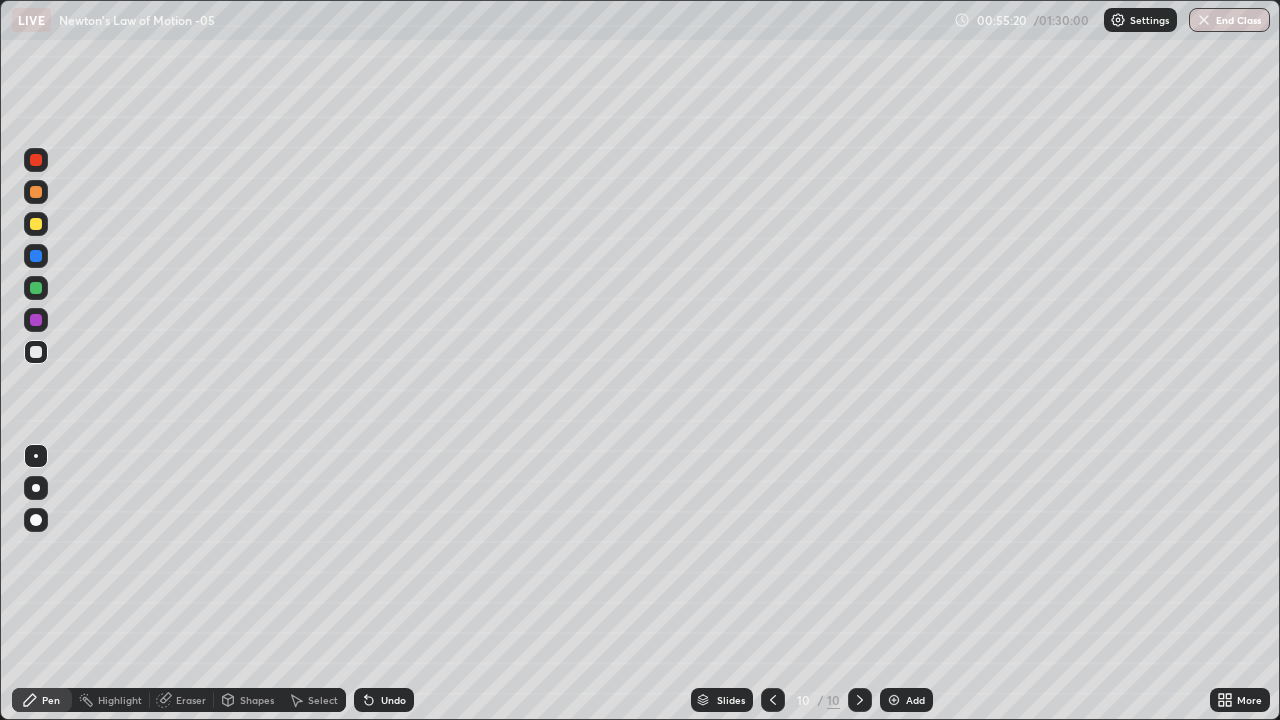 click at bounding box center (36, 288) 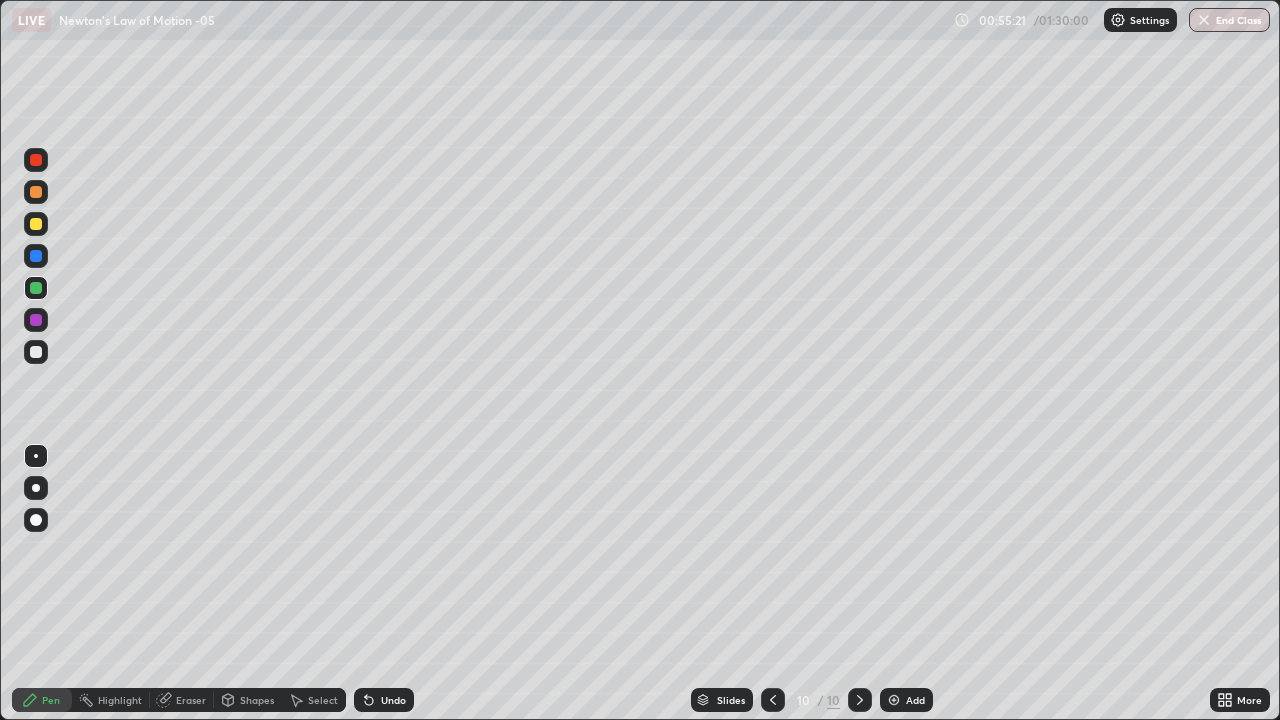 click at bounding box center (36, 224) 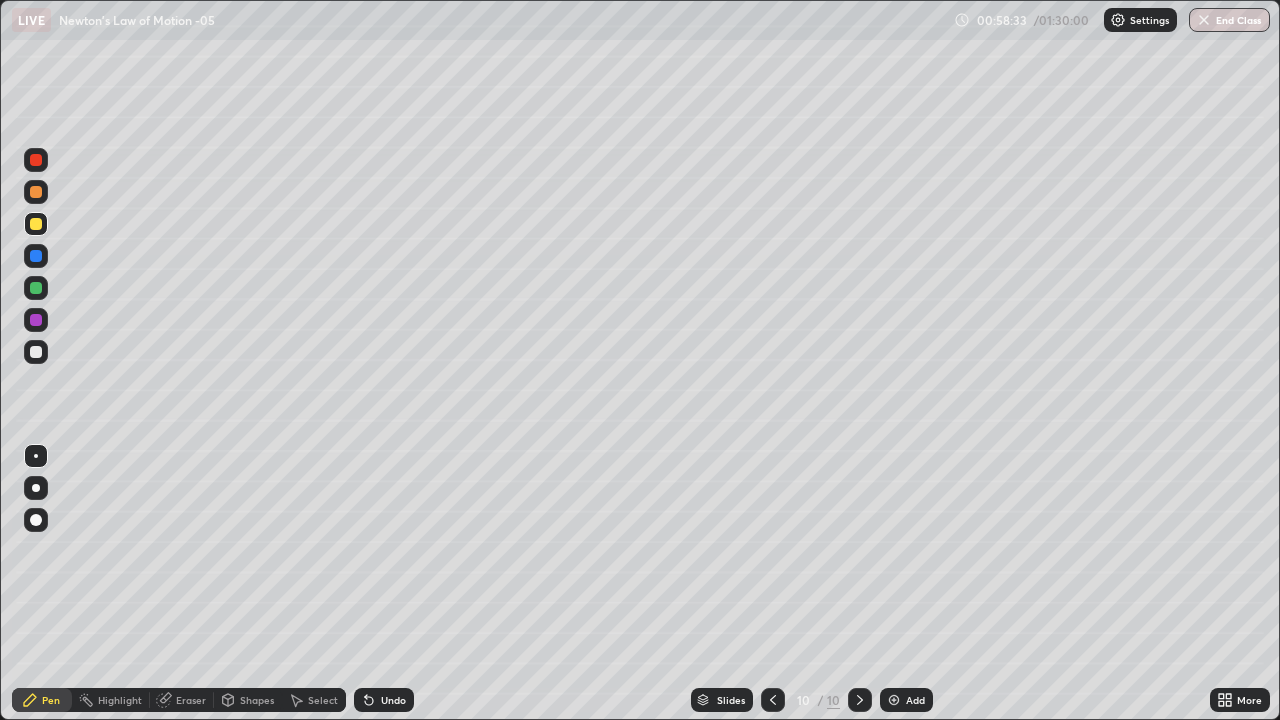 click at bounding box center [36, 352] 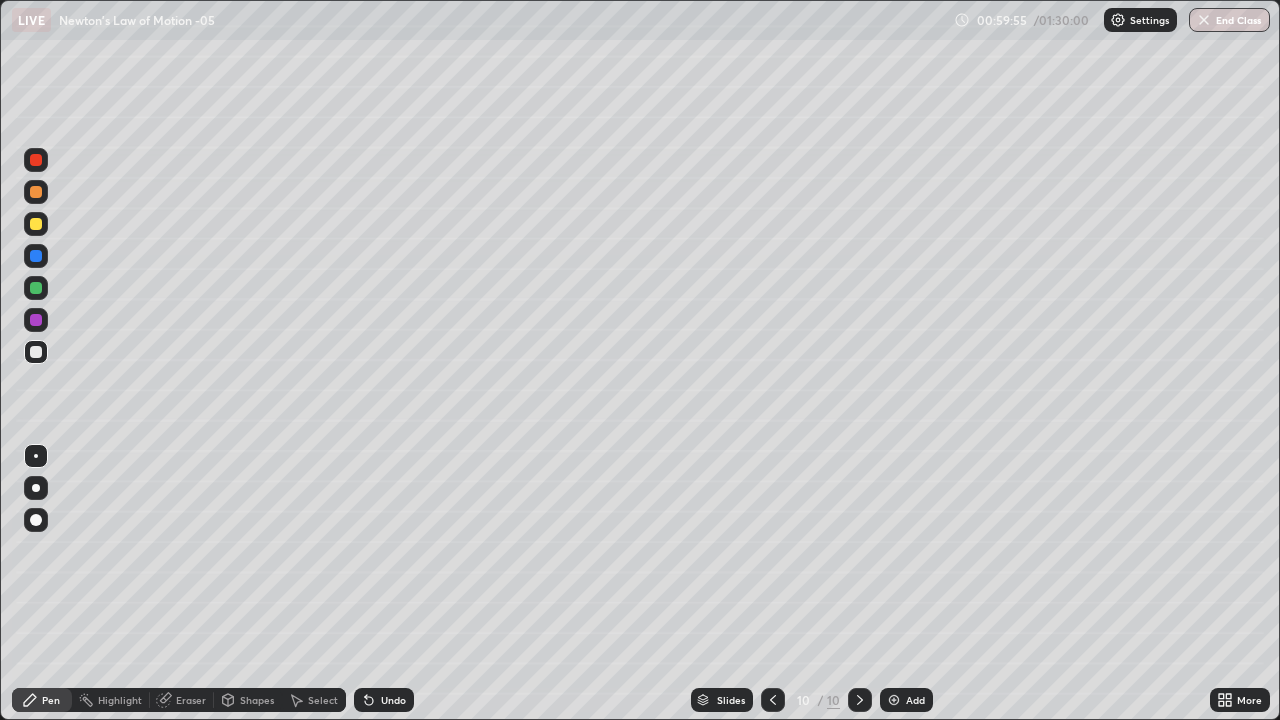 click at bounding box center (36, 288) 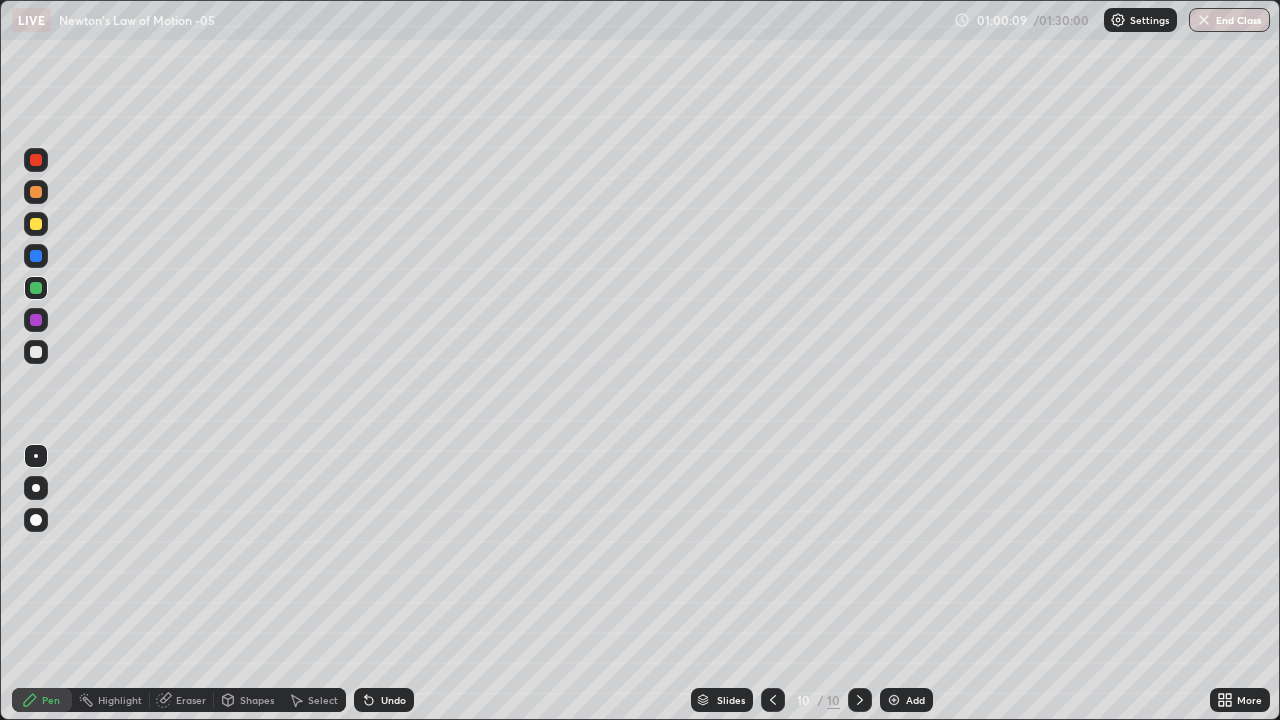 click at bounding box center (36, 352) 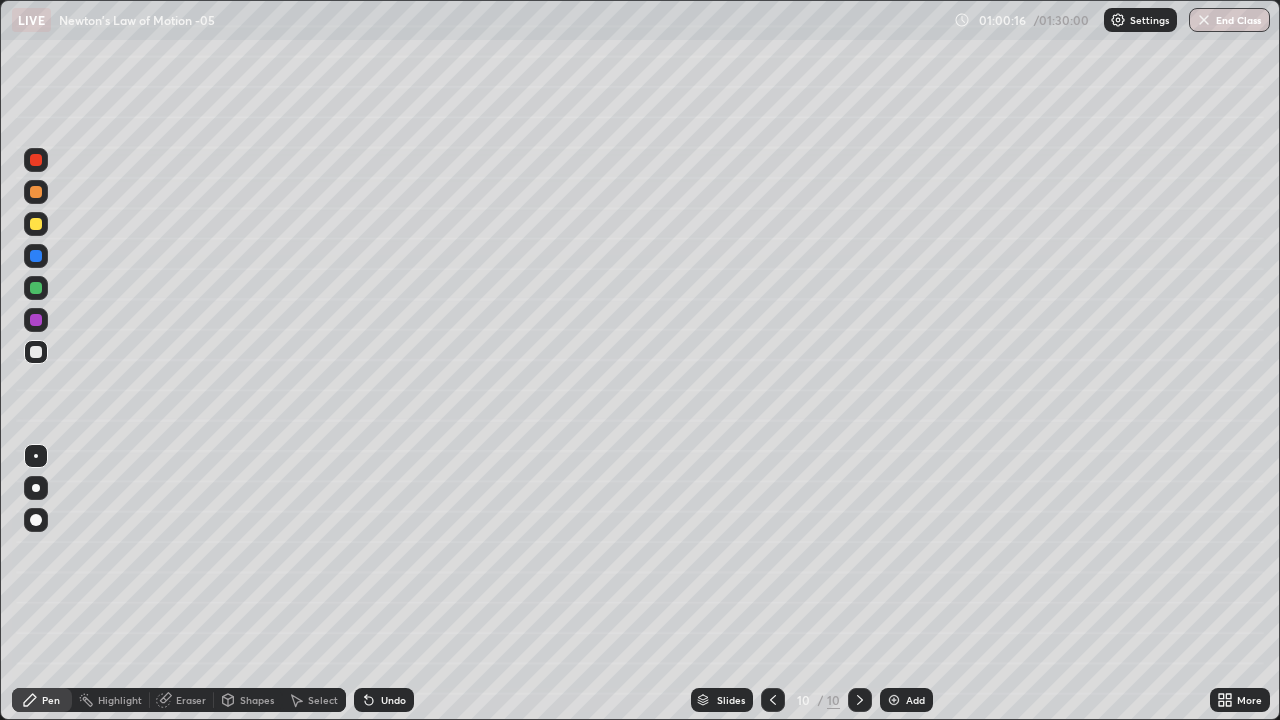 click at bounding box center (36, 288) 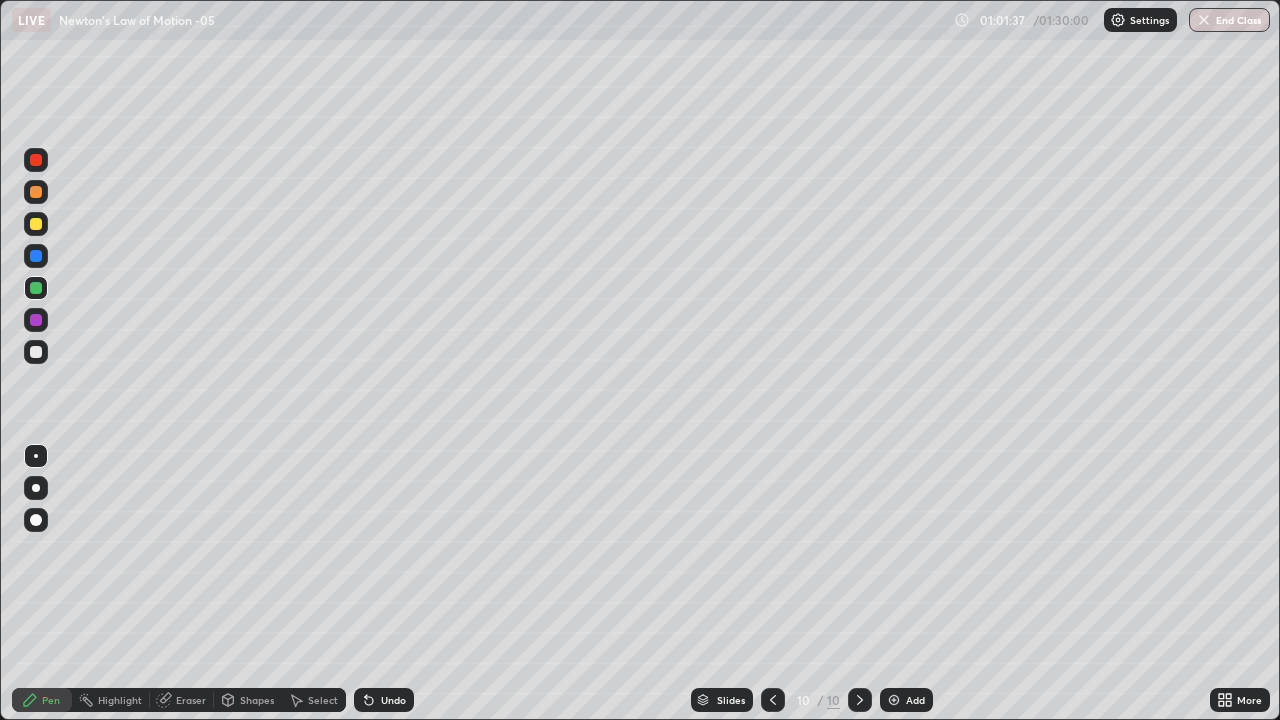 click at bounding box center (36, 352) 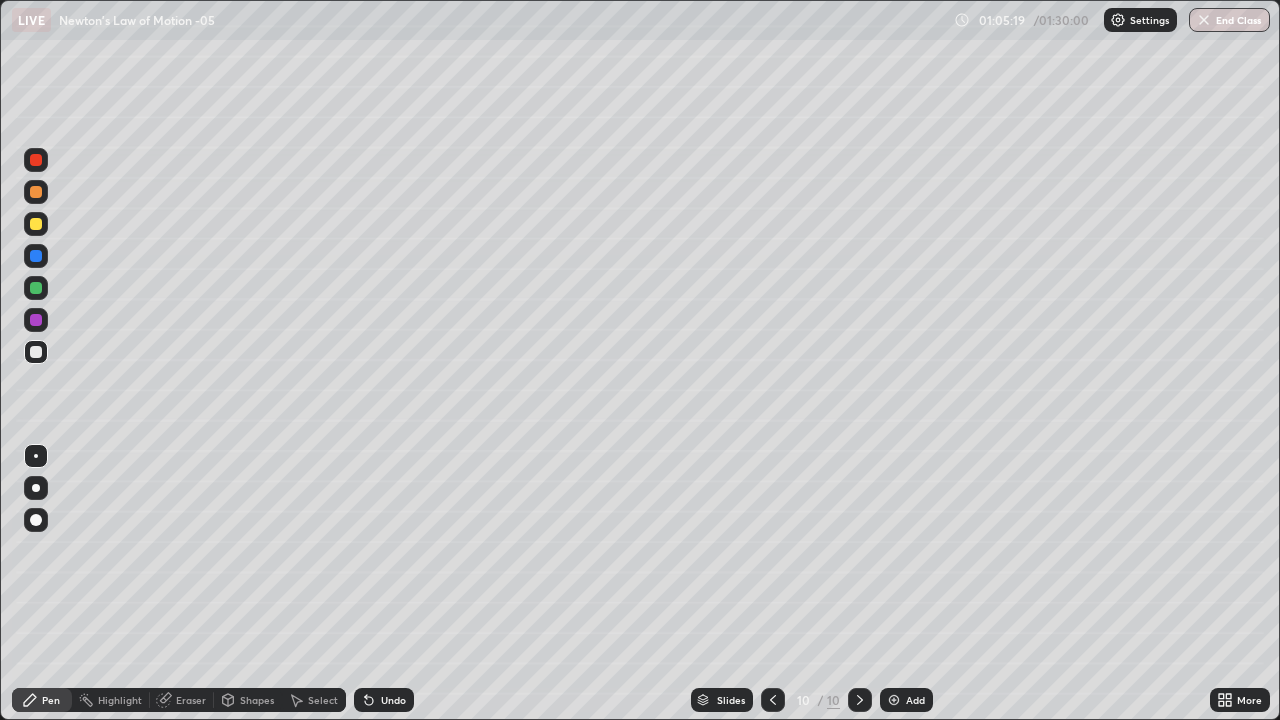 click at bounding box center [36, 192] 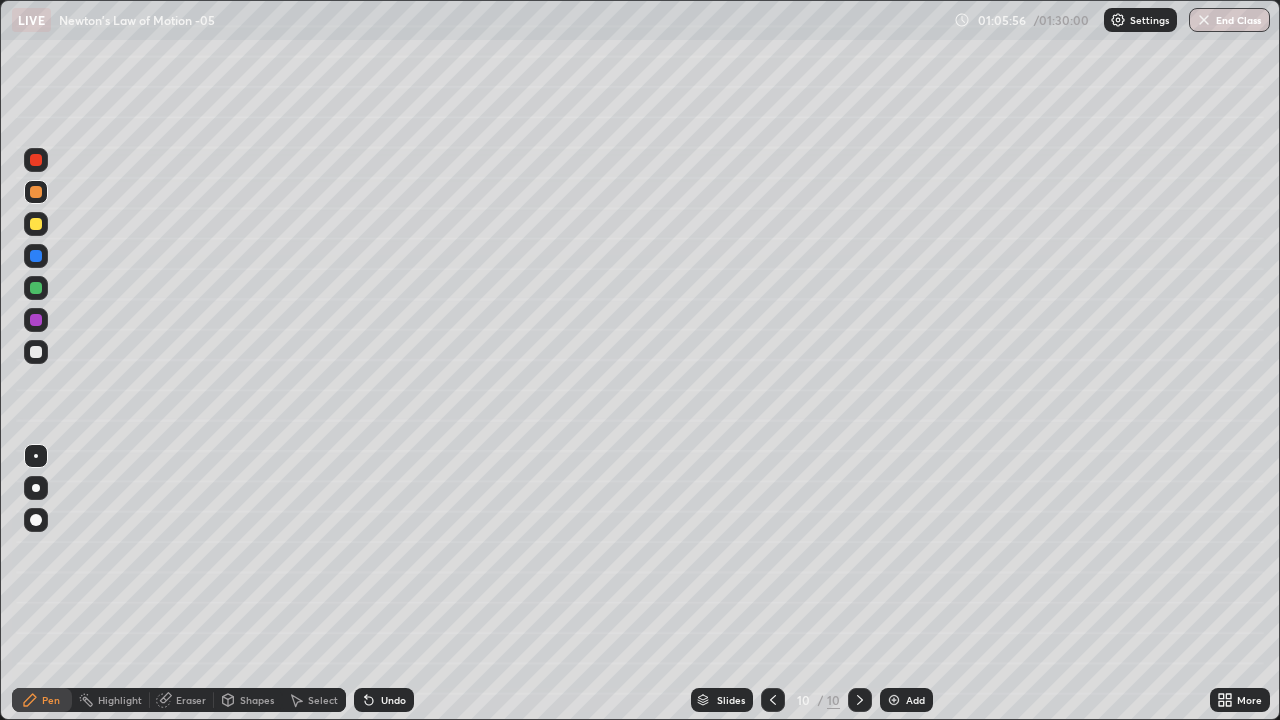 click at bounding box center (36, 160) 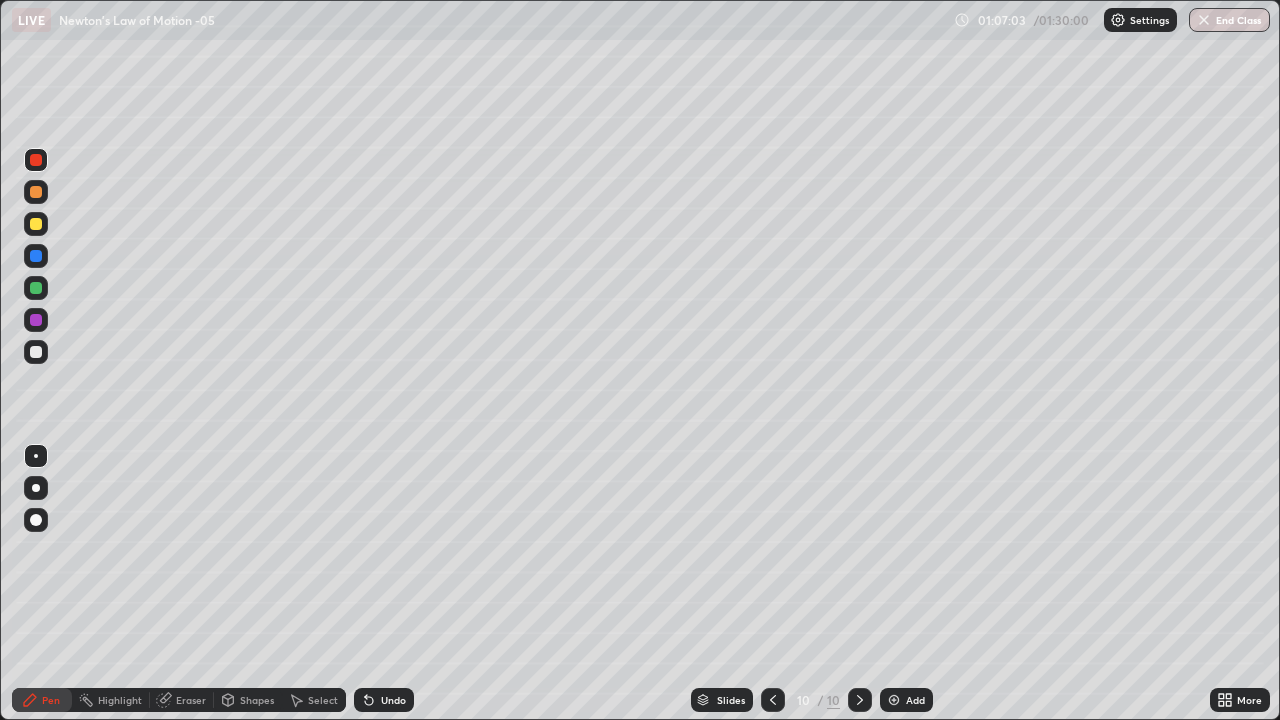 click on "Add" at bounding box center (906, 700) 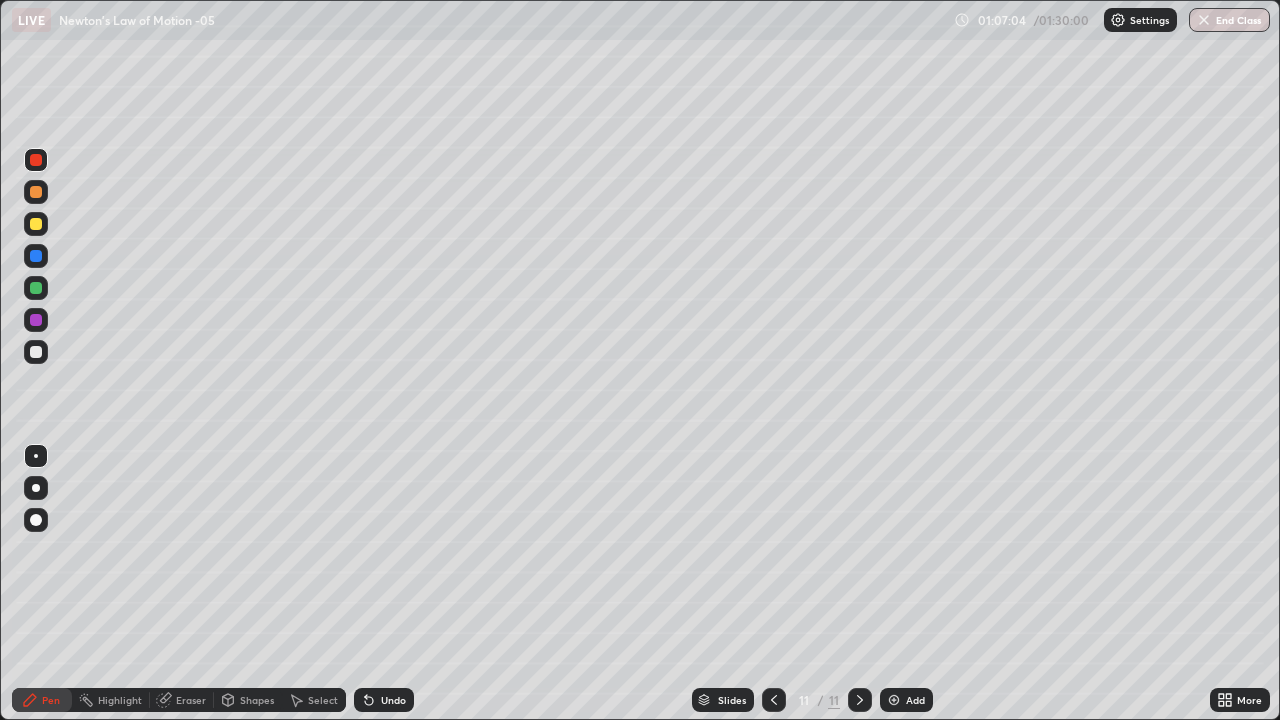 click at bounding box center (36, 224) 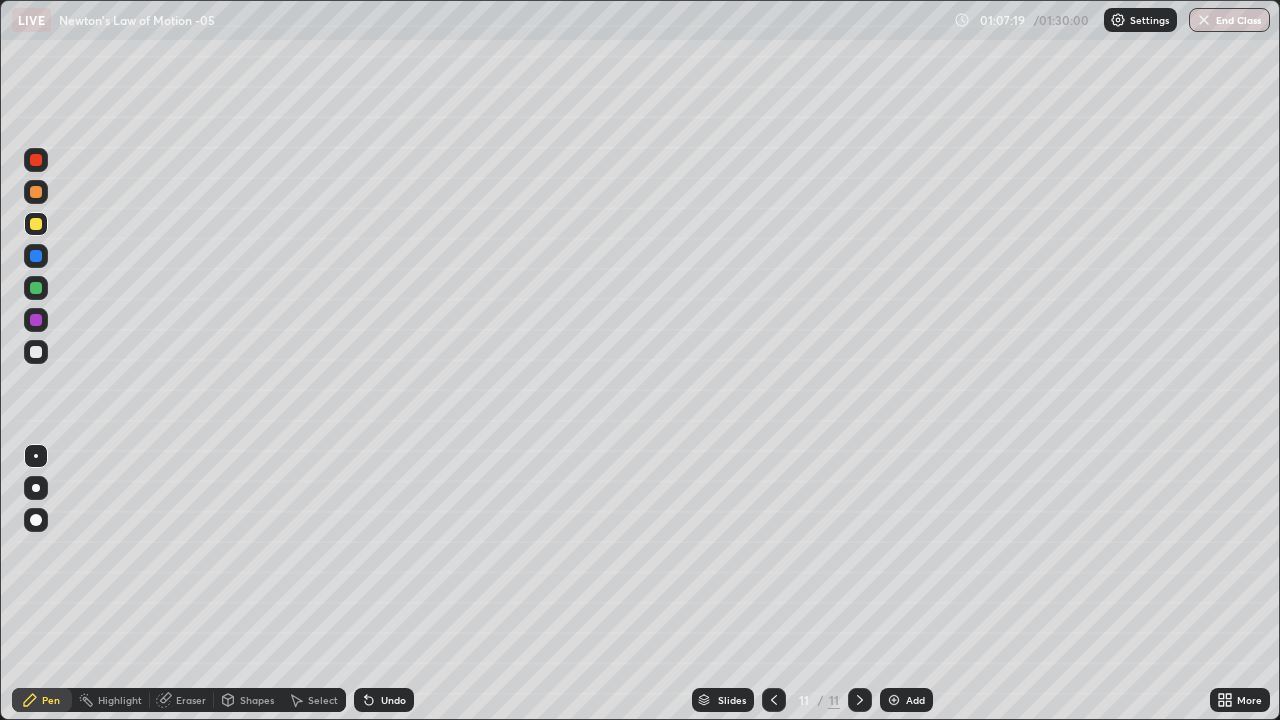 click at bounding box center [36, 352] 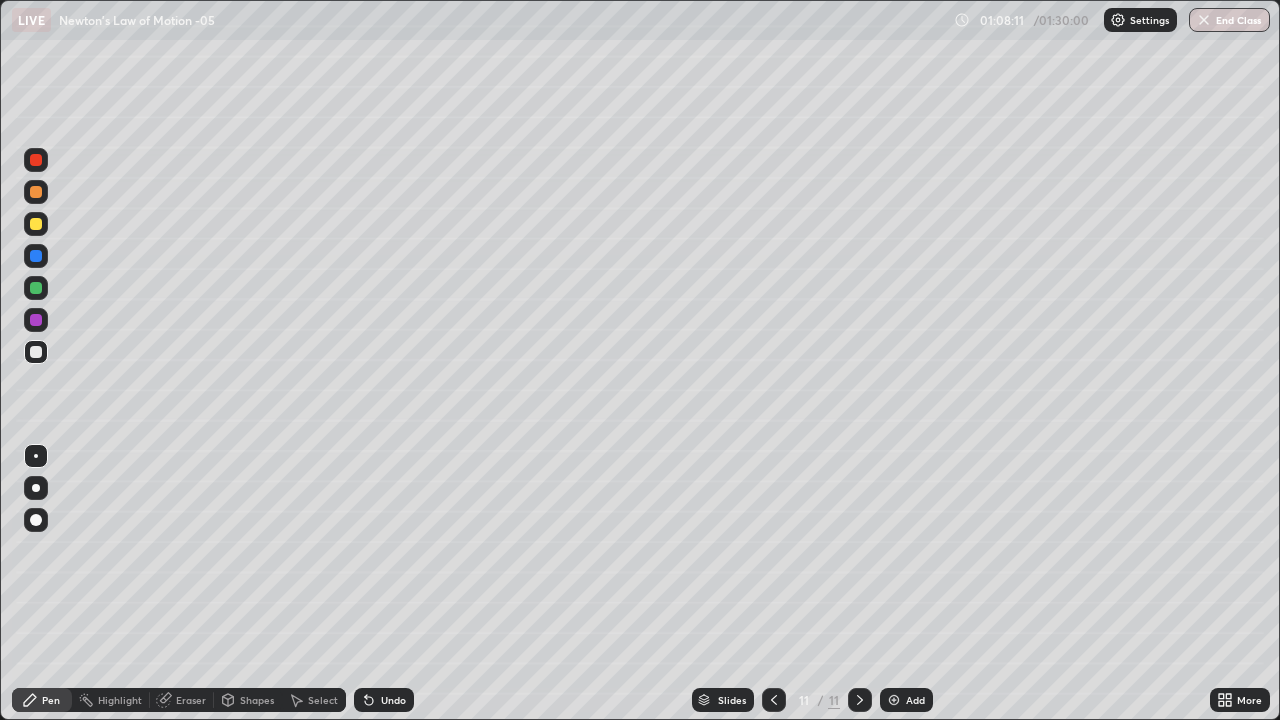 click at bounding box center [36, 160] 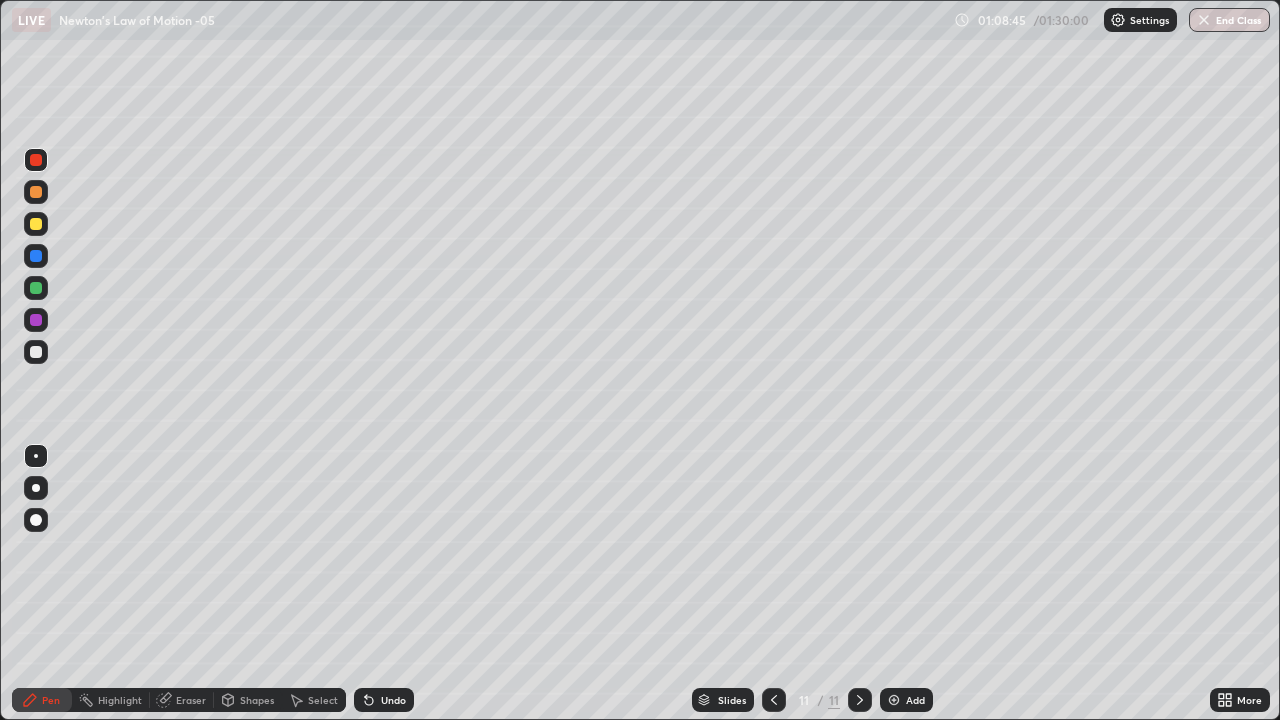 click at bounding box center (36, 352) 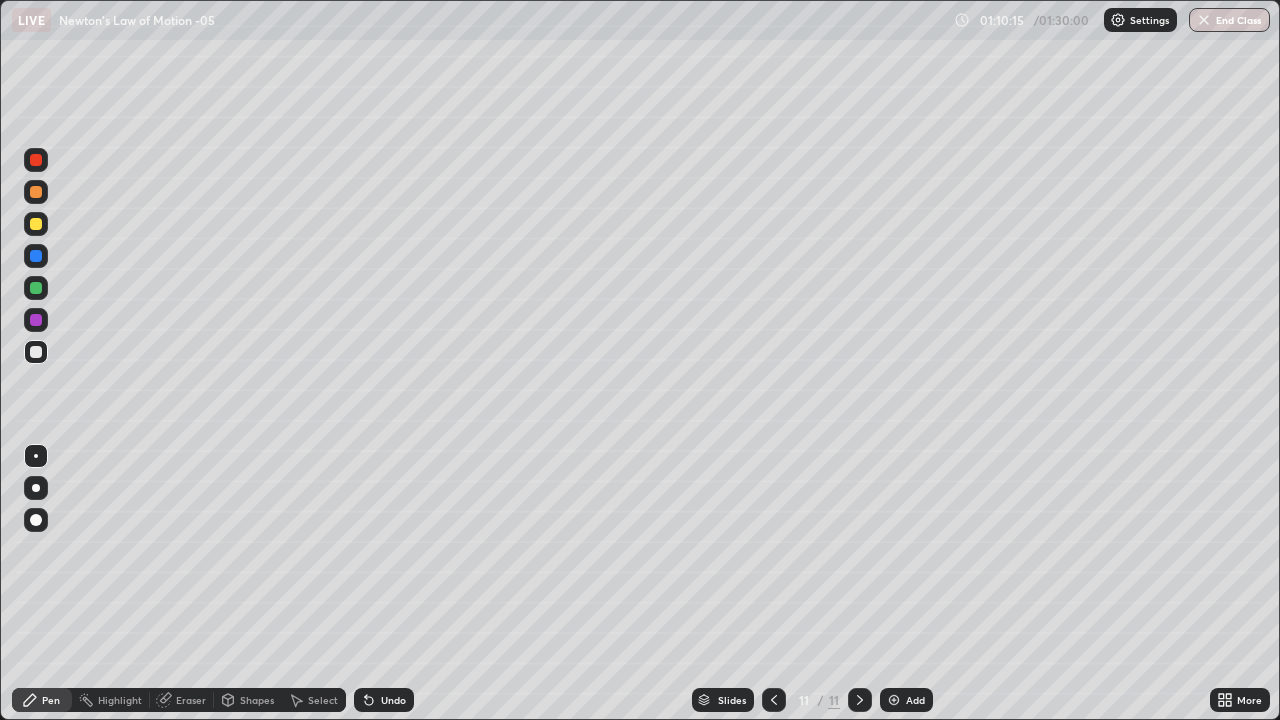 click at bounding box center (36, 160) 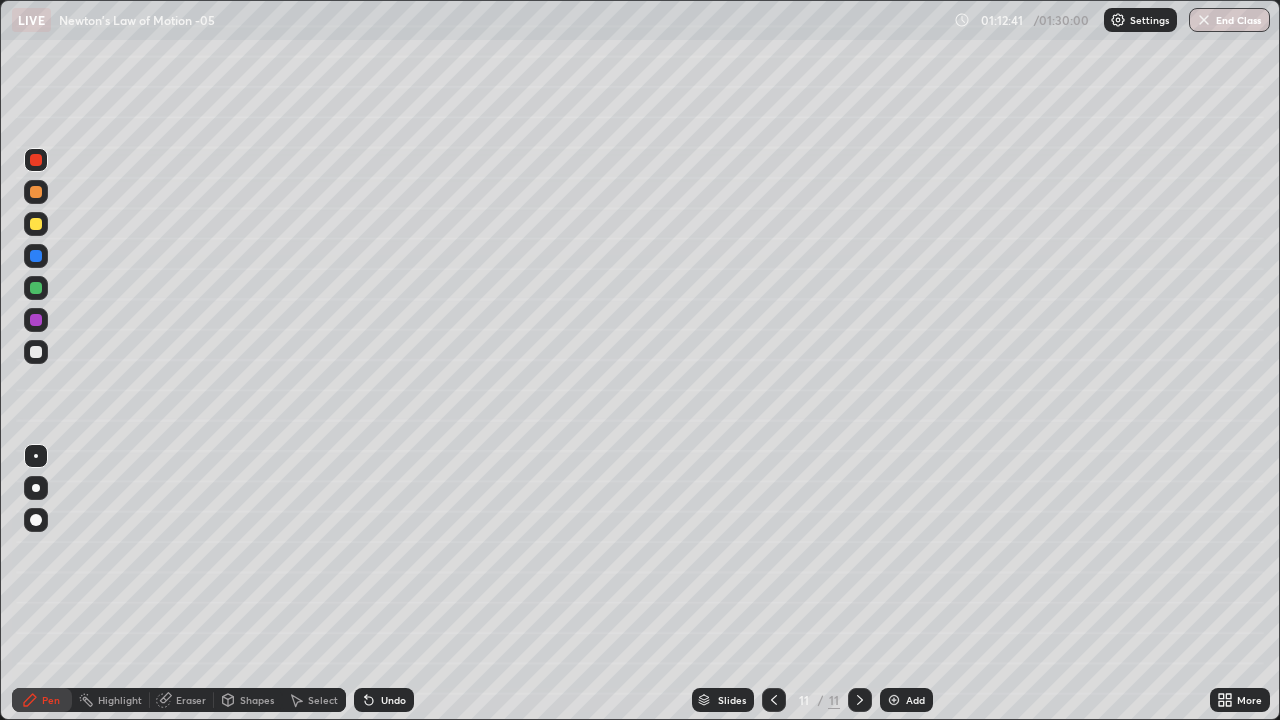 click on "Add" at bounding box center [915, 700] 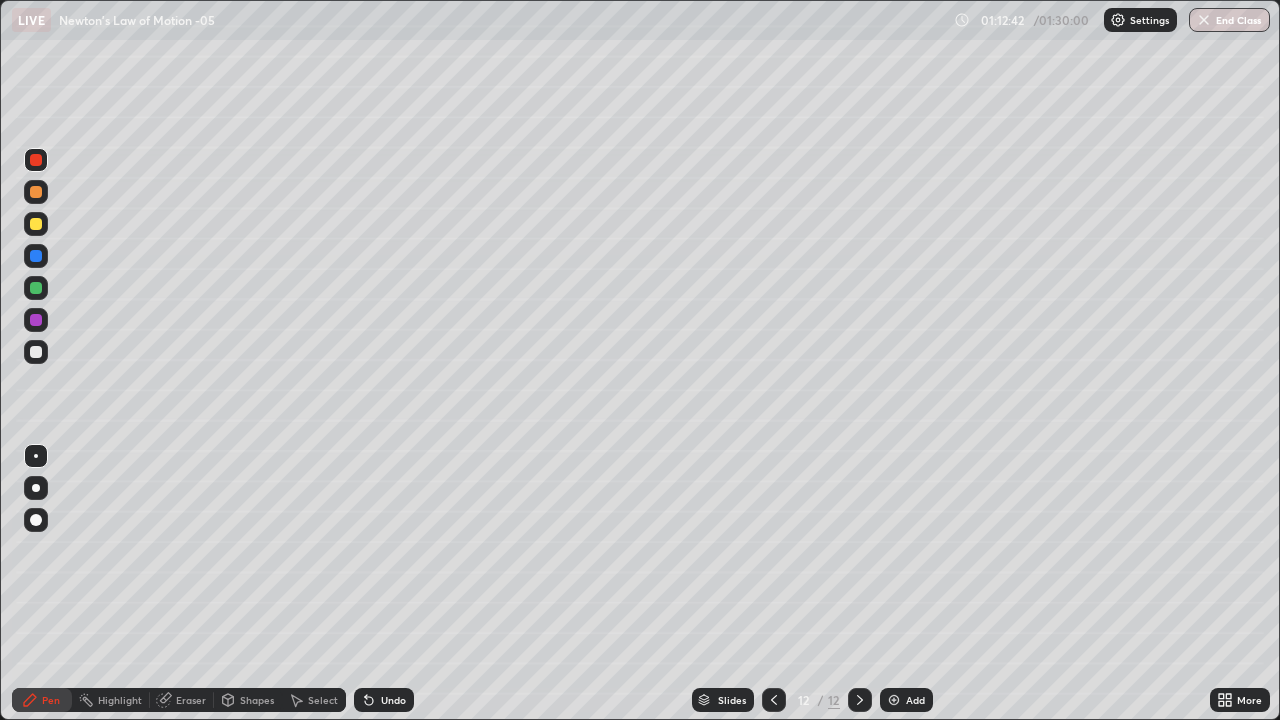 click at bounding box center [36, 352] 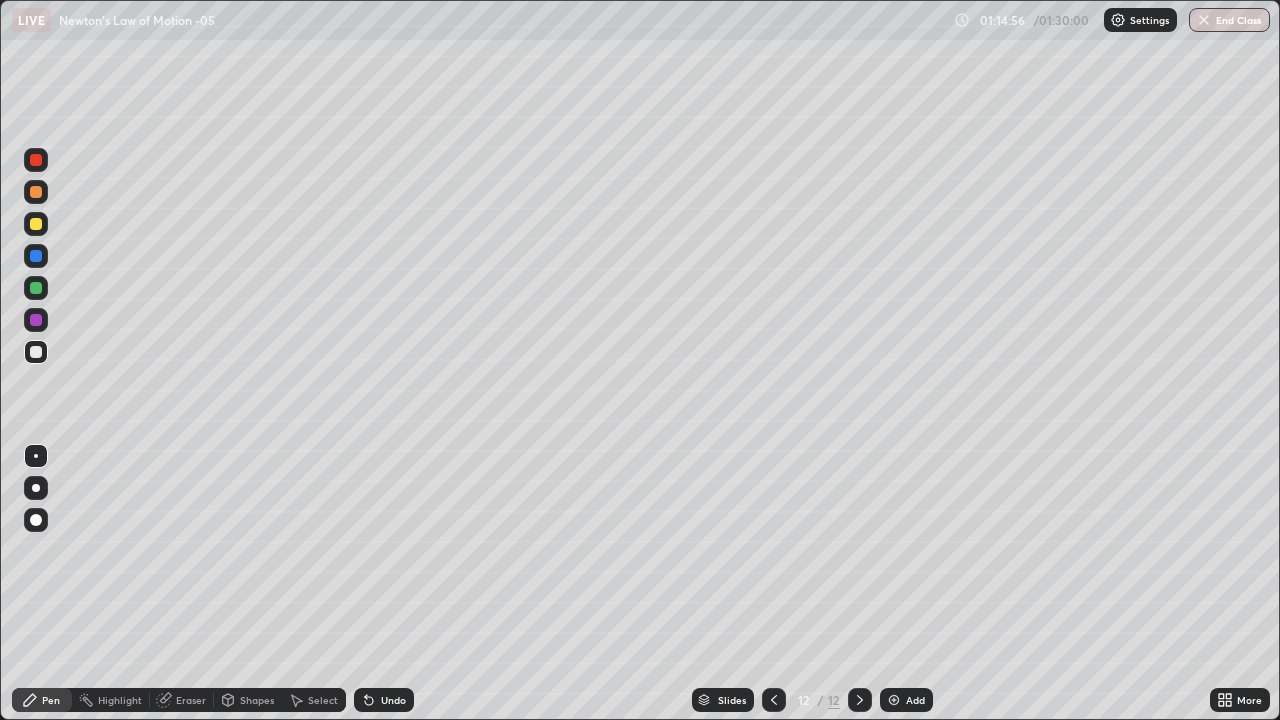 click at bounding box center (36, 224) 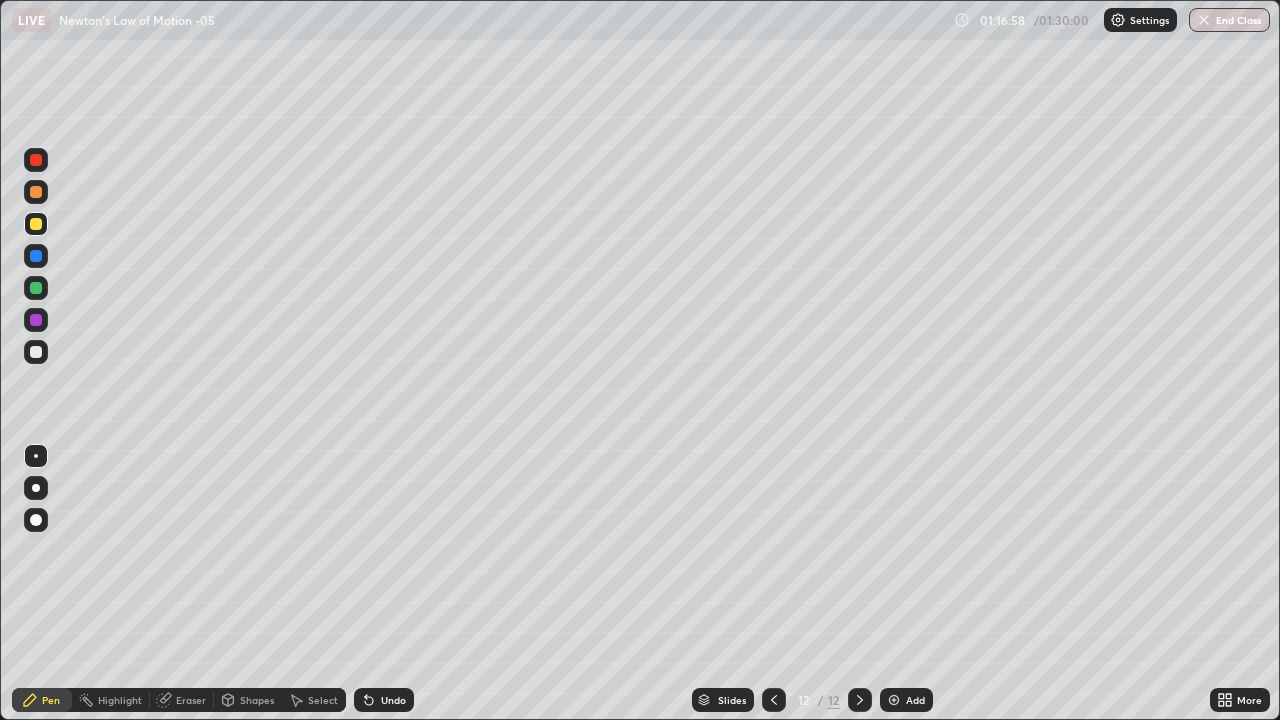 click at bounding box center [36, 352] 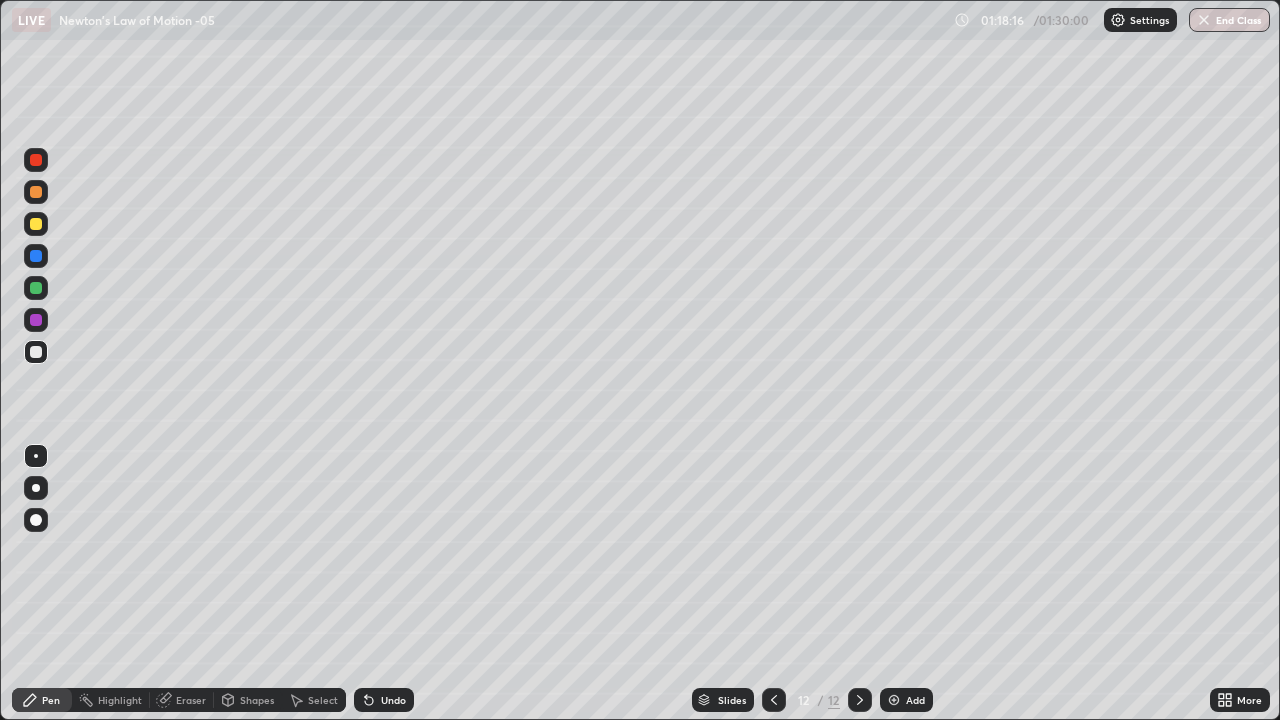 click at bounding box center [36, 288] 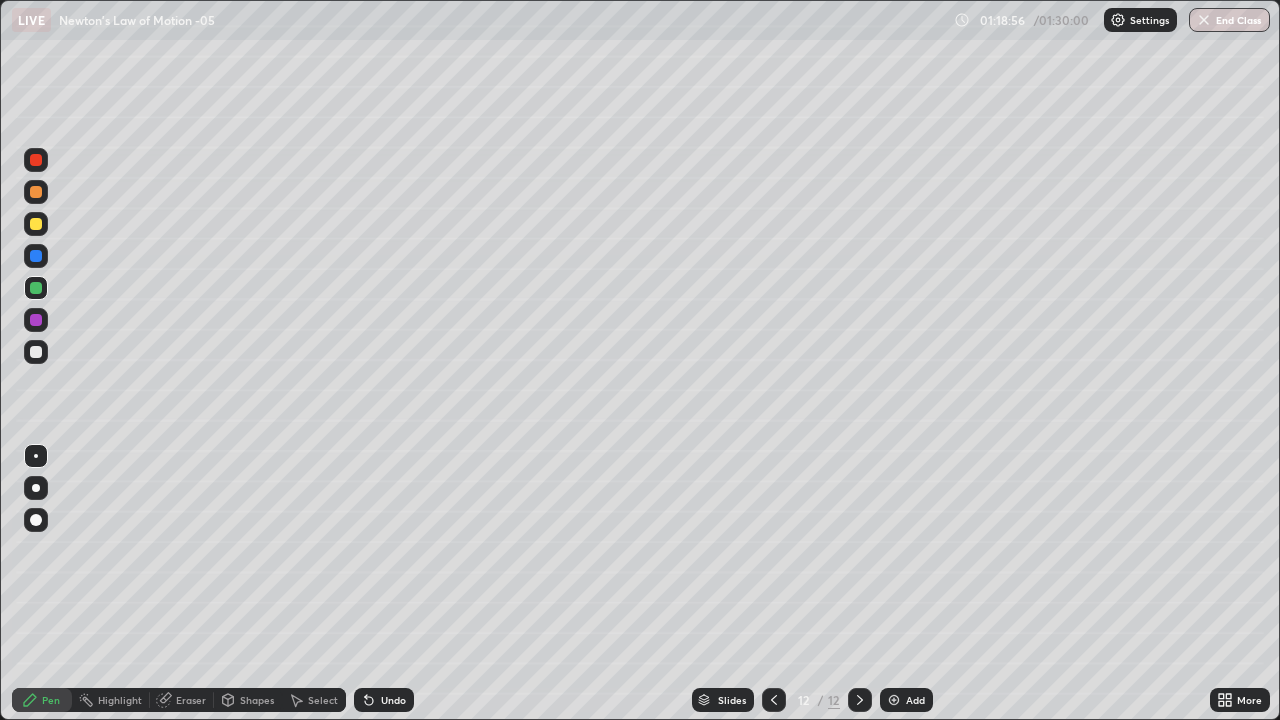 click on "Undo" at bounding box center (393, 700) 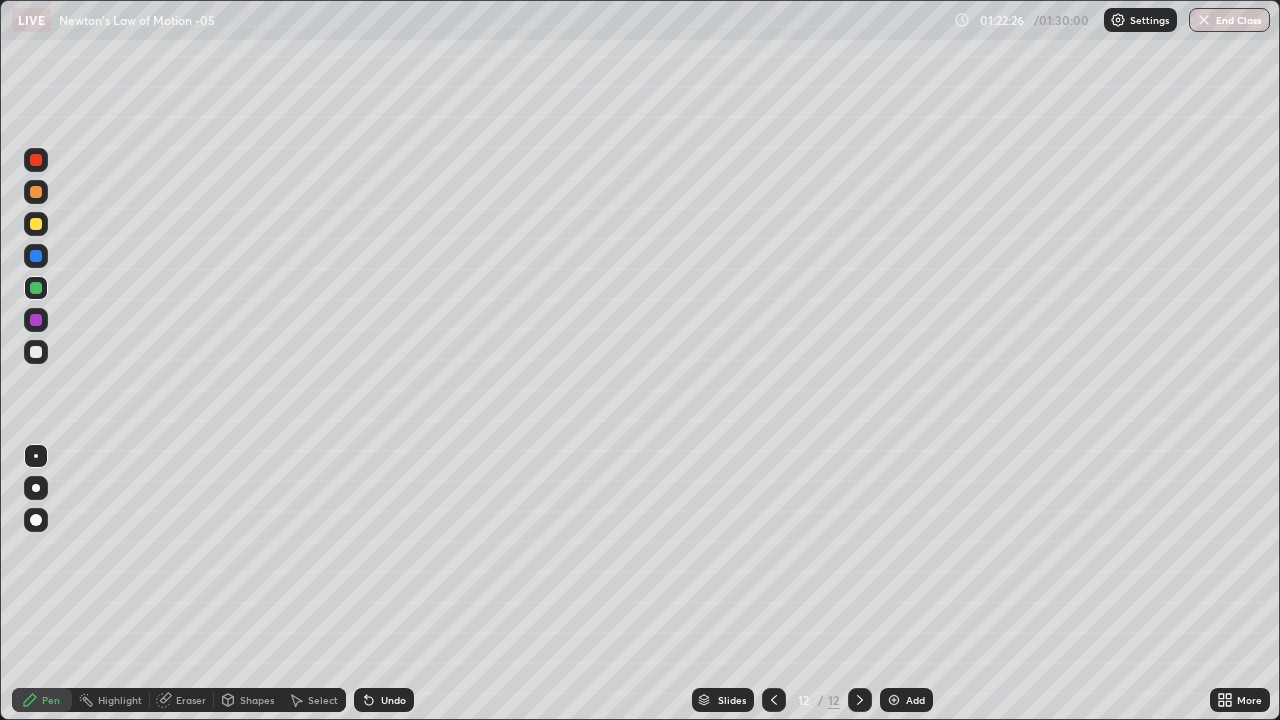 click at bounding box center [1204, 20] 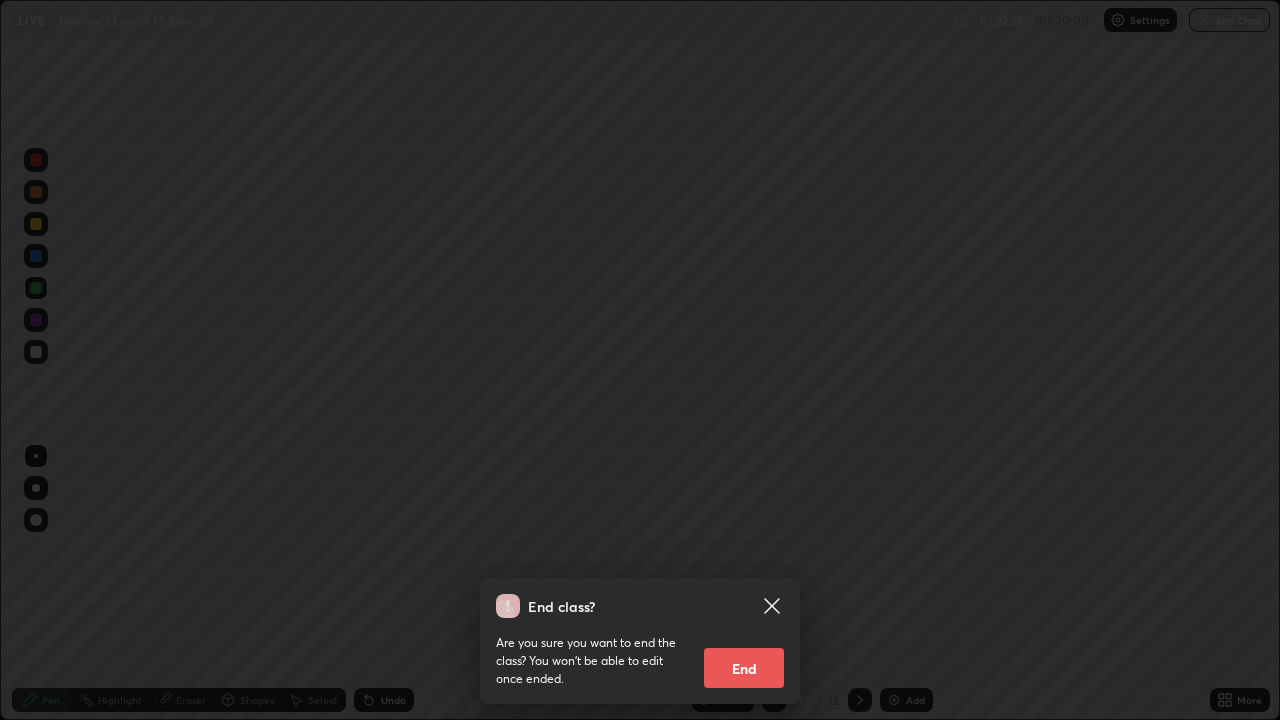click on "End" at bounding box center [744, 668] 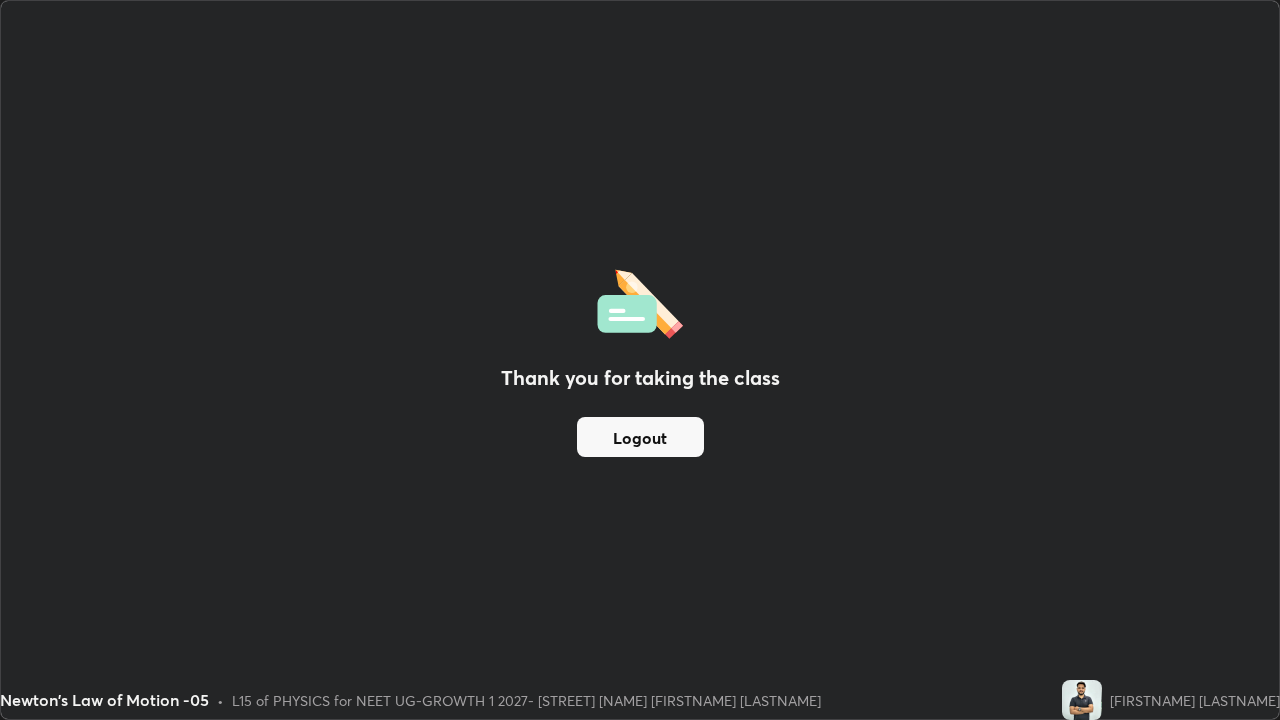 click on "Logout" at bounding box center (640, 437) 